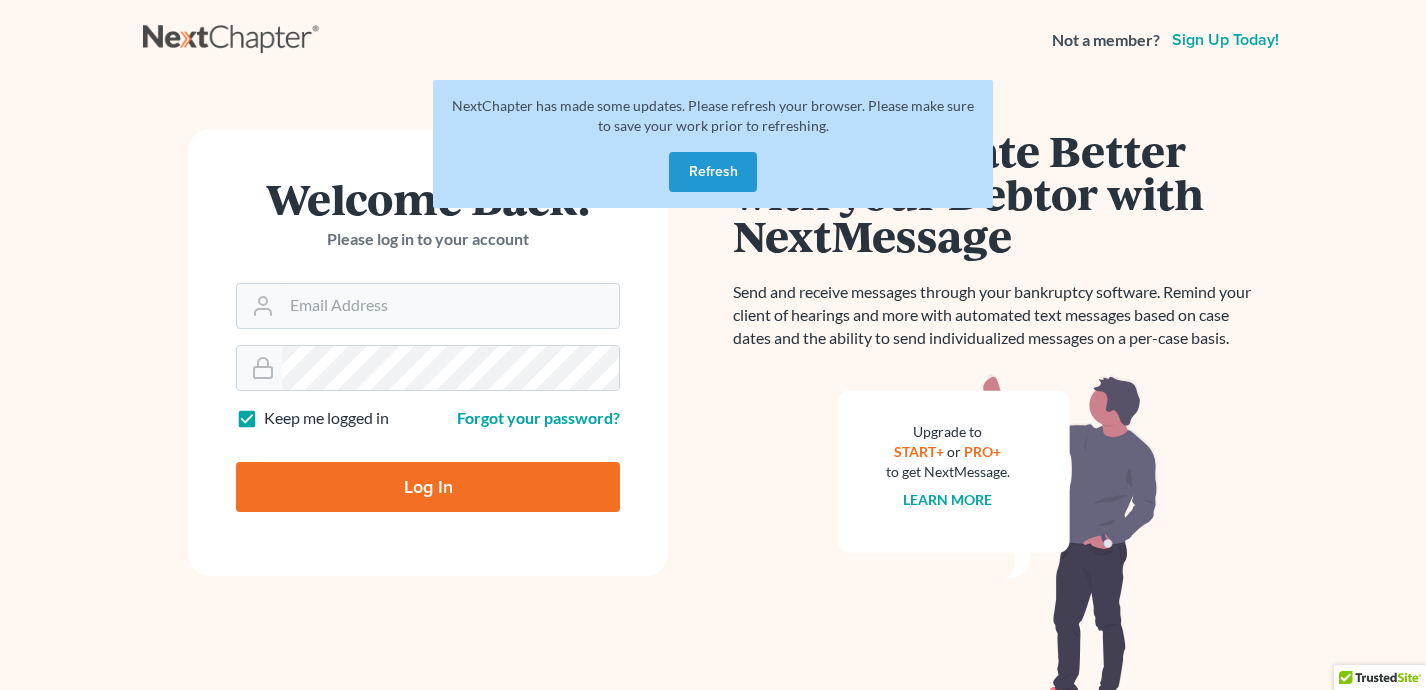 scroll, scrollTop: 0, scrollLeft: 0, axis: both 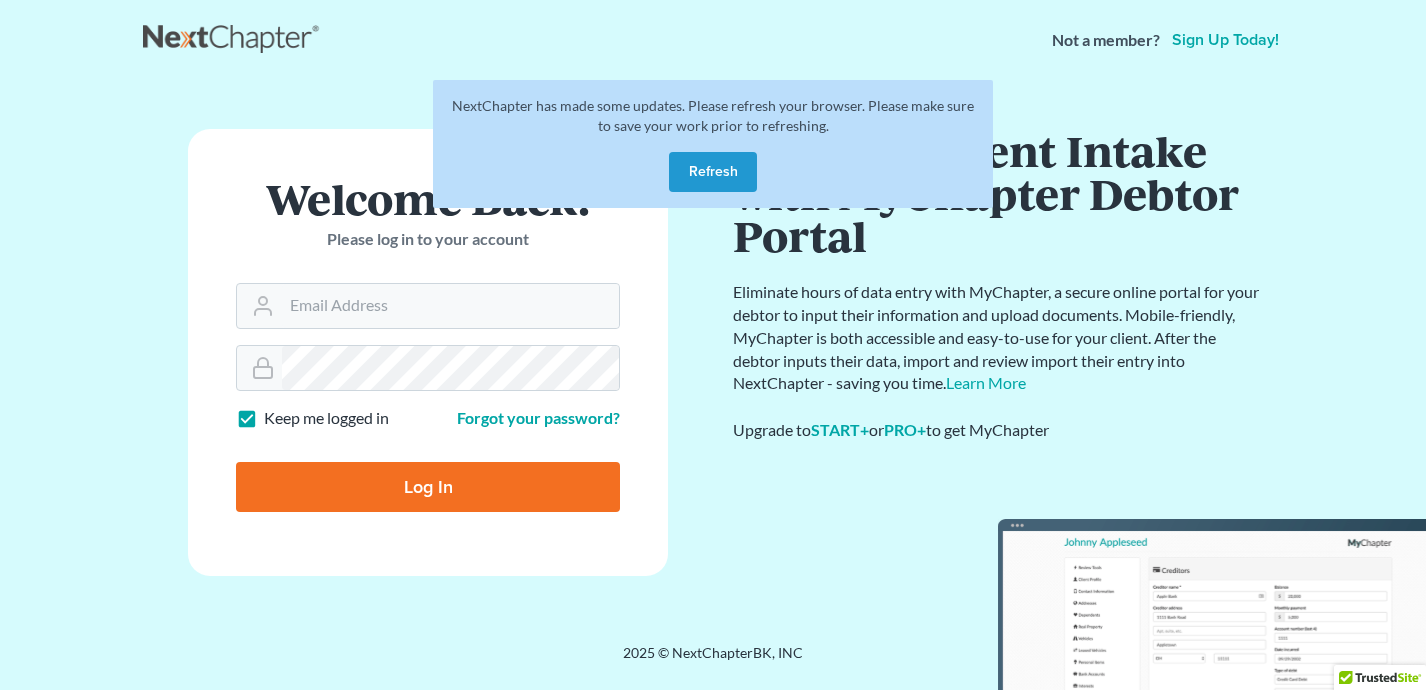 click on "Refresh" at bounding box center (713, 172) 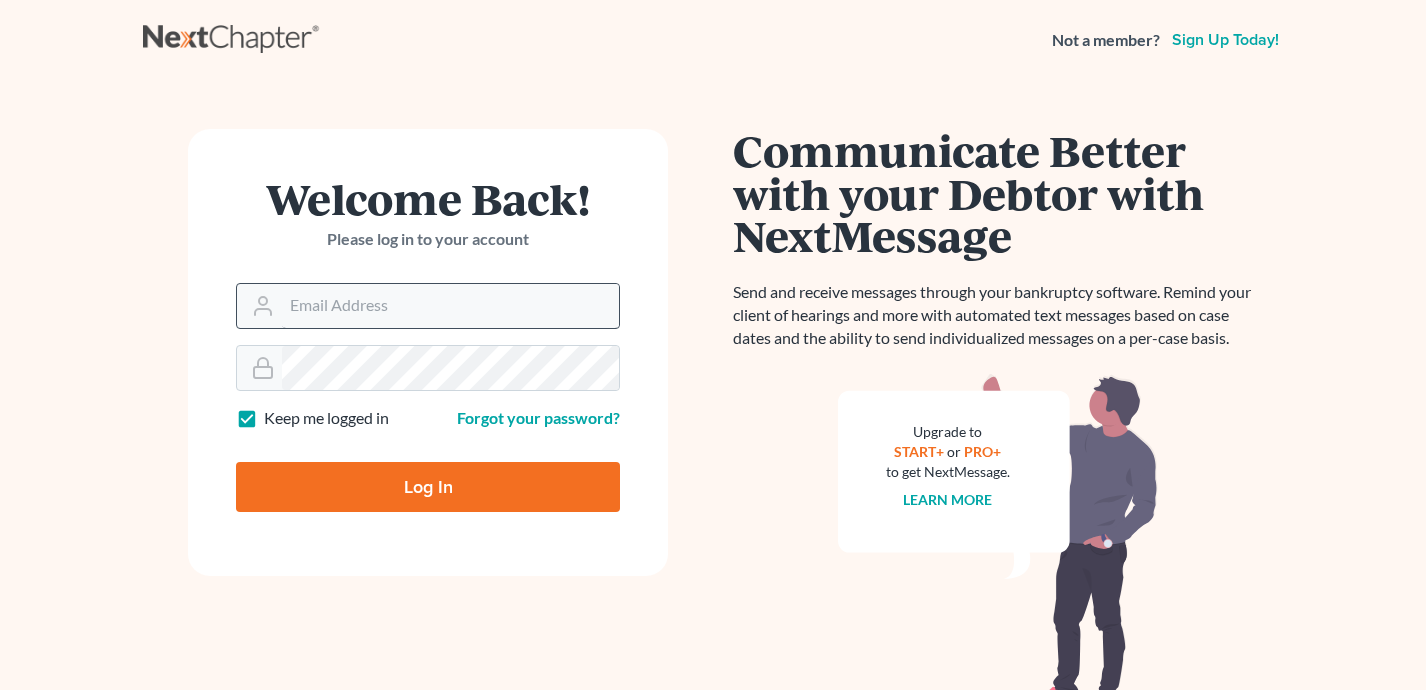scroll, scrollTop: 0, scrollLeft: 0, axis: both 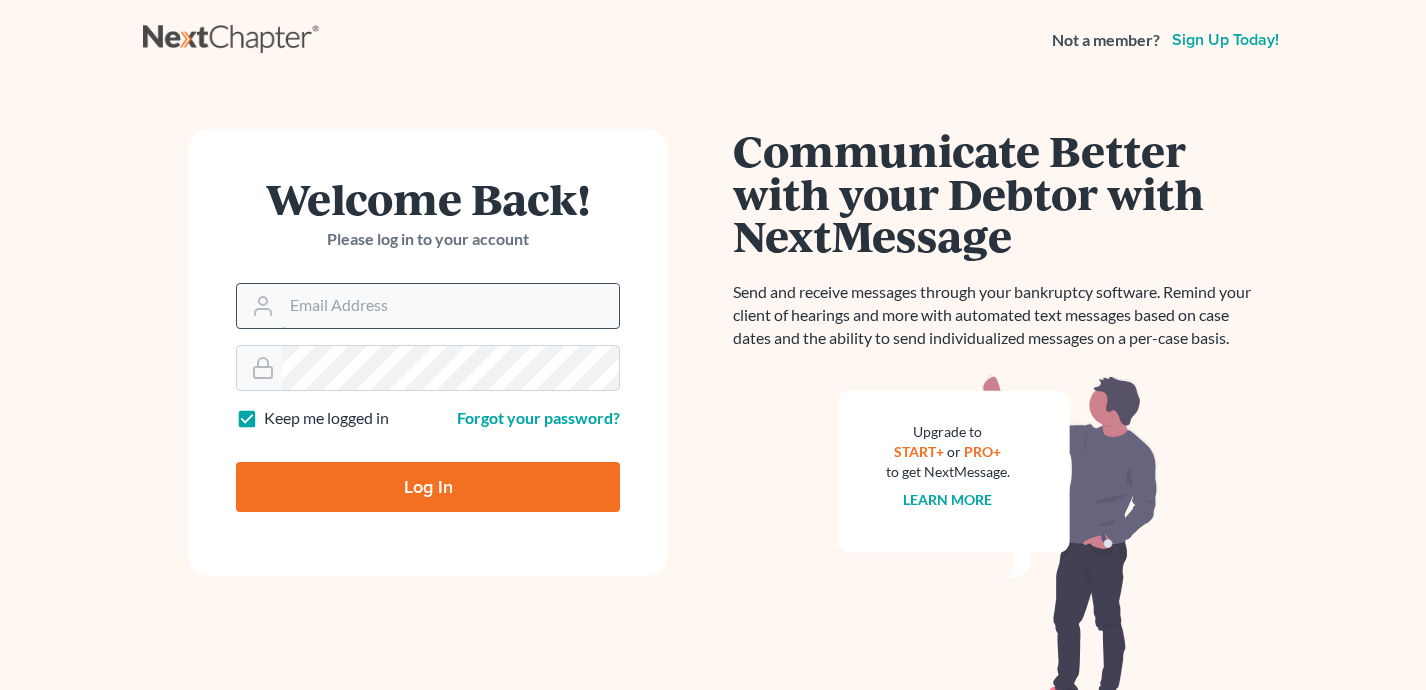 click on "Email Address" at bounding box center [450, 306] 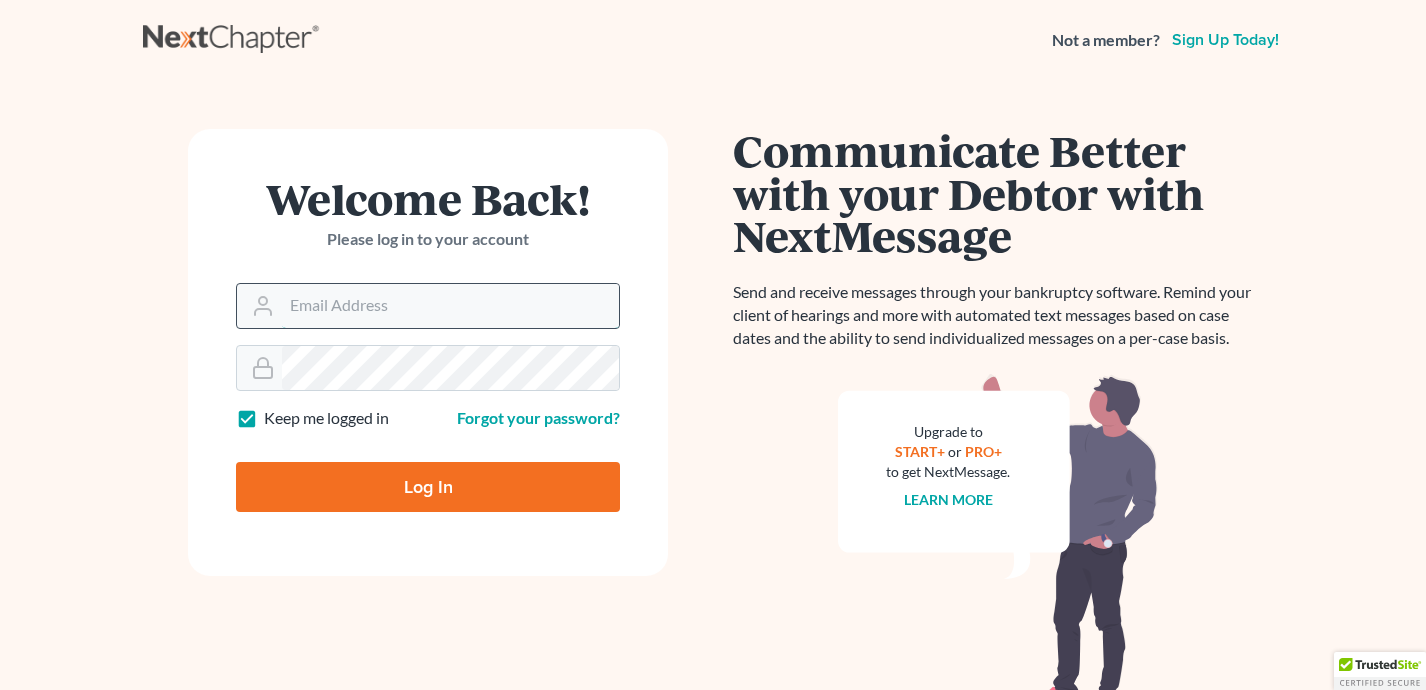 type on "[EMAIL]" 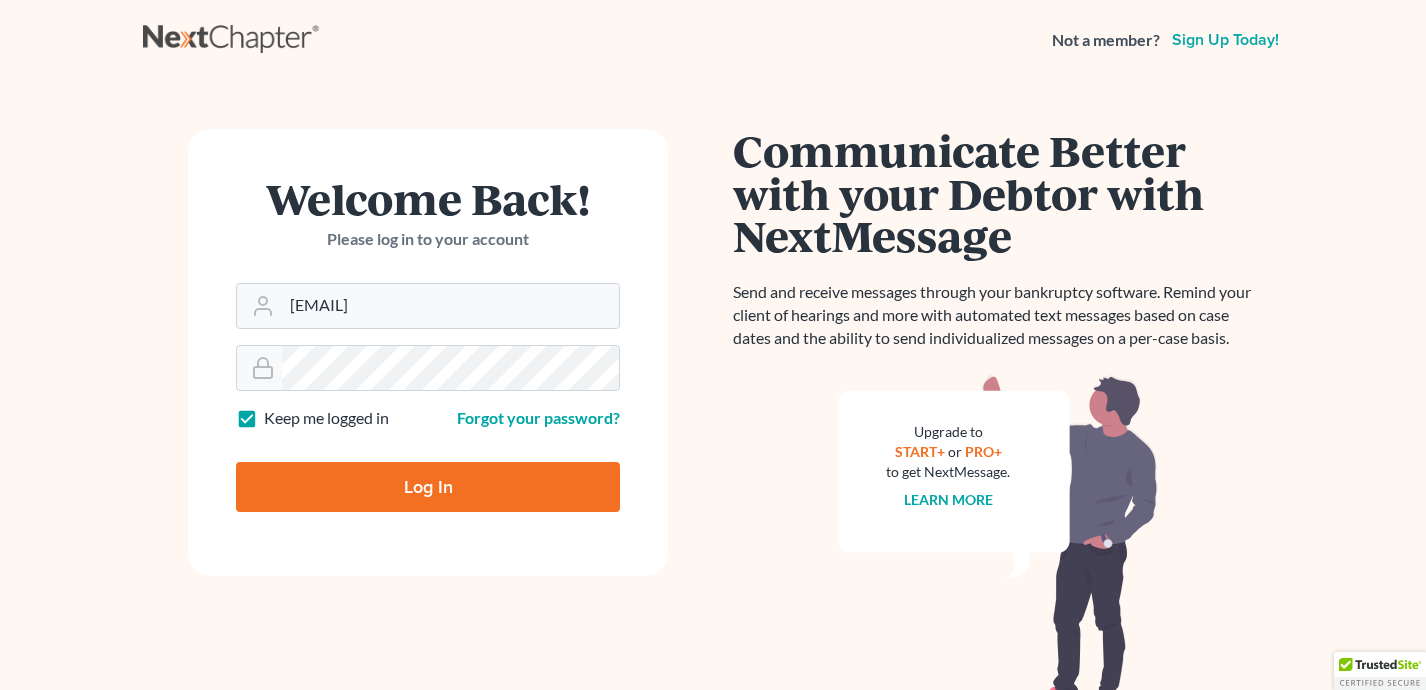 click on "Log In" at bounding box center [428, 487] 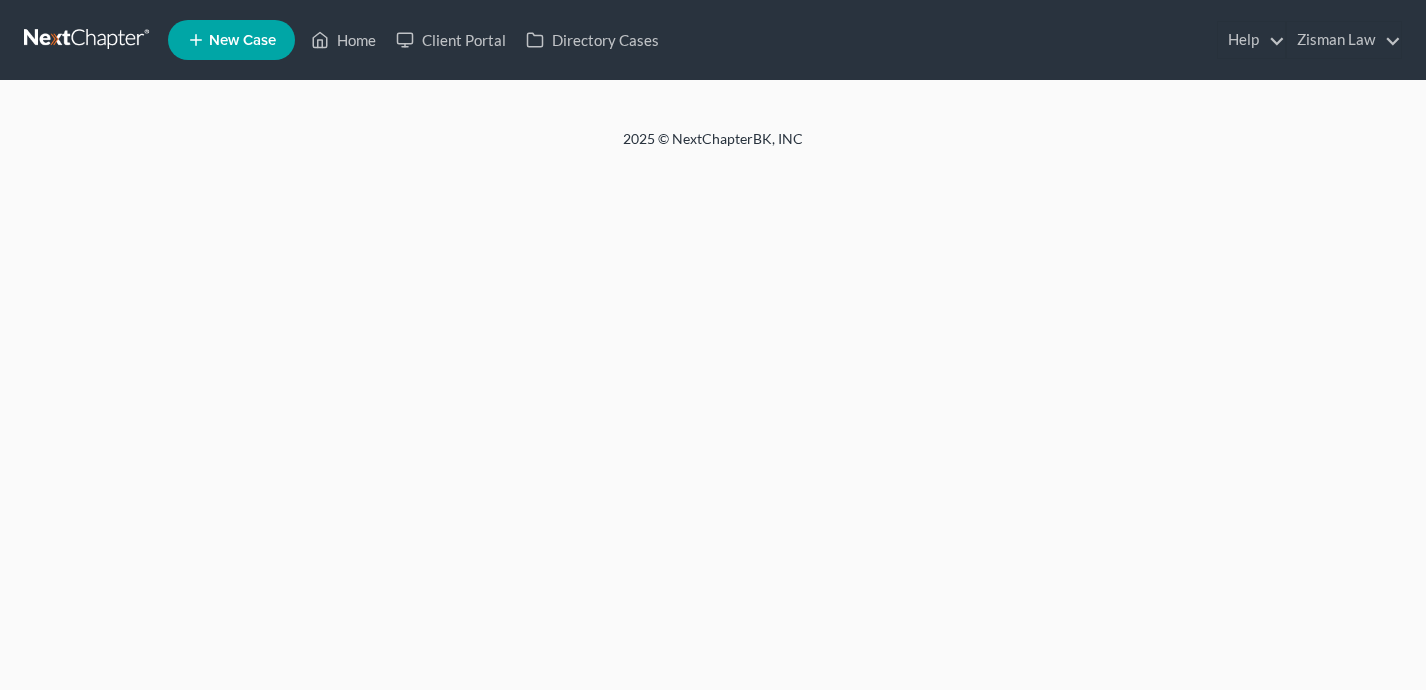 scroll, scrollTop: 0, scrollLeft: 0, axis: both 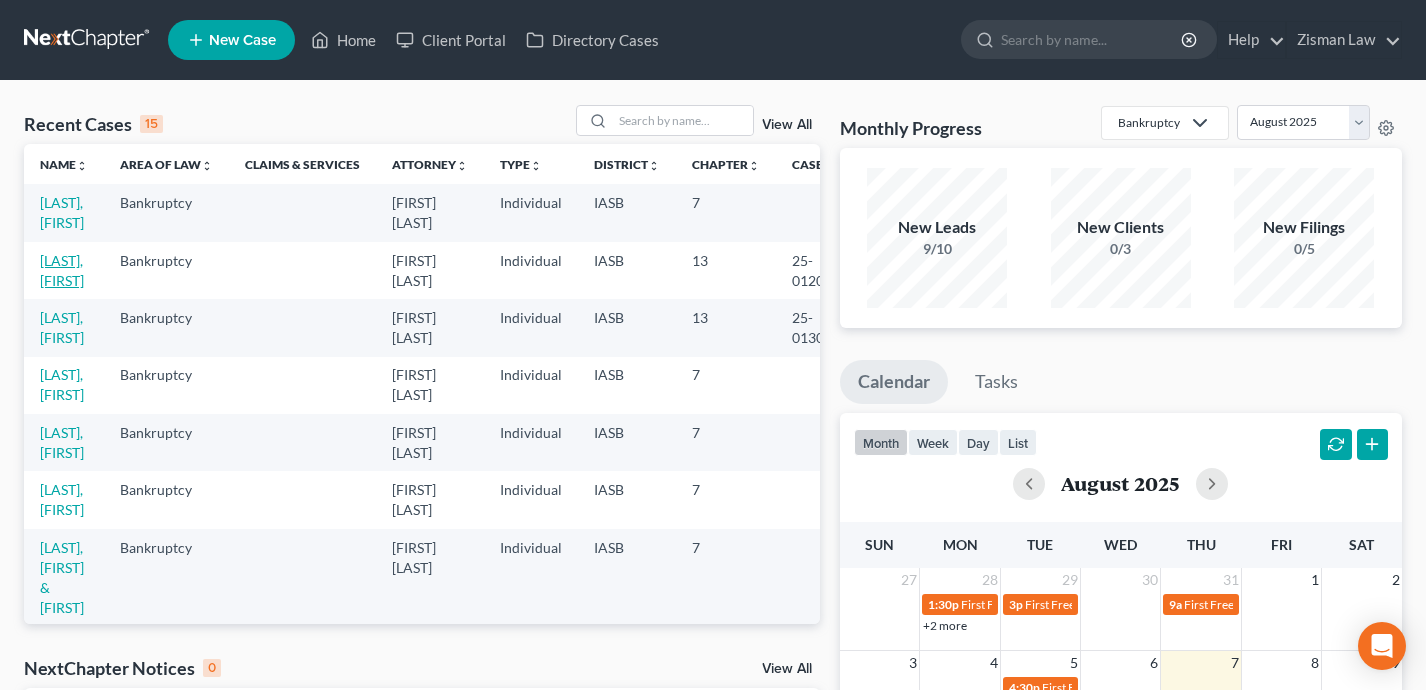 click on "[LAST], [FIRST]" at bounding box center (62, 270) 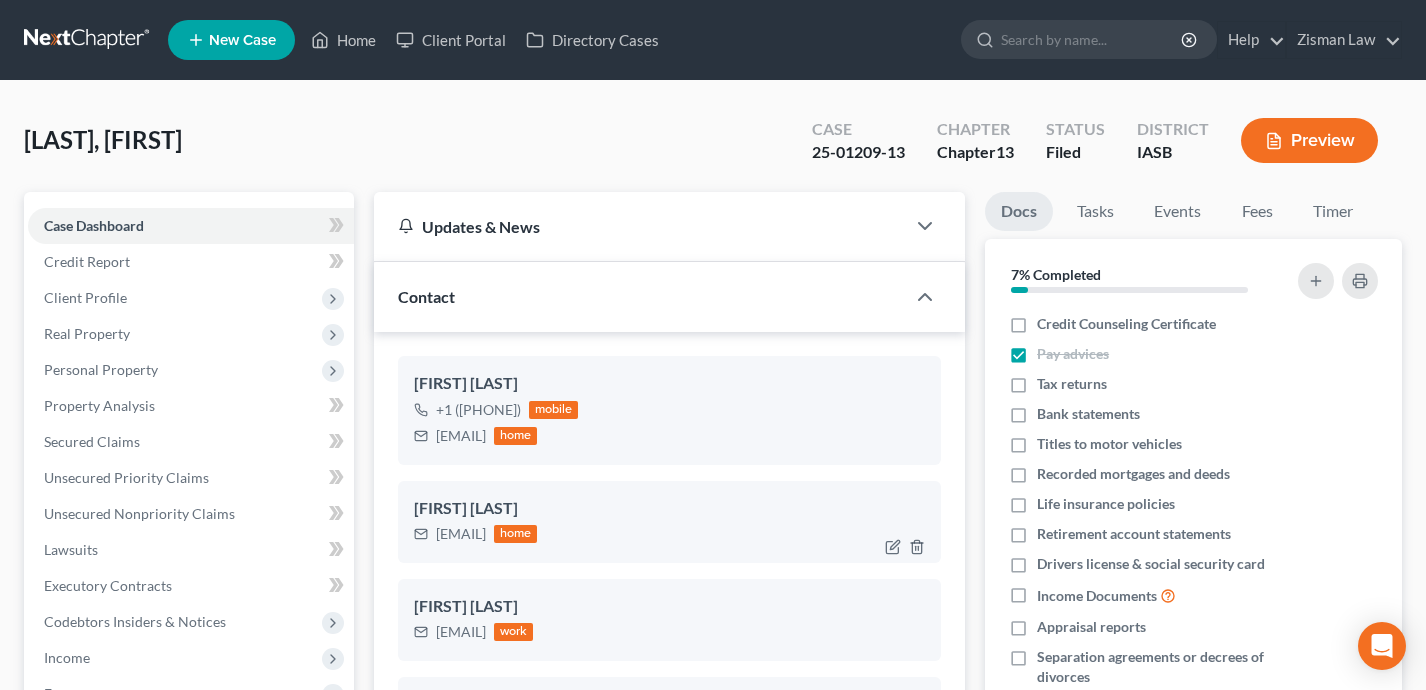 scroll, scrollTop: 450, scrollLeft: 0, axis: vertical 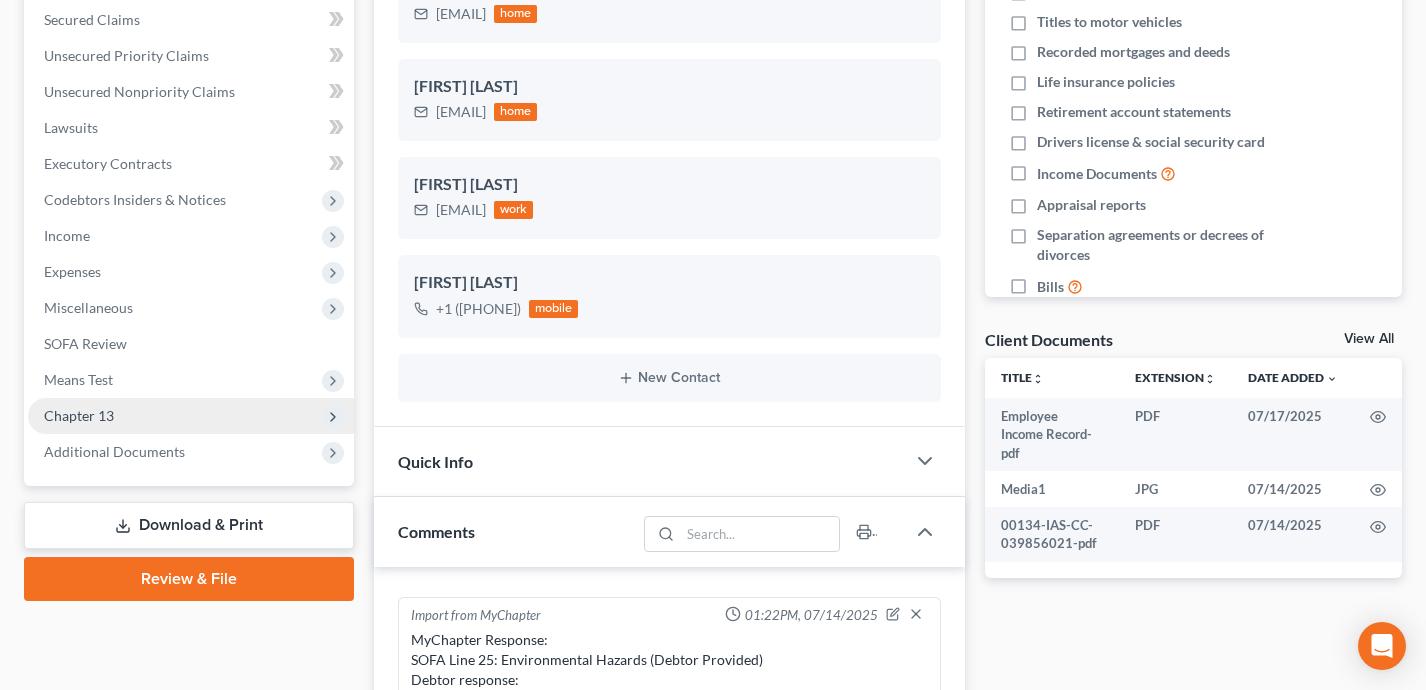 click on "Chapter 13" at bounding box center (191, 416) 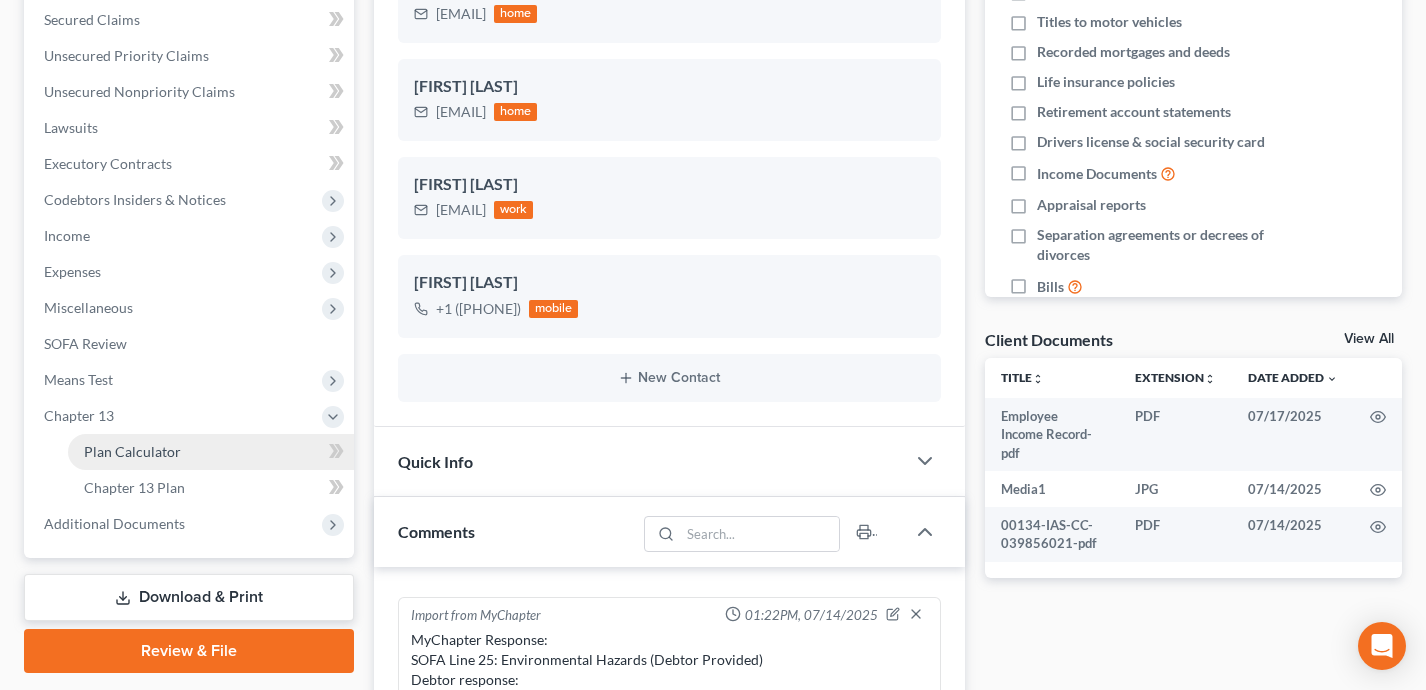 click on "Plan Calculator" at bounding box center (211, 452) 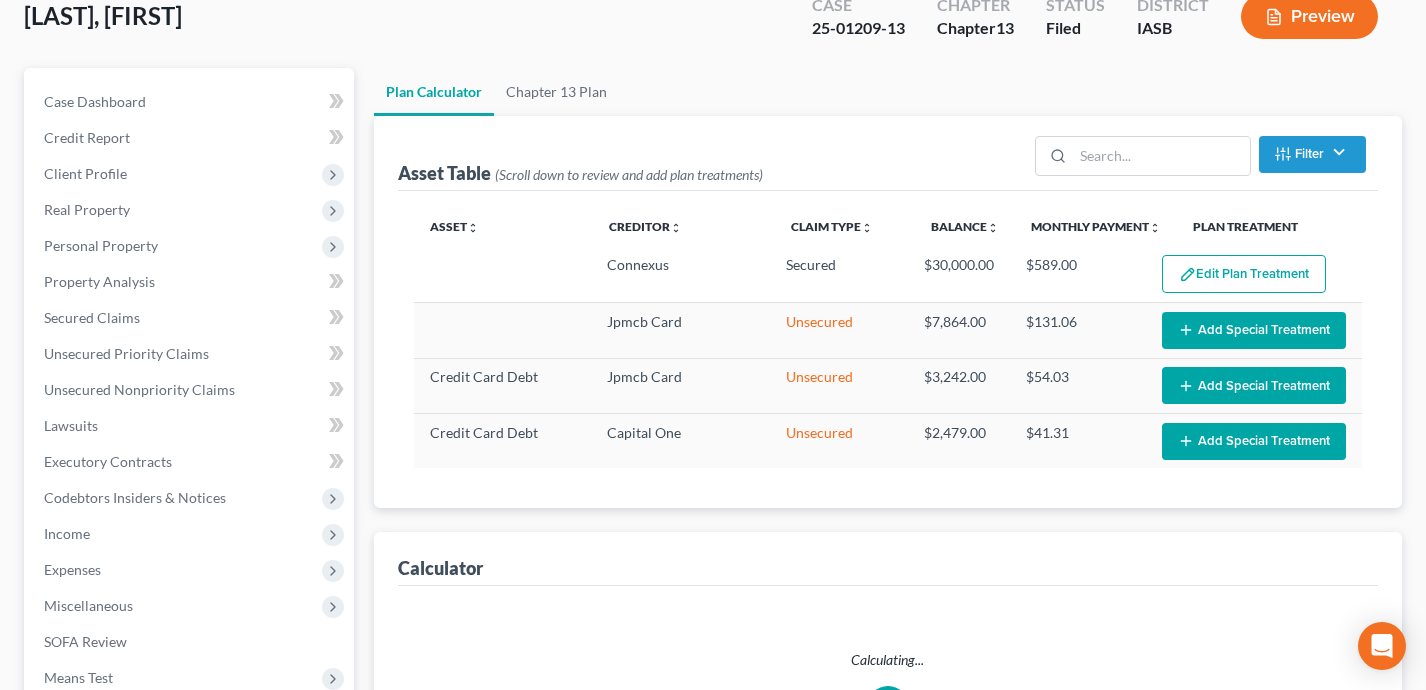scroll, scrollTop: 157, scrollLeft: 0, axis: vertical 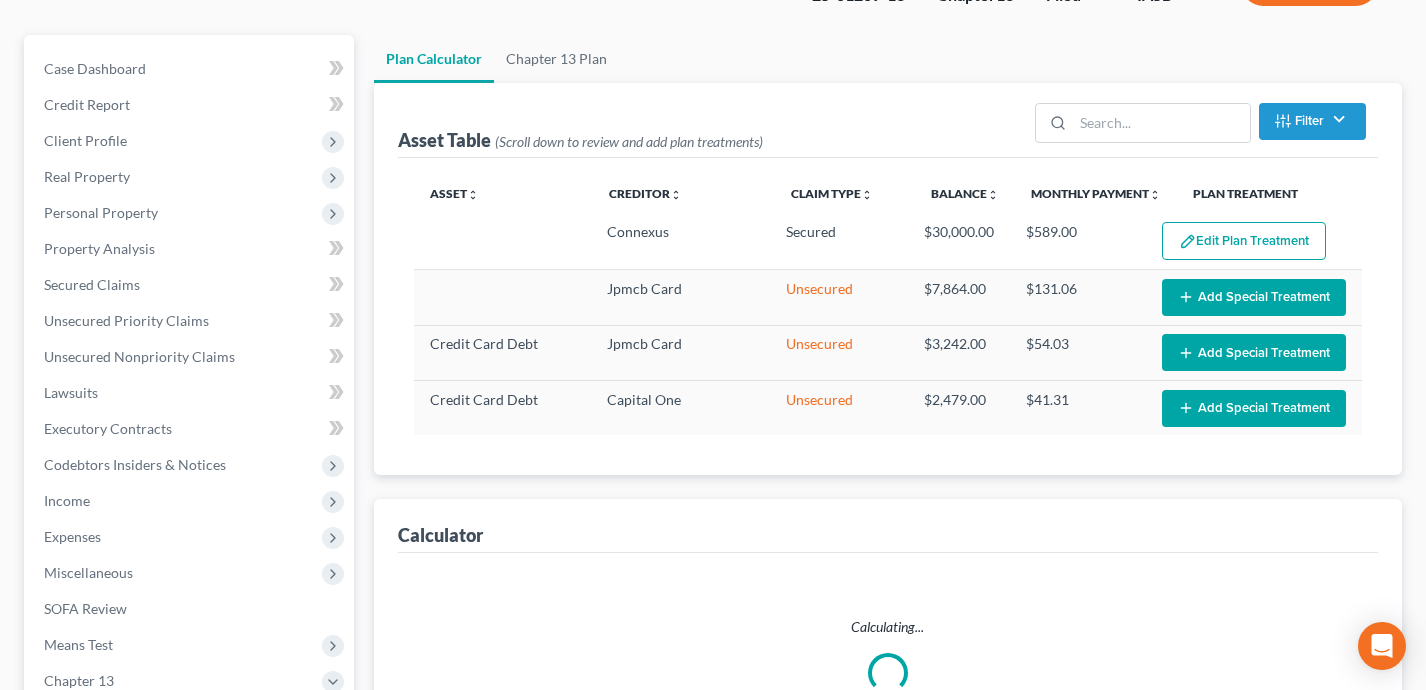 select on "59" 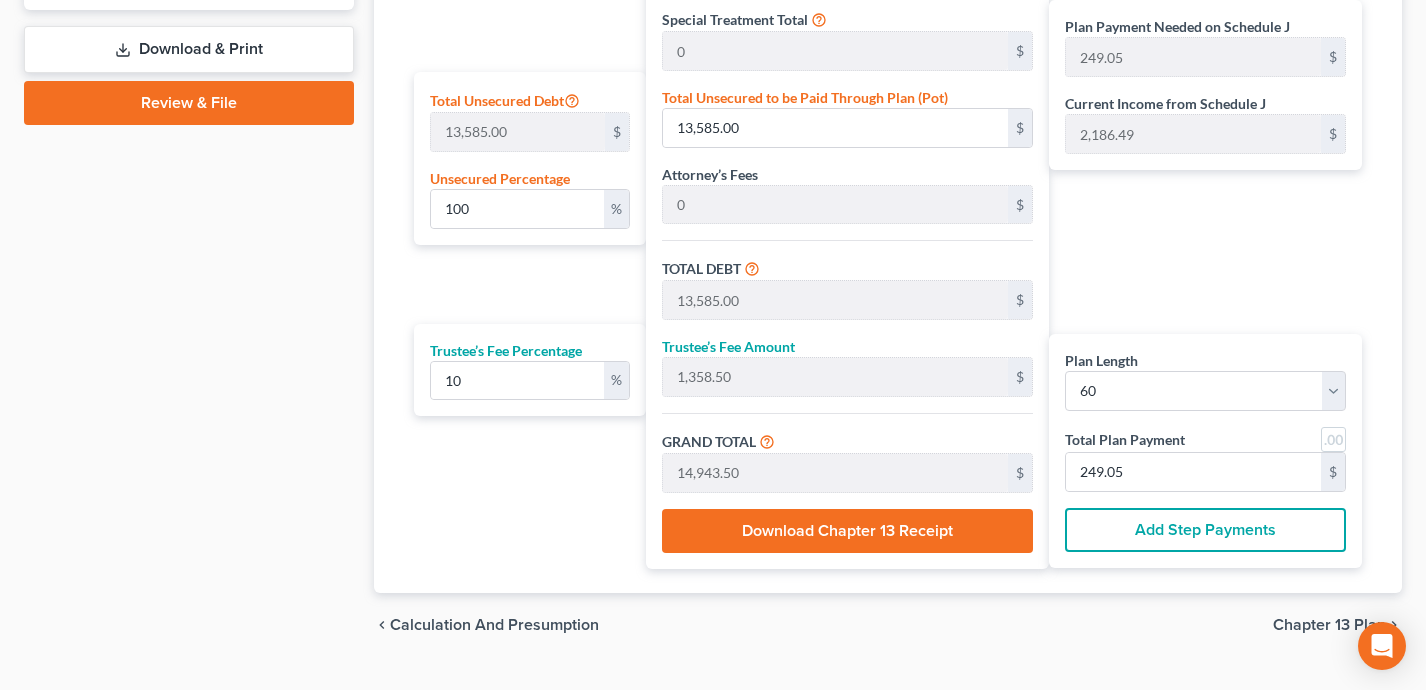 scroll, scrollTop: 976, scrollLeft: 0, axis: vertical 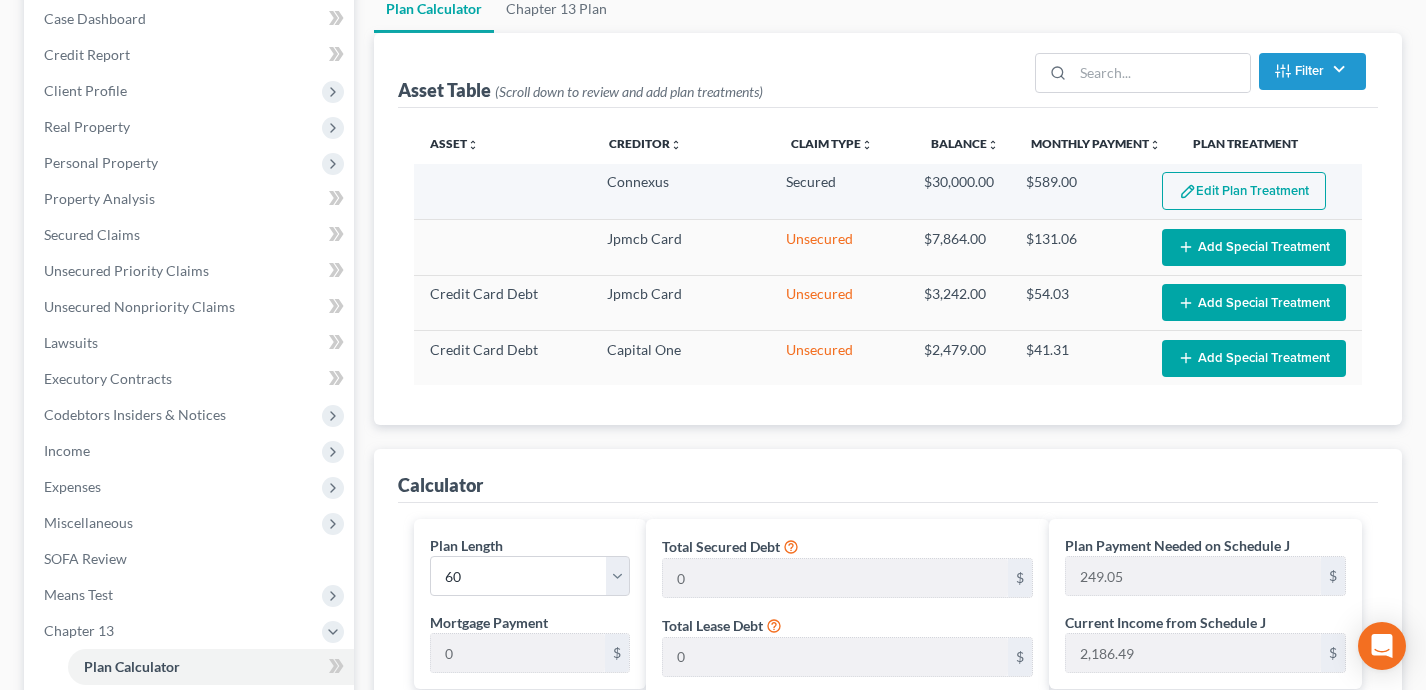 click on "Edit Plan Treatment" at bounding box center (1244, 191) 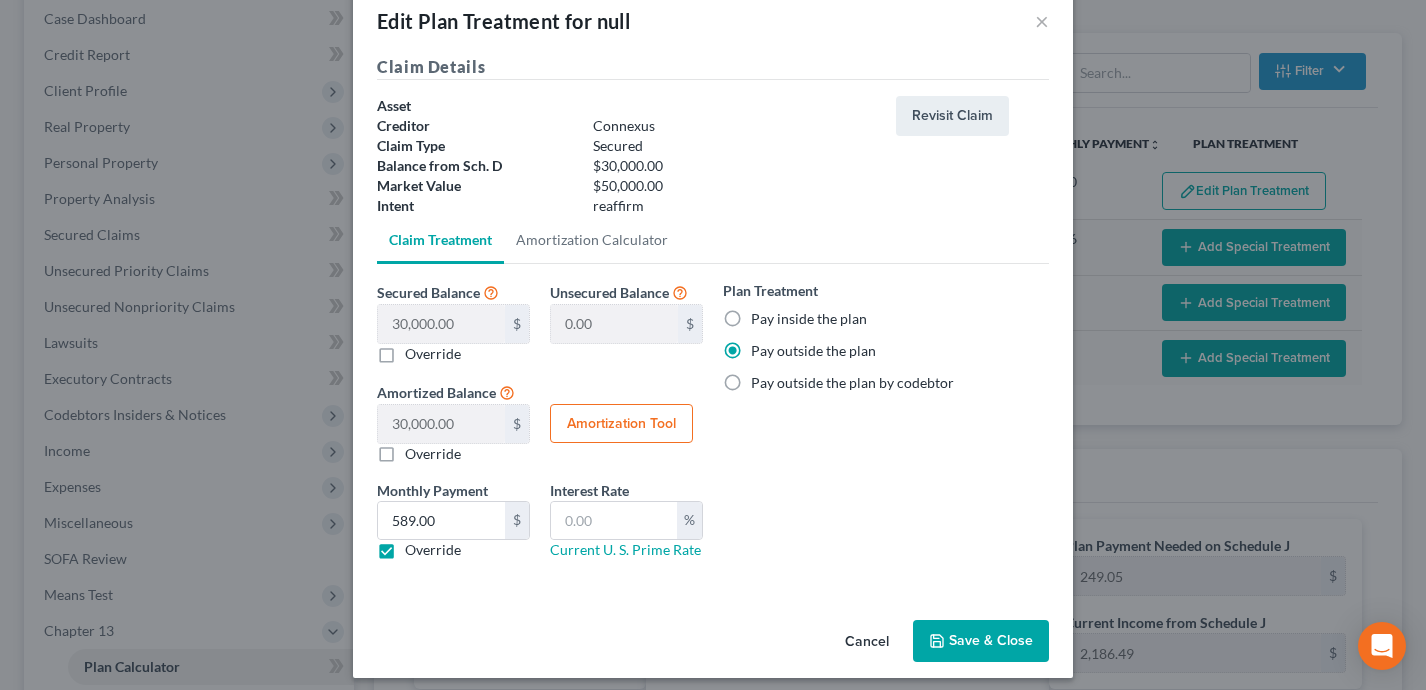 scroll, scrollTop: 49, scrollLeft: 0, axis: vertical 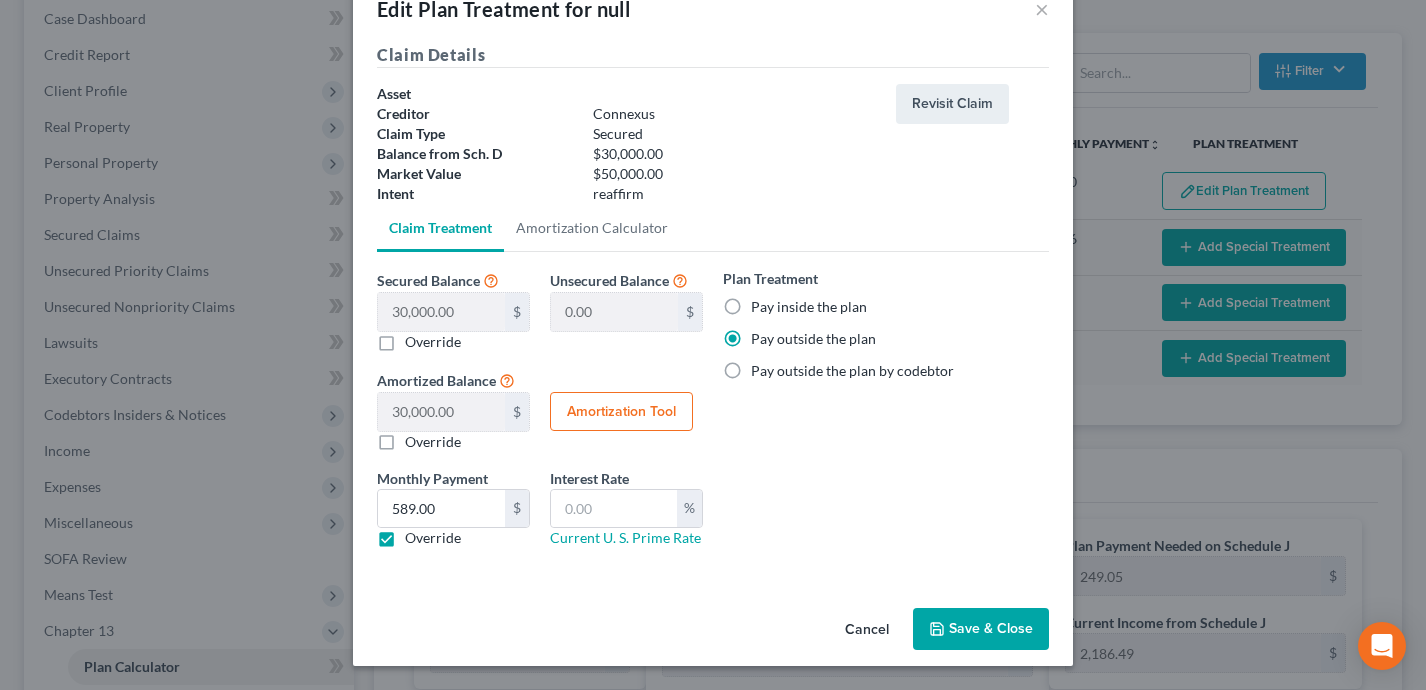 click on "Save & Close" at bounding box center (981, 629) 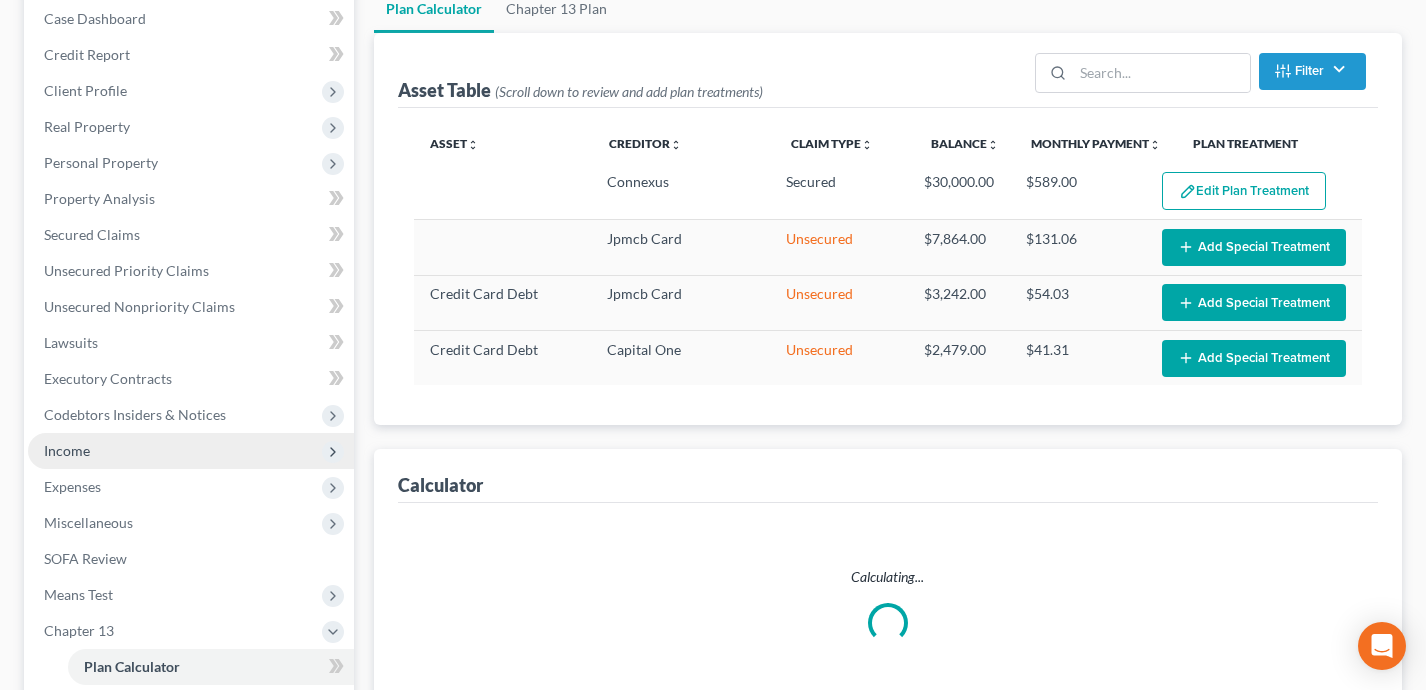 select on "59" 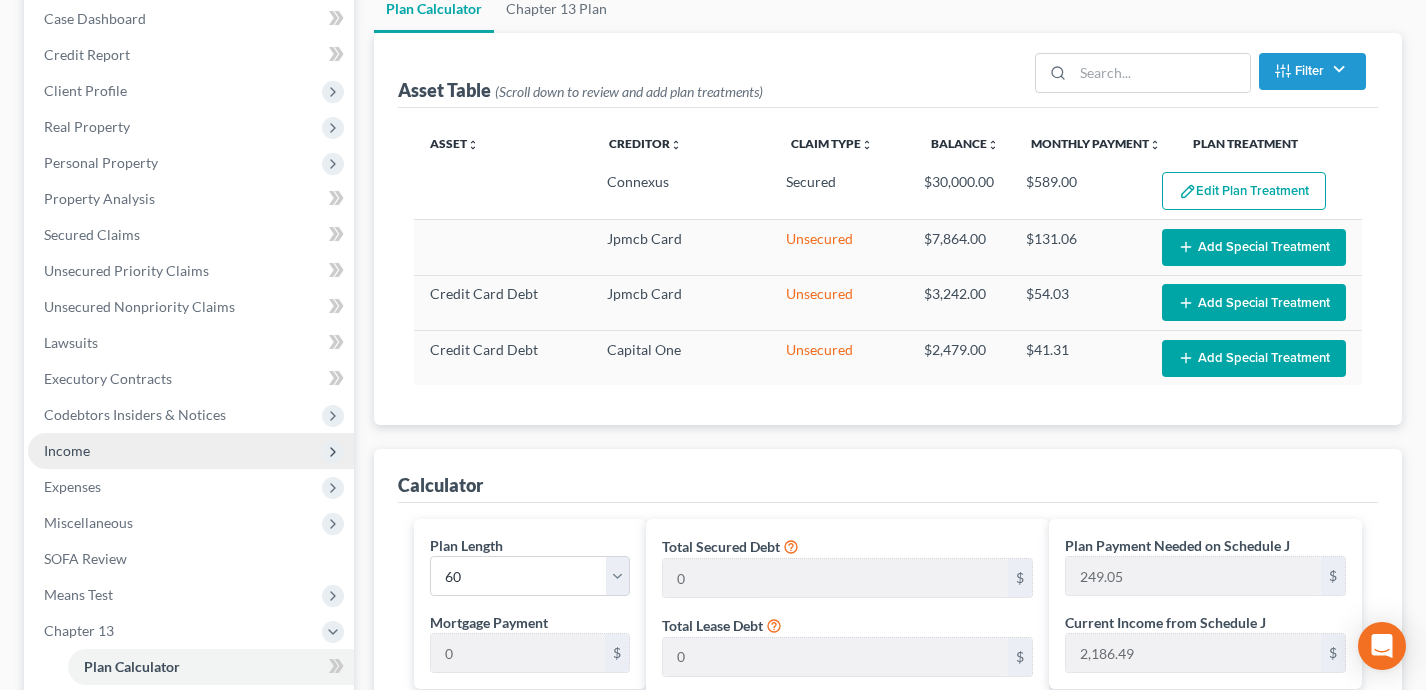 scroll, scrollTop: 0, scrollLeft: 0, axis: both 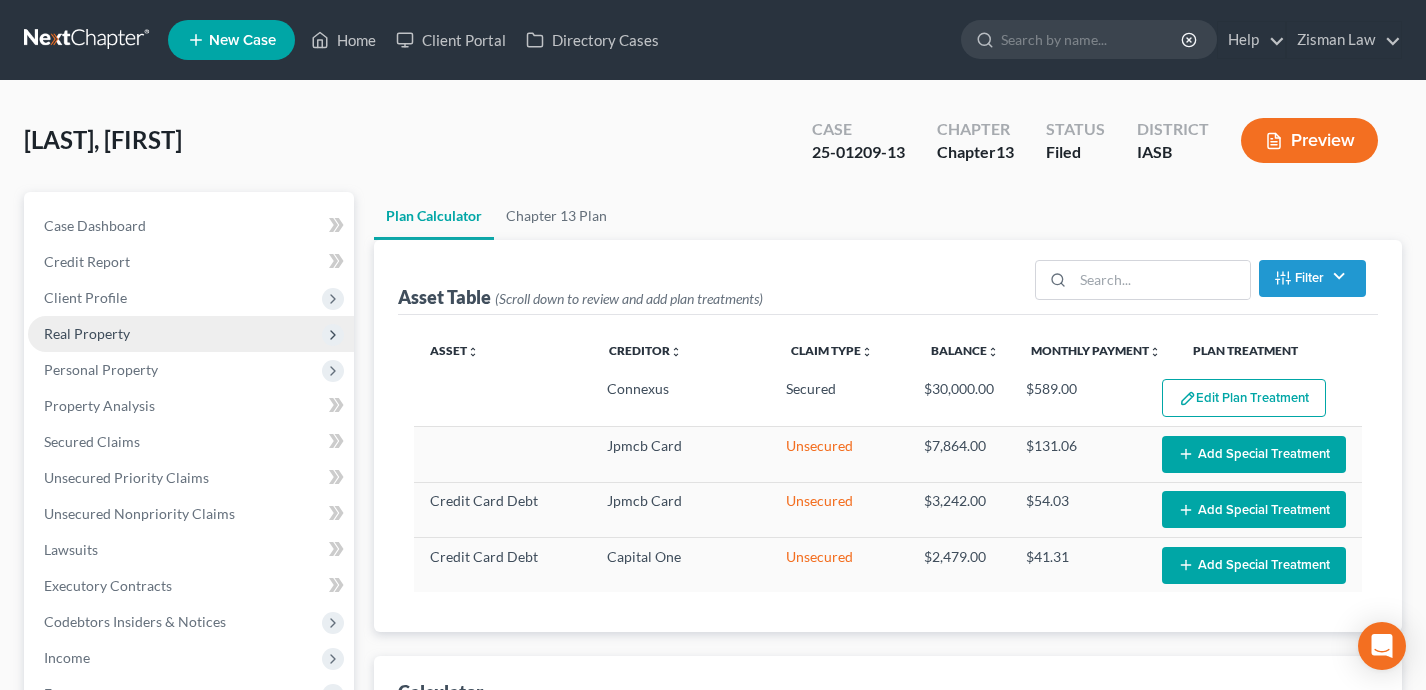 click on "Real Property" at bounding box center [191, 334] 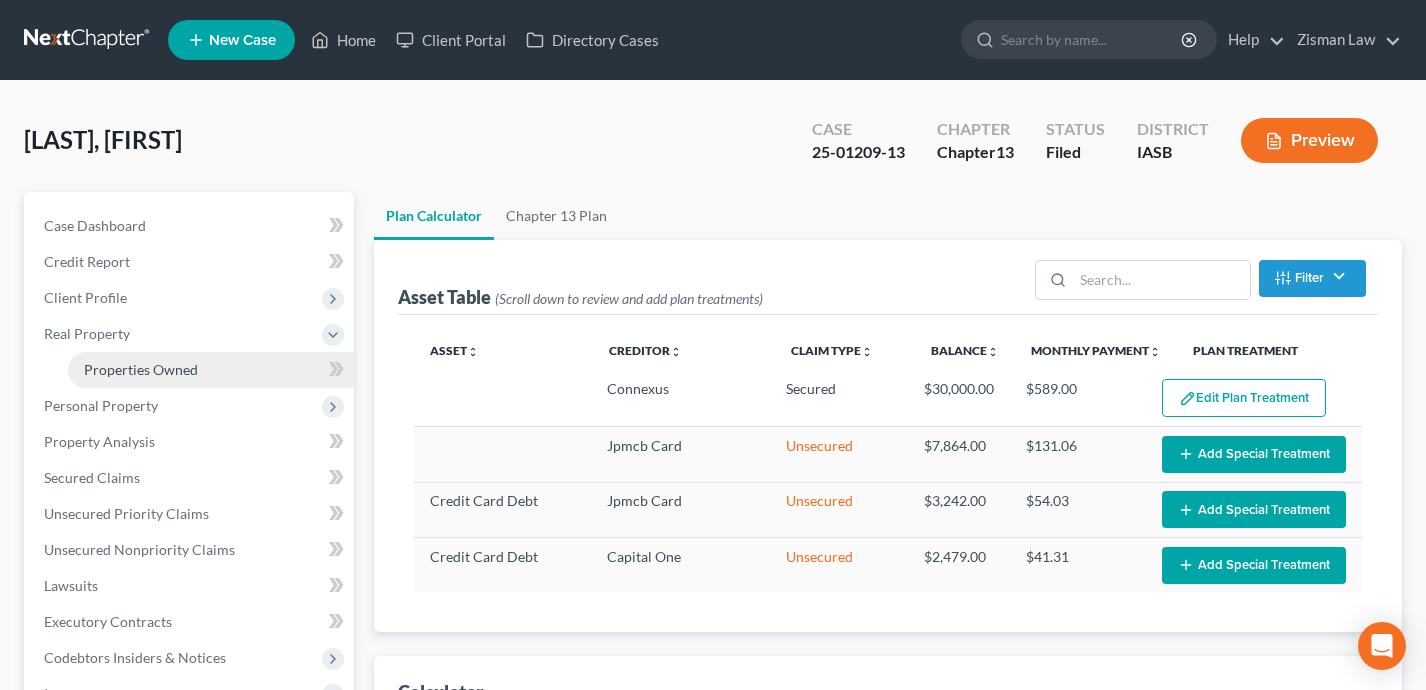 click on "Properties Owned" at bounding box center [141, 369] 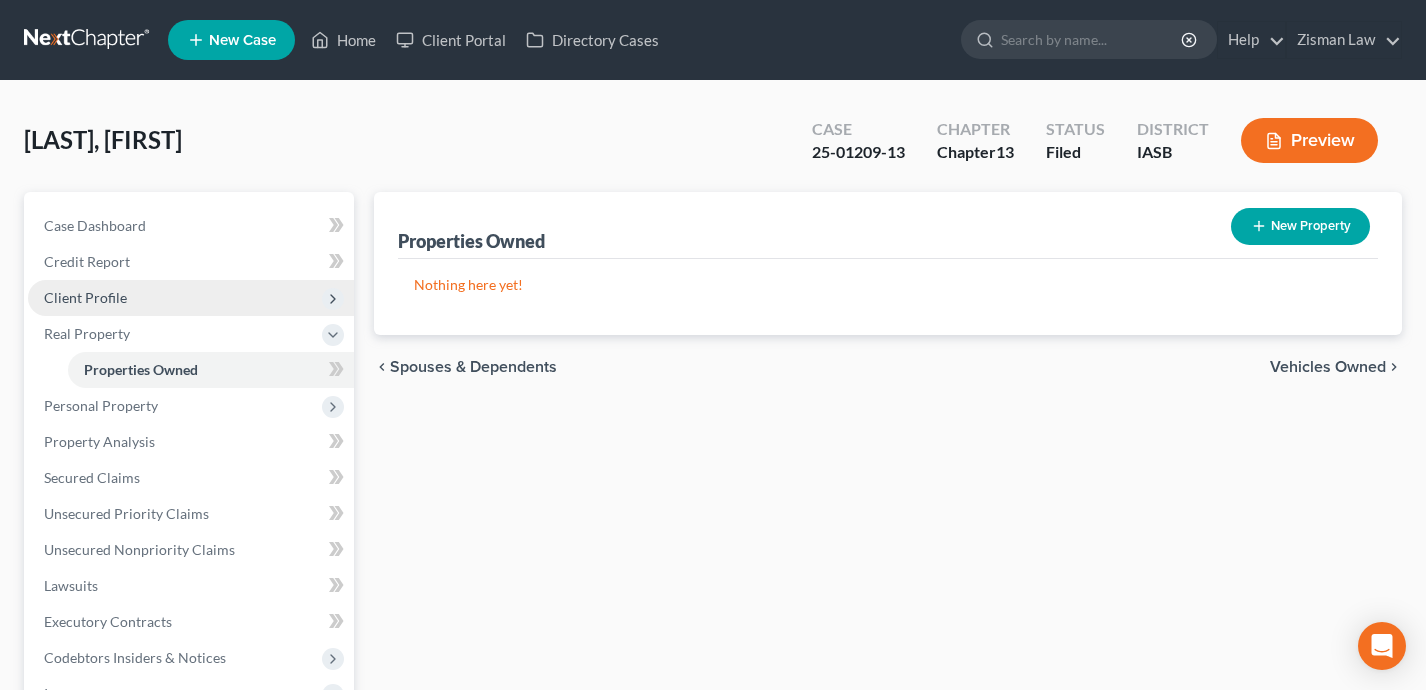 click on "Client Profile" at bounding box center (191, 298) 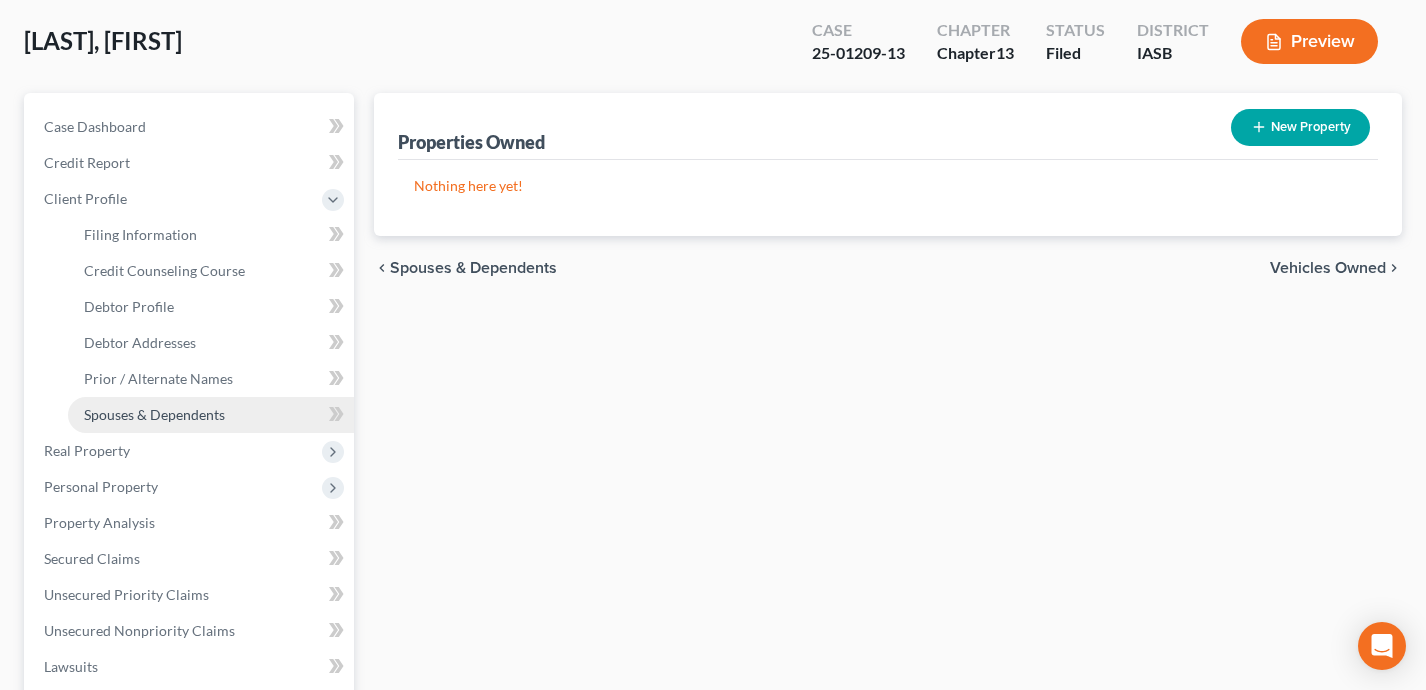 scroll, scrollTop: 87, scrollLeft: 0, axis: vertical 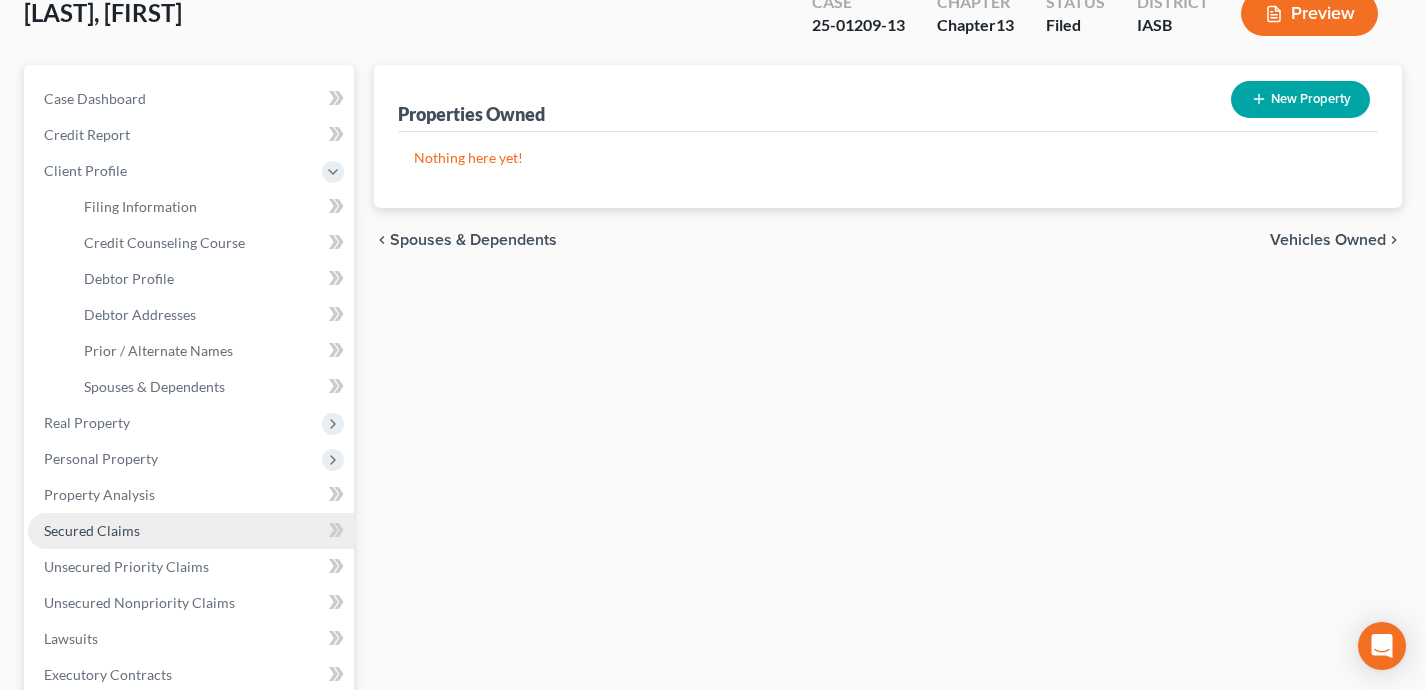 click on "Secured Claims" at bounding box center (191, 531) 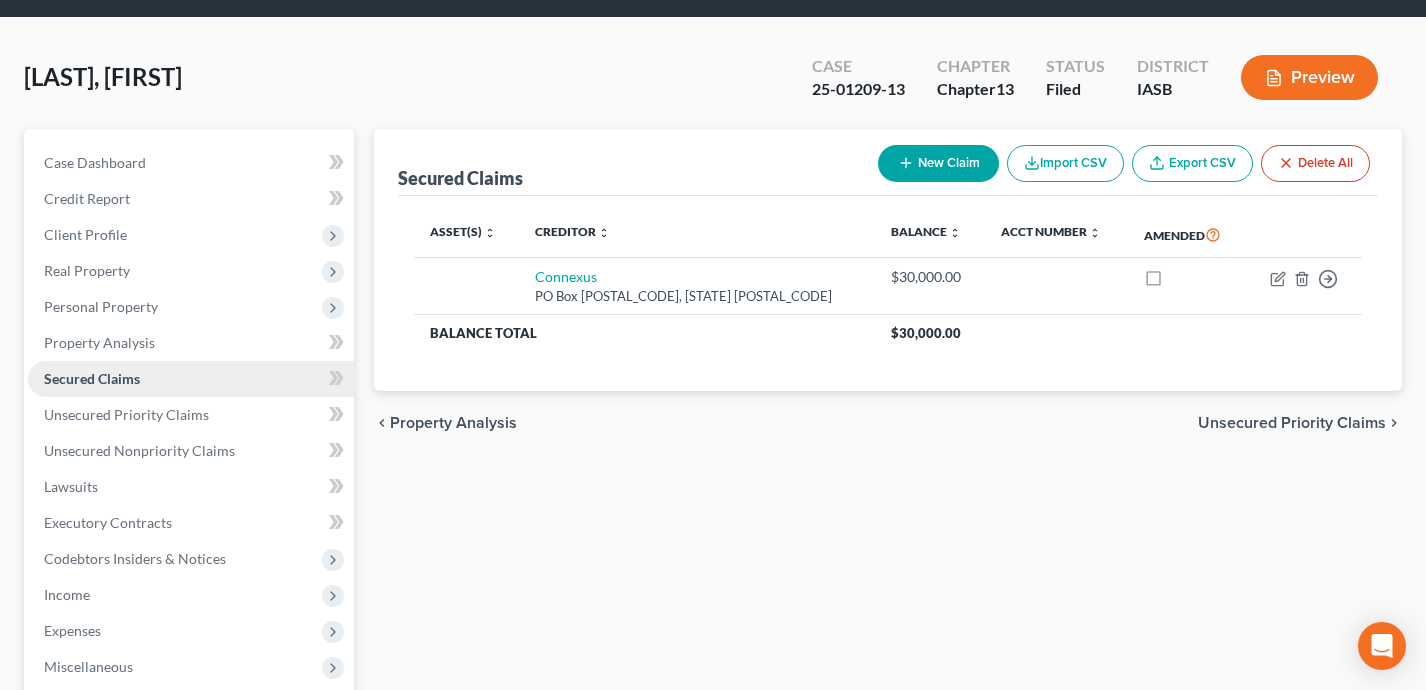 scroll, scrollTop: 0, scrollLeft: 0, axis: both 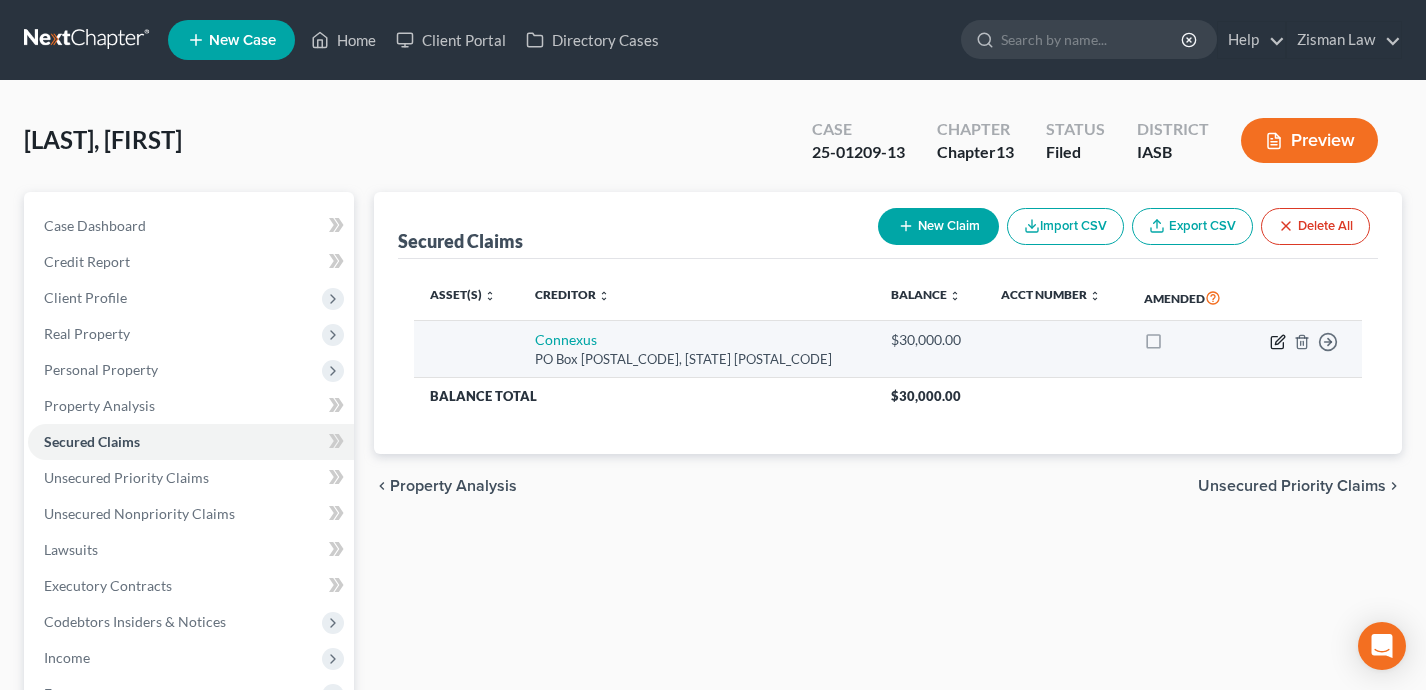 click 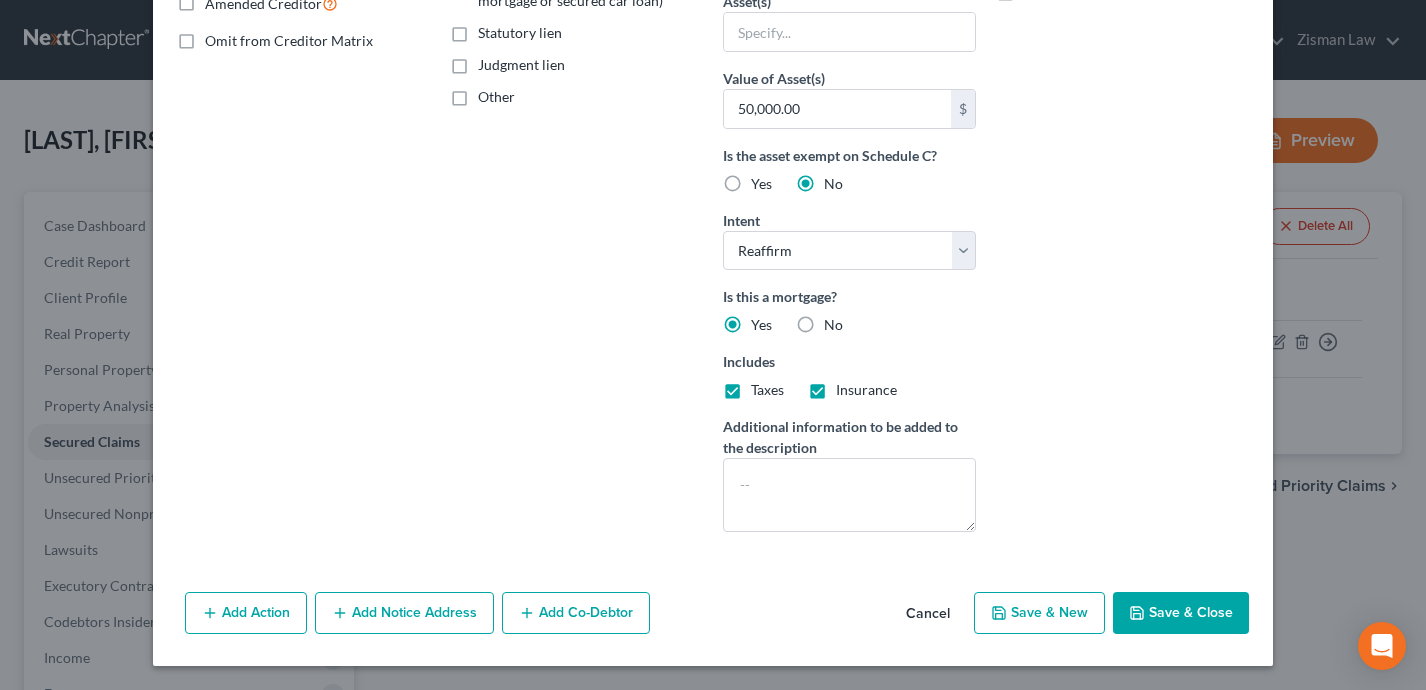 scroll, scrollTop: 0, scrollLeft: 0, axis: both 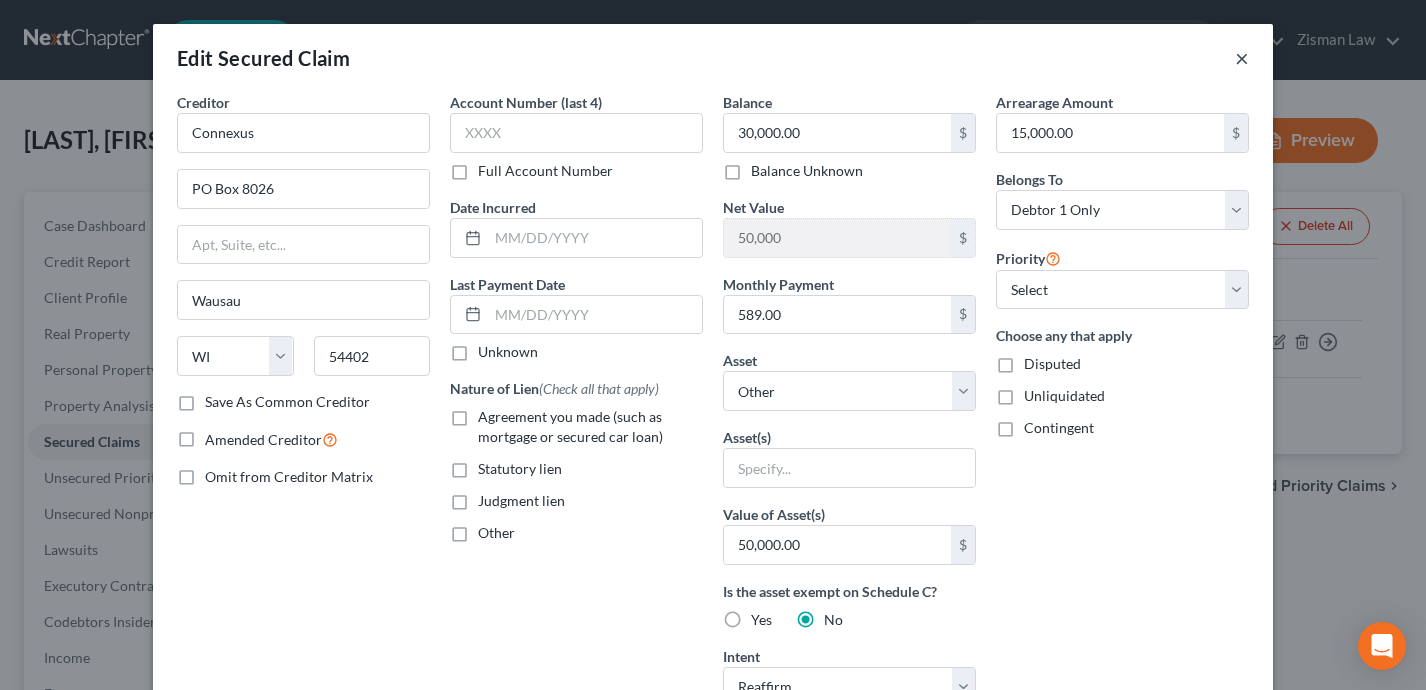 click on "×" at bounding box center (1242, 58) 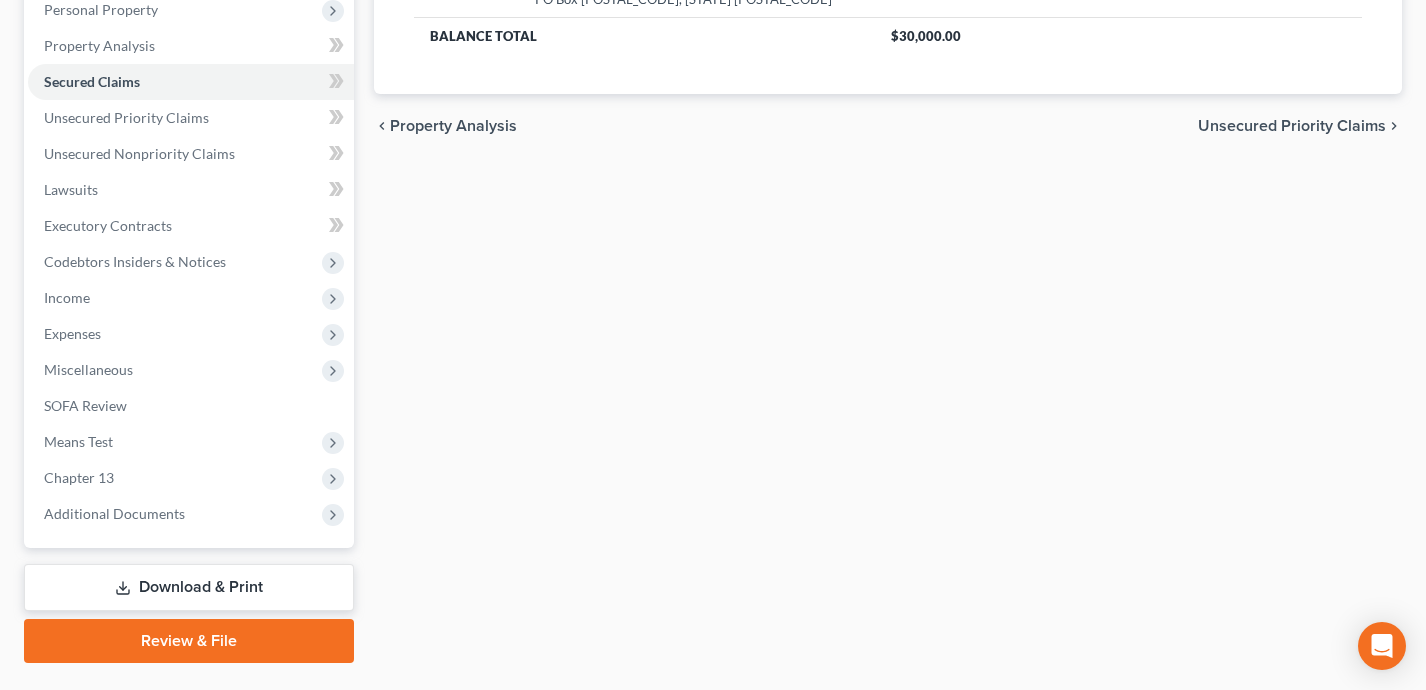 scroll, scrollTop: 407, scrollLeft: 0, axis: vertical 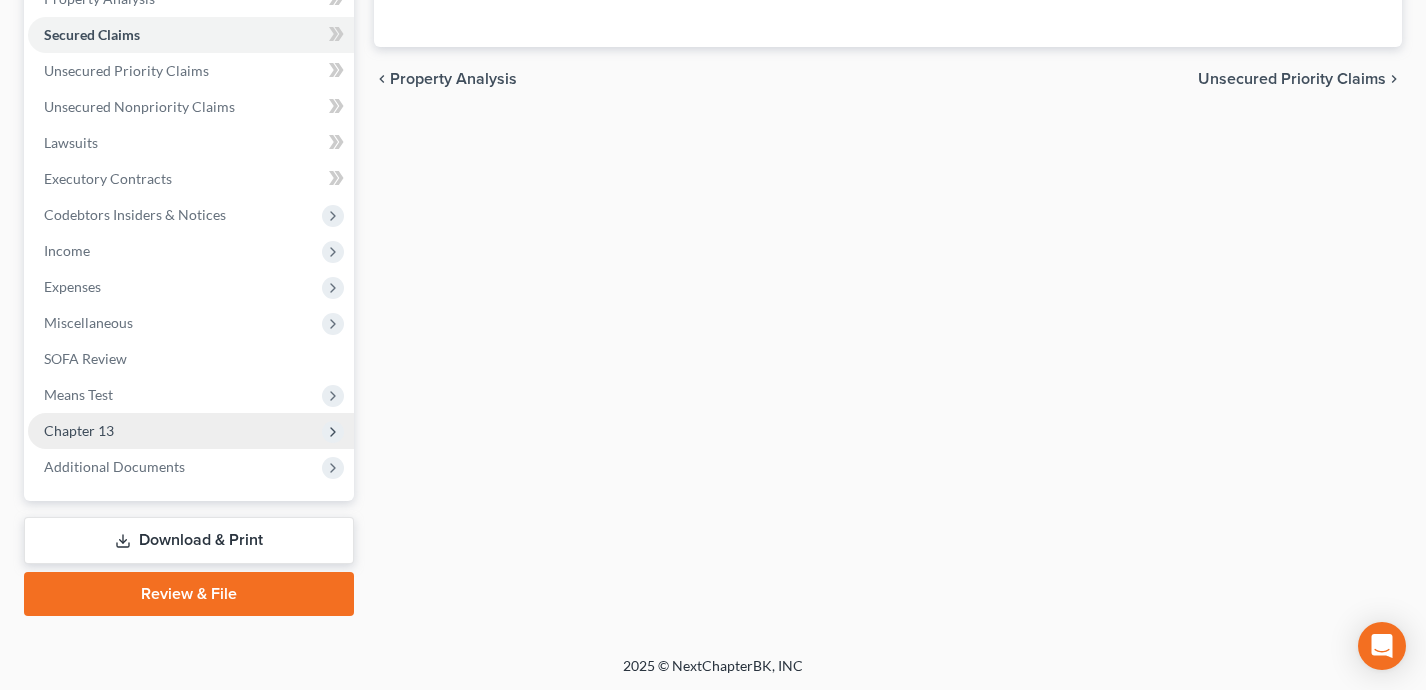 click on "Chapter 13" at bounding box center [191, 431] 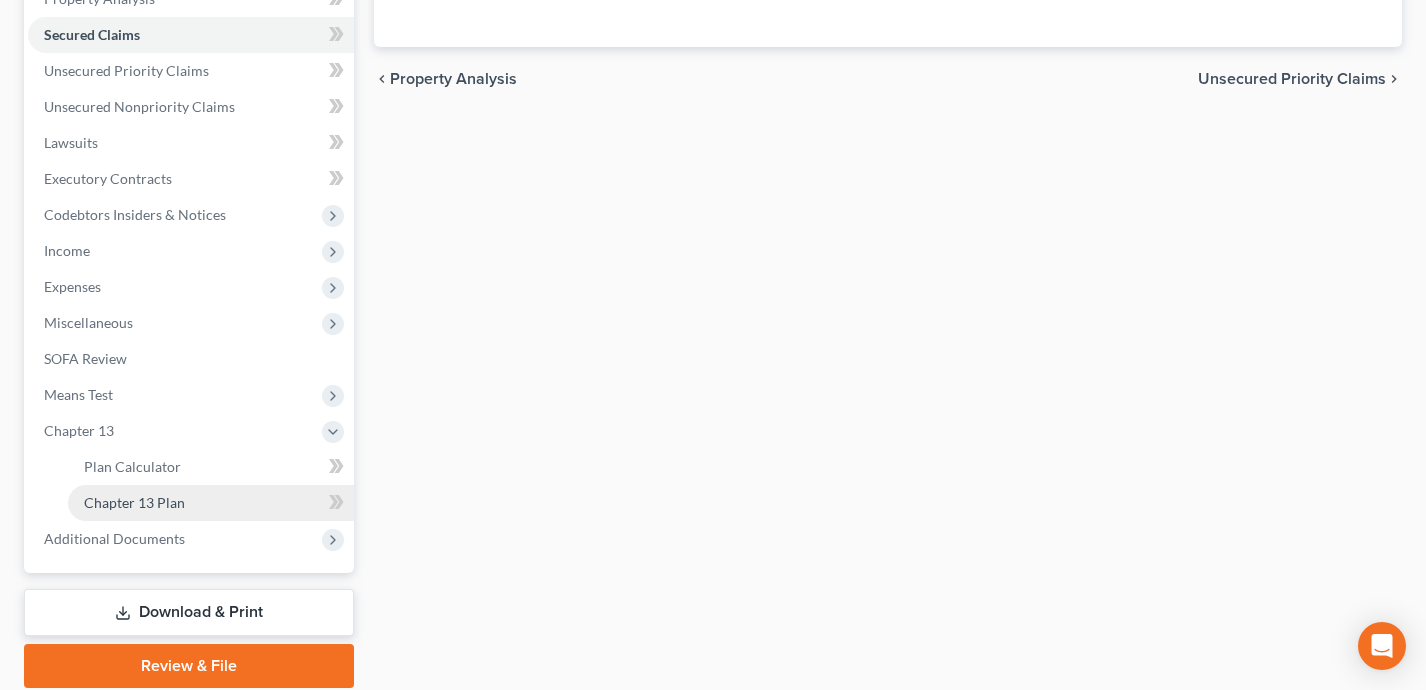 click on "Chapter 13 Plan" at bounding box center [211, 503] 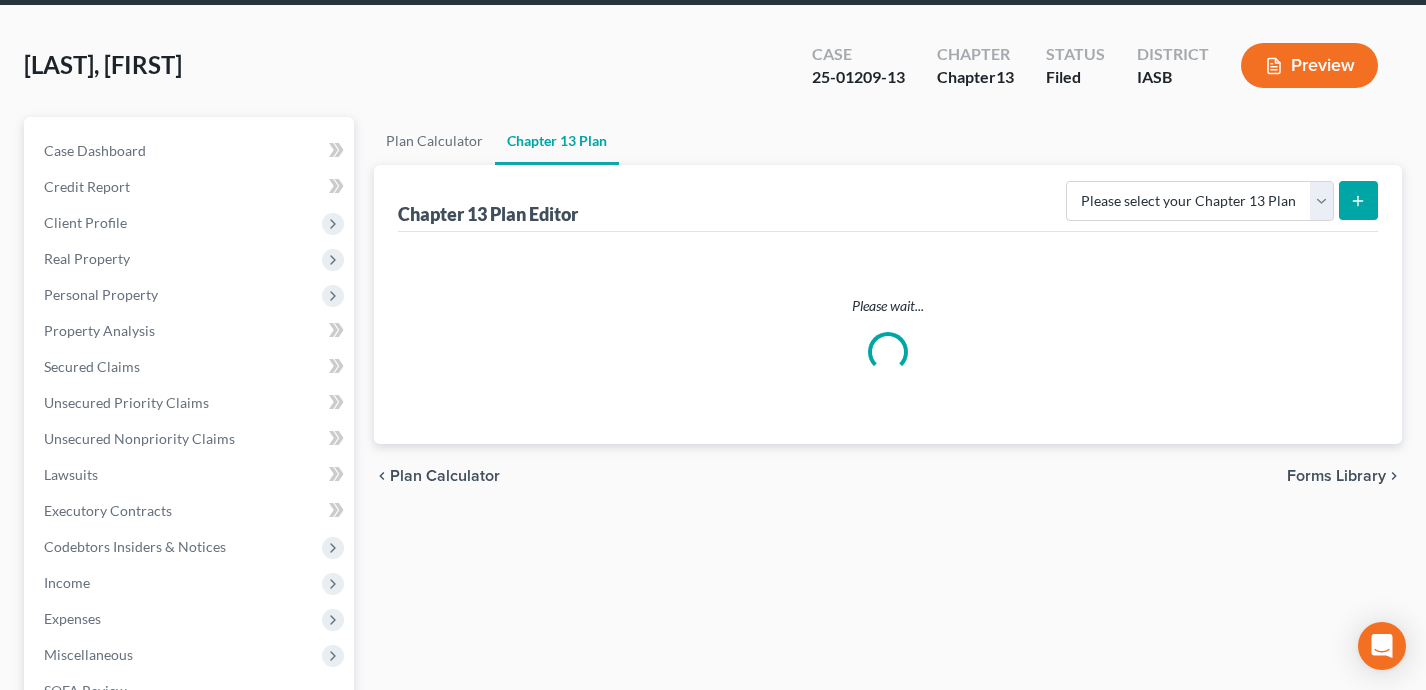 scroll, scrollTop: 0, scrollLeft: 0, axis: both 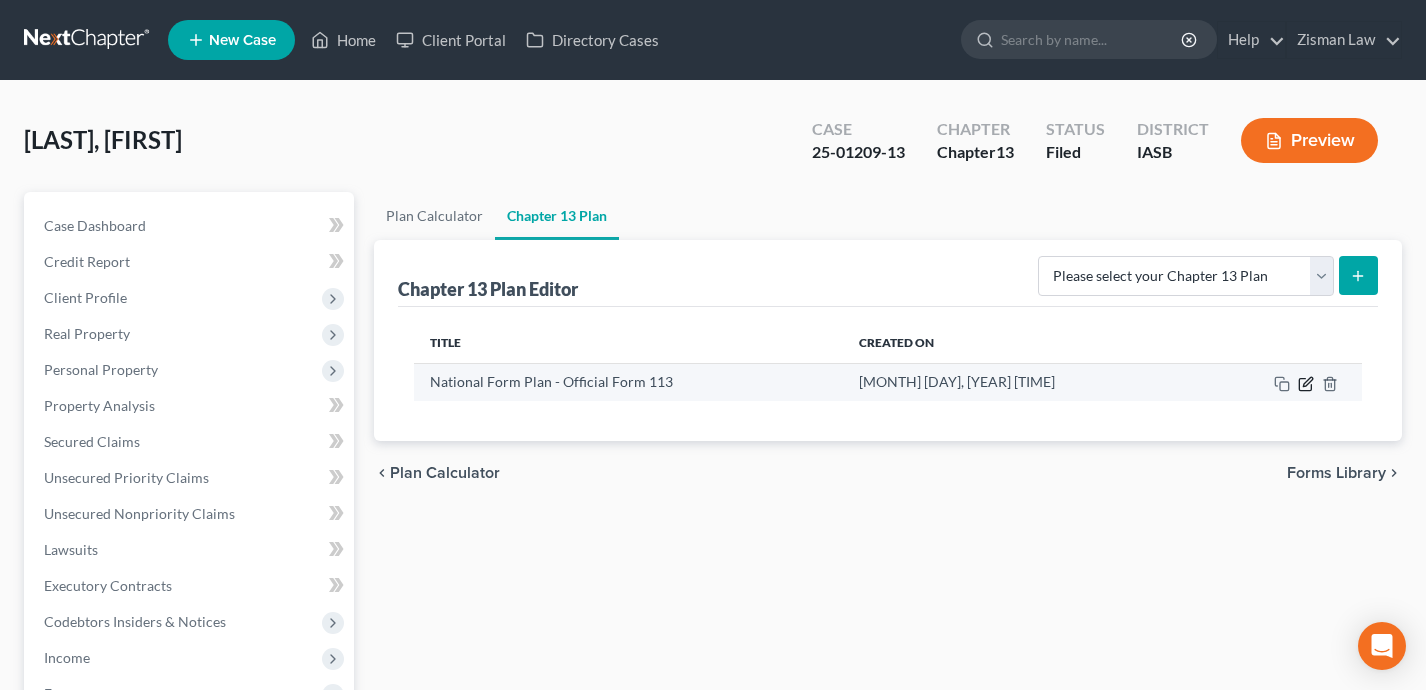 click 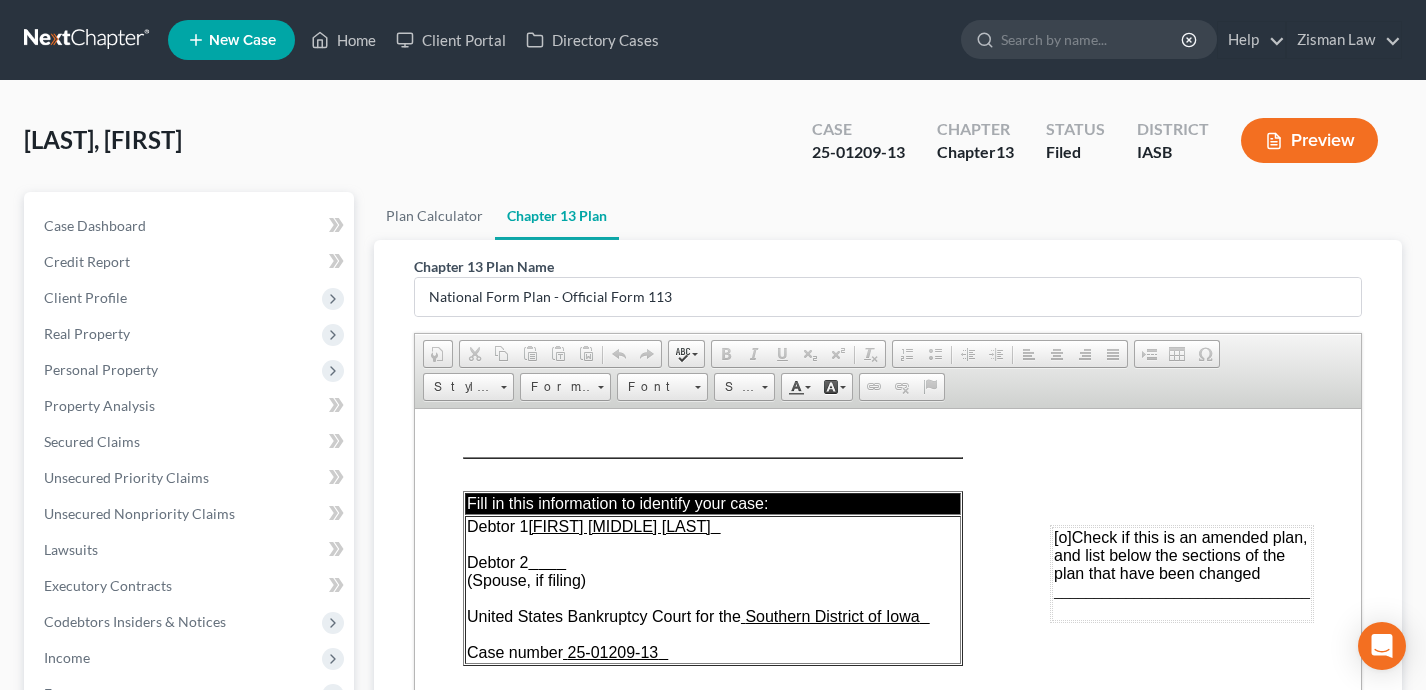 scroll, scrollTop: 0, scrollLeft: 0, axis: both 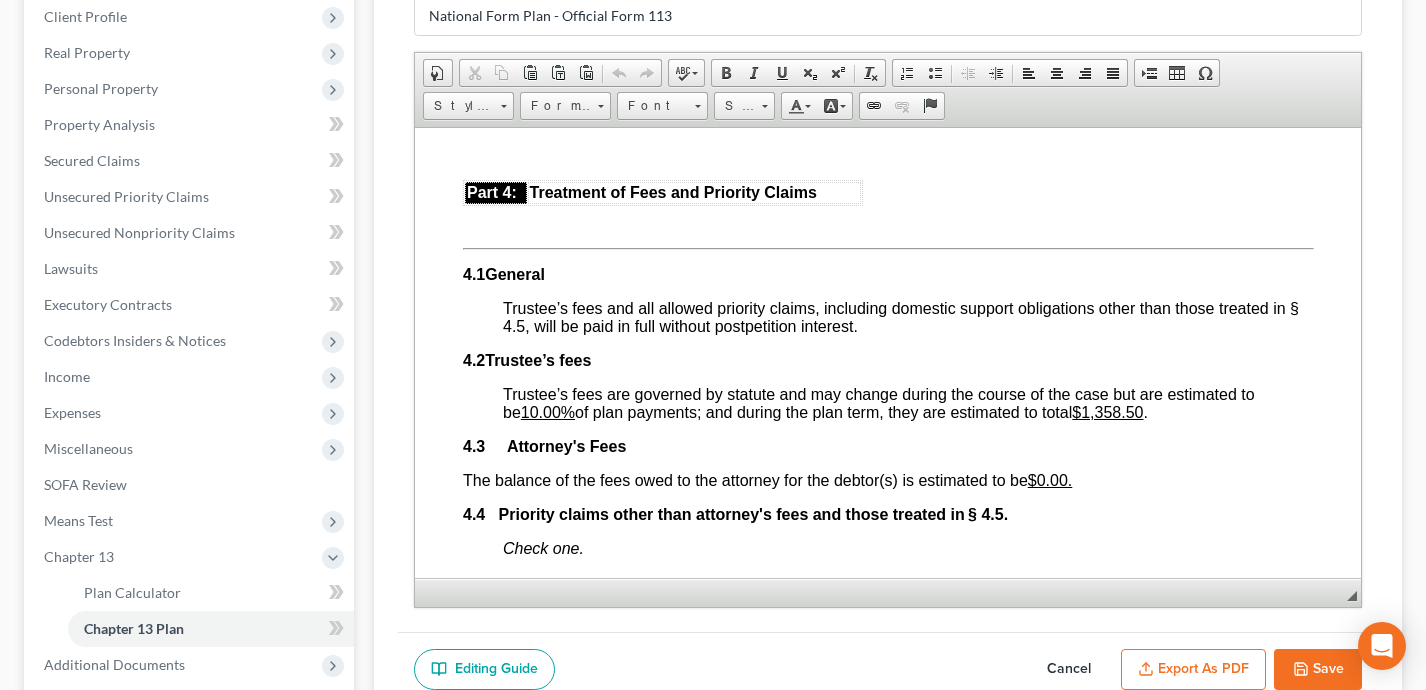 click on "Plan Calculator
Chapter 13 Plan
Chapter 13 Plan Name National Form Plan - Official Form 113 Rich Text Editor, document-ckeditor Editor toolbars Document   Document Properties Clipboard/Undo   Cut   Copy   Paste   Paste as plain text   Paste from Word   Undo   Redo language   Spell Check As You Type Basic Styles   Bold   Italic   Underline   Subscript   Superscript   Remove Format Paragraph   Insert/Remove Numbered List   Insert/Remove Bulleted List   Decrease Indent   Increase Indent   Align Left   Center   Align Right   Justify Insert   Insert Page Break for Printing   Table   Insert Special Character Styles Styles Styles Format Format Font Font Size Size Colors   Text Color   Background Color Links   Link   Unlink   Anchor Press ALT 0 for help ◢ Elements path
Editing Guide Cancel Export as PDF Save
chevron_left
Plan Calculator
Forms Library
chevron_right" at bounding box center (888, 362) 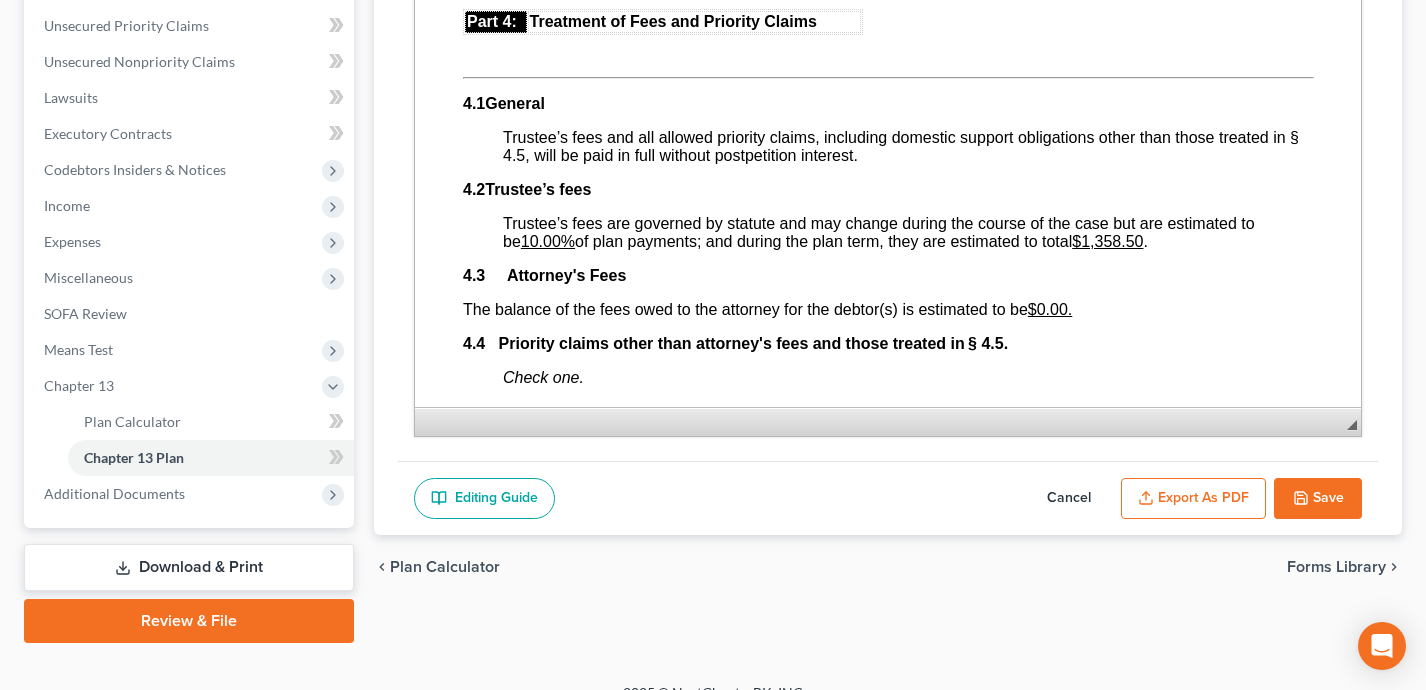 scroll, scrollTop: 465, scrollLeft: 0, axis: vertical 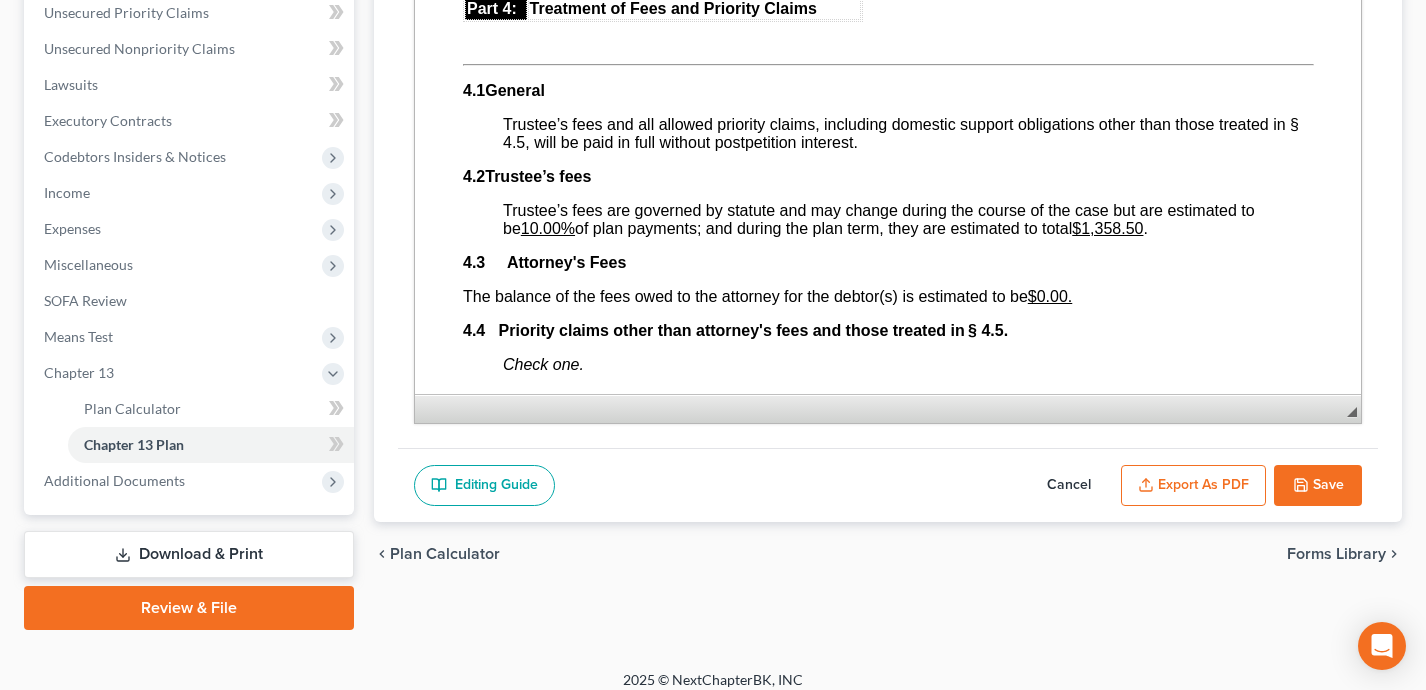 click 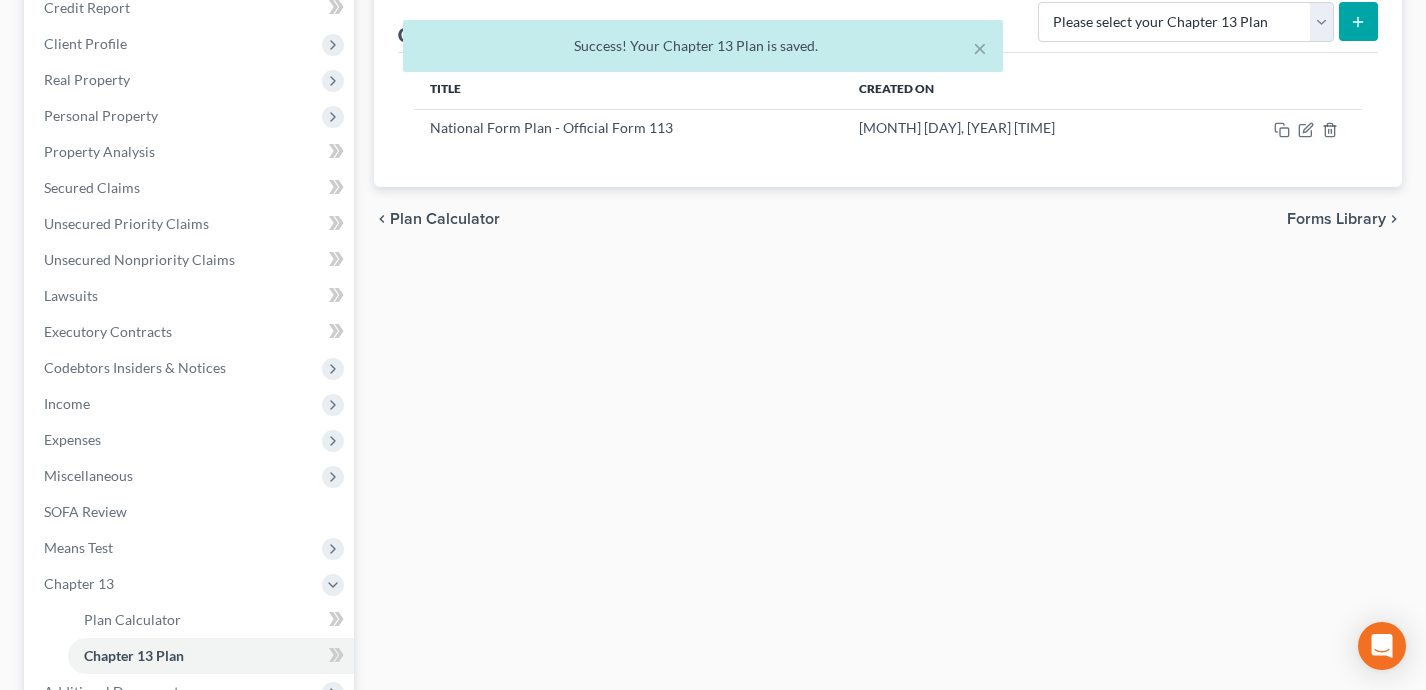 scroll, scrollTop: 51, scrollLeft: 0, axis: vertical 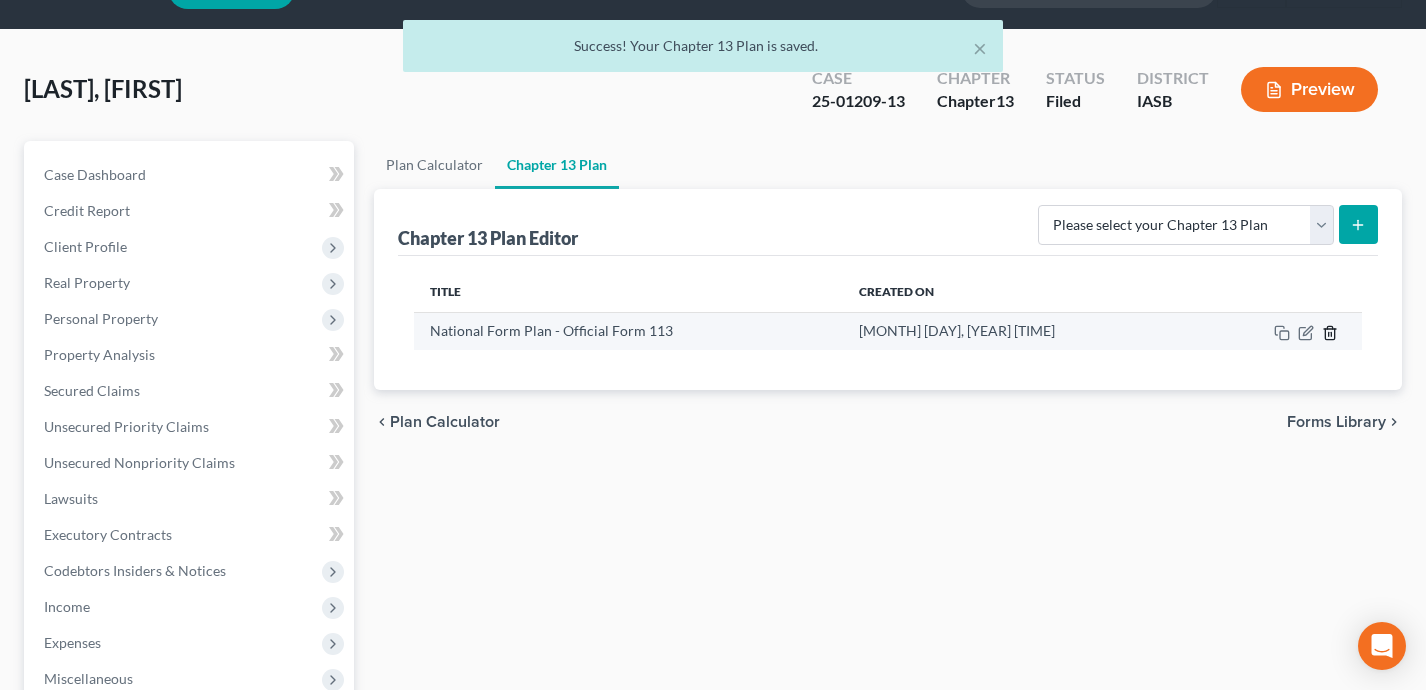 click 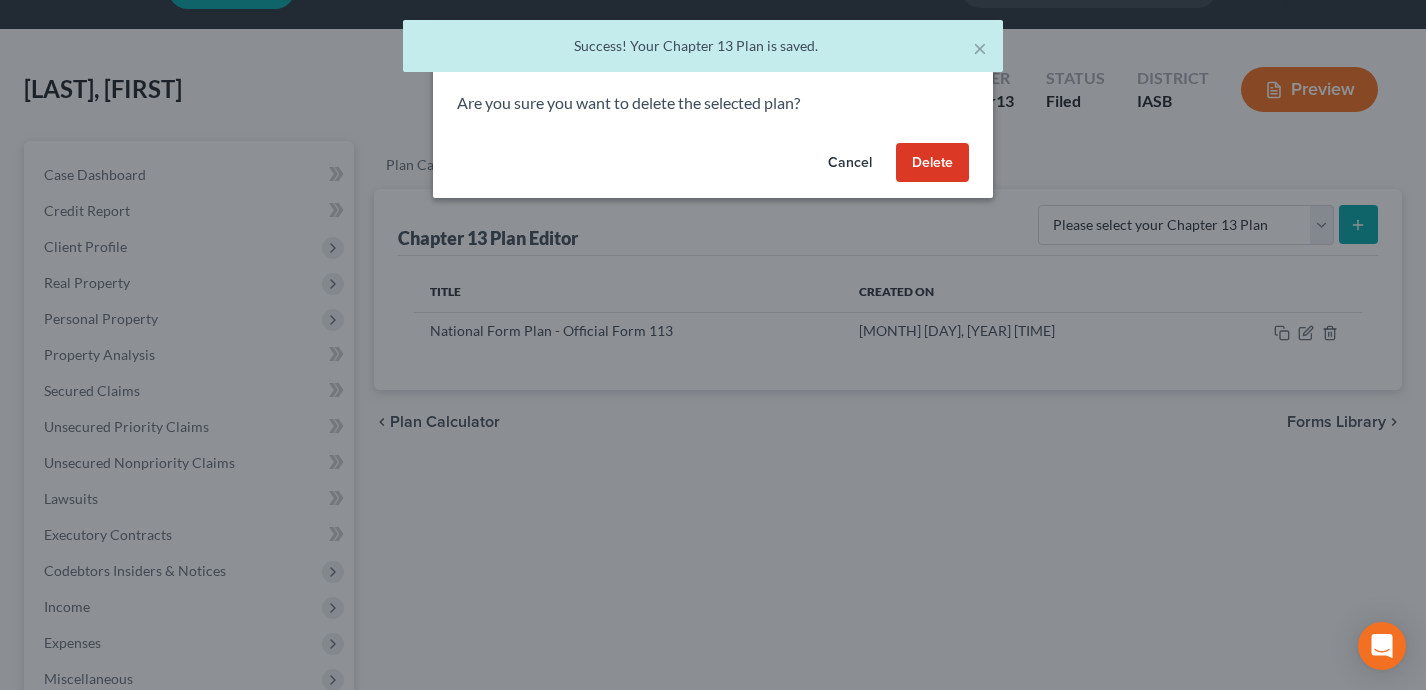 click on "Delete" at bounding box center [932, 163] 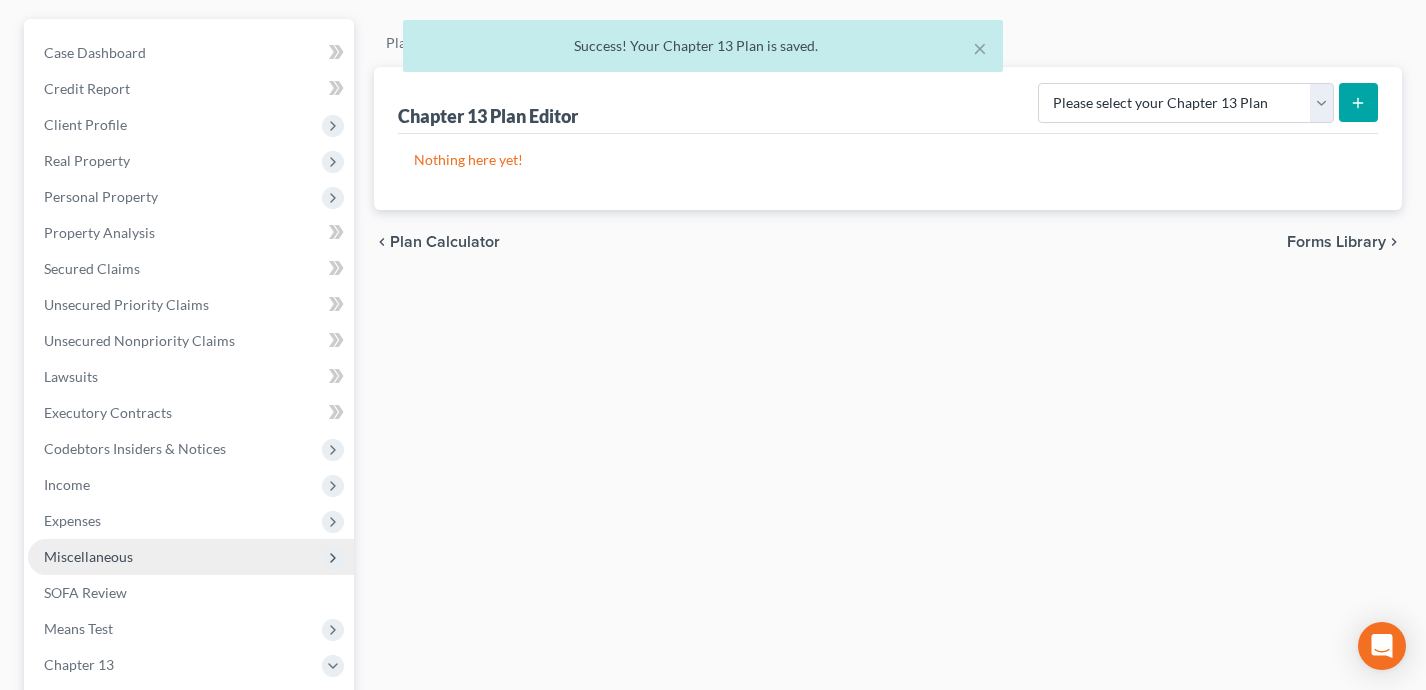 scroll, scrollTop: 181, scrollLeft: 0, axis: vertical 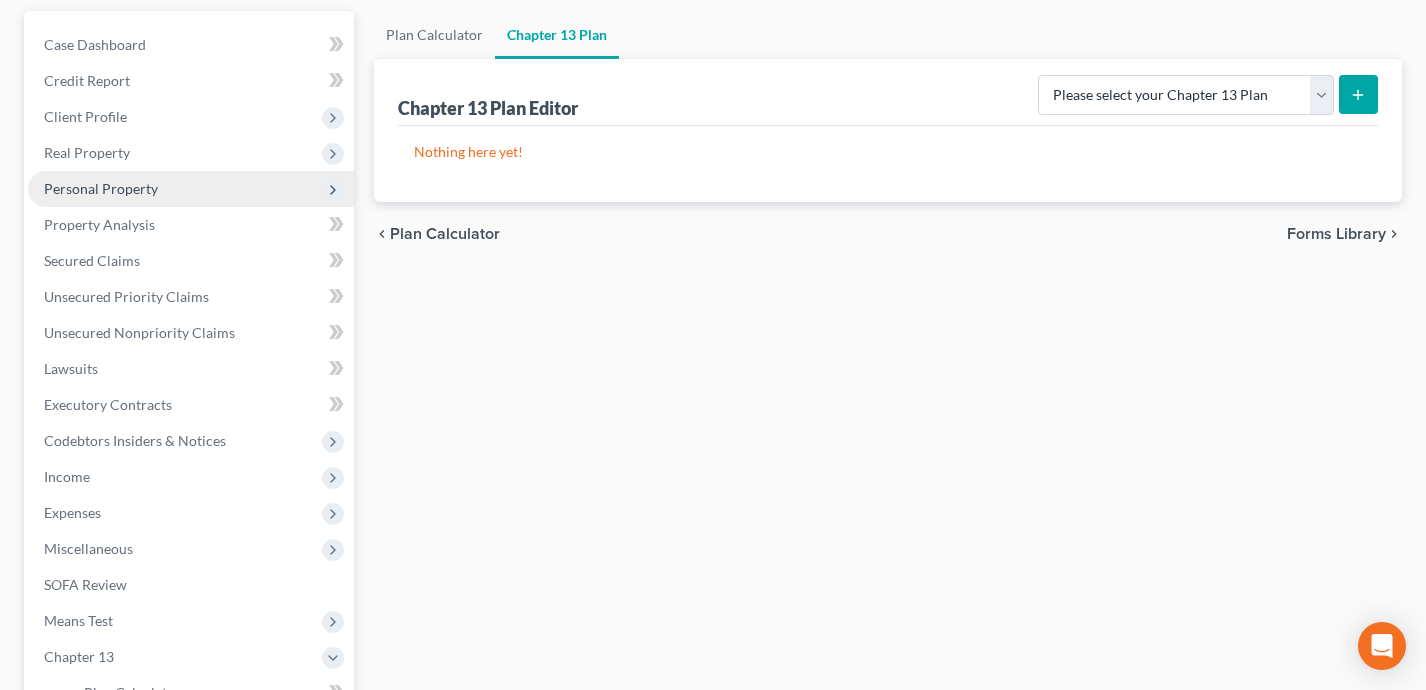 click on "Personal Property" at bounding box center [191, 189] 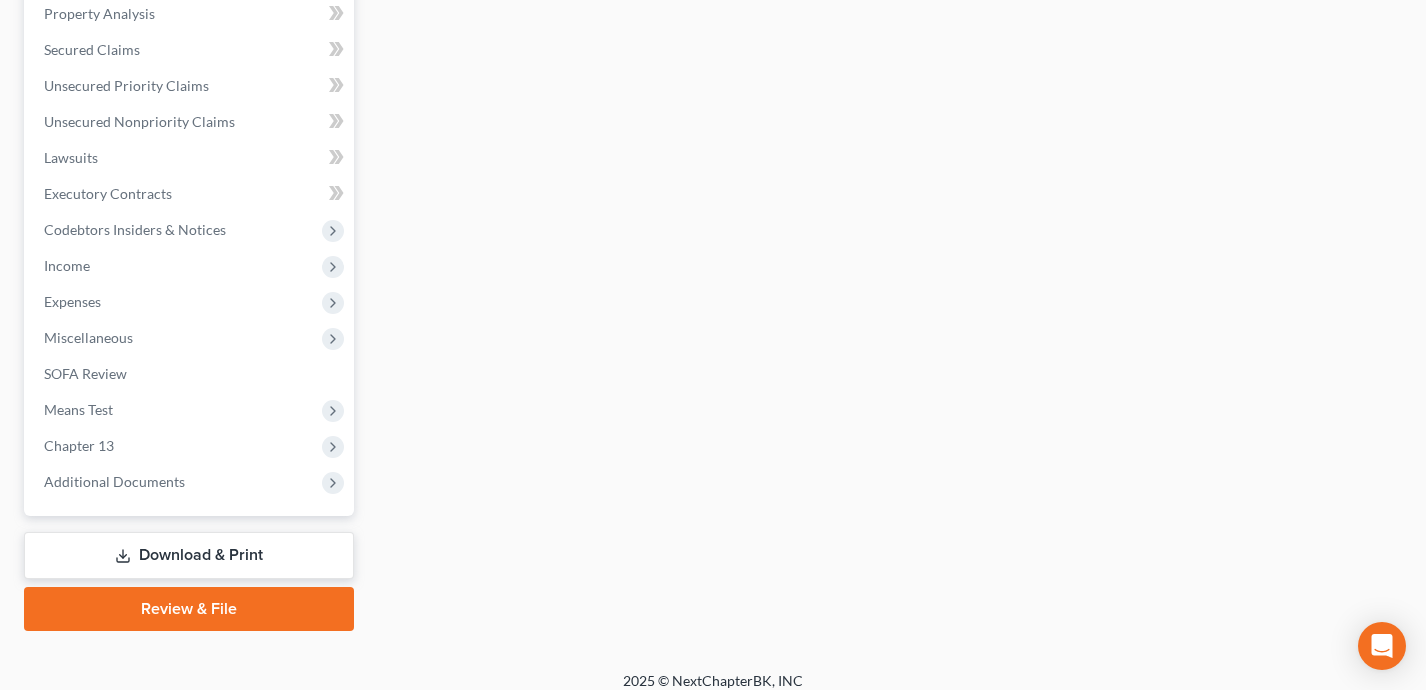 scroll, scrollTop: 767, scrollLeft: 0, axis: vertical 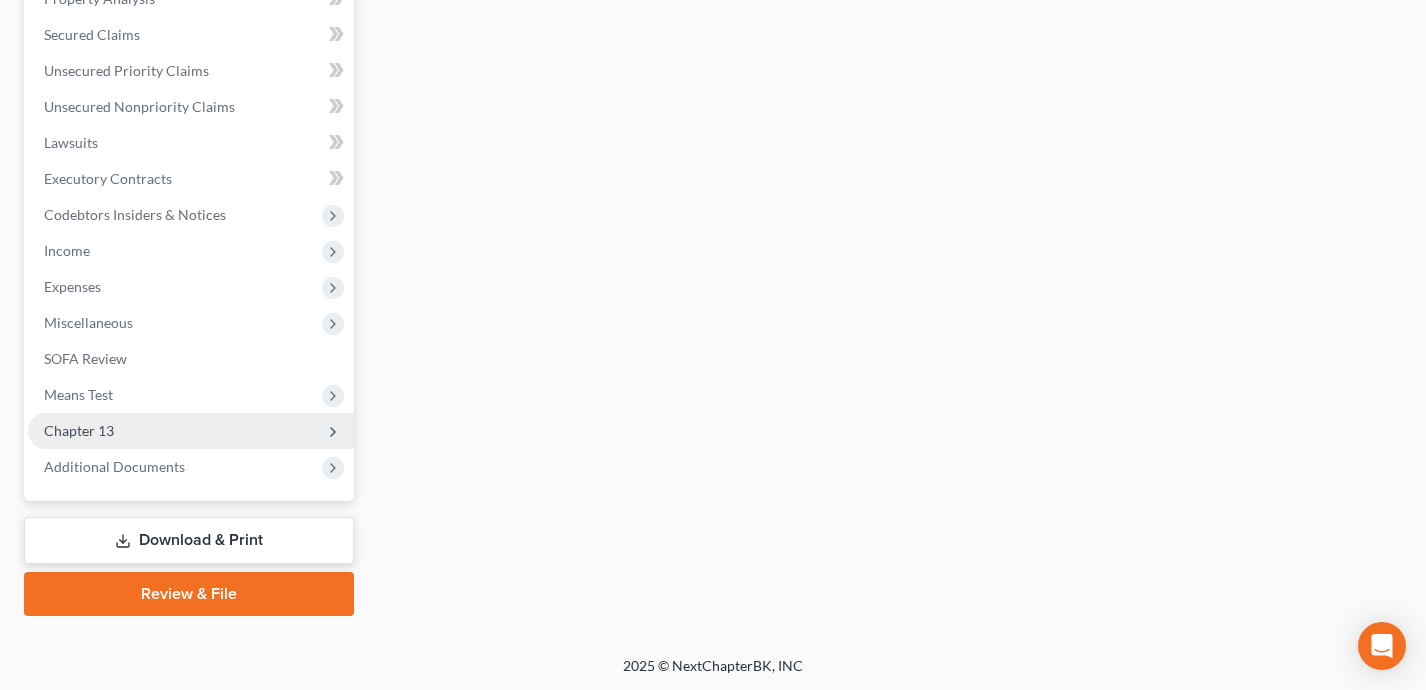 click on "Chapter 13" at bounding box center (191, 431) 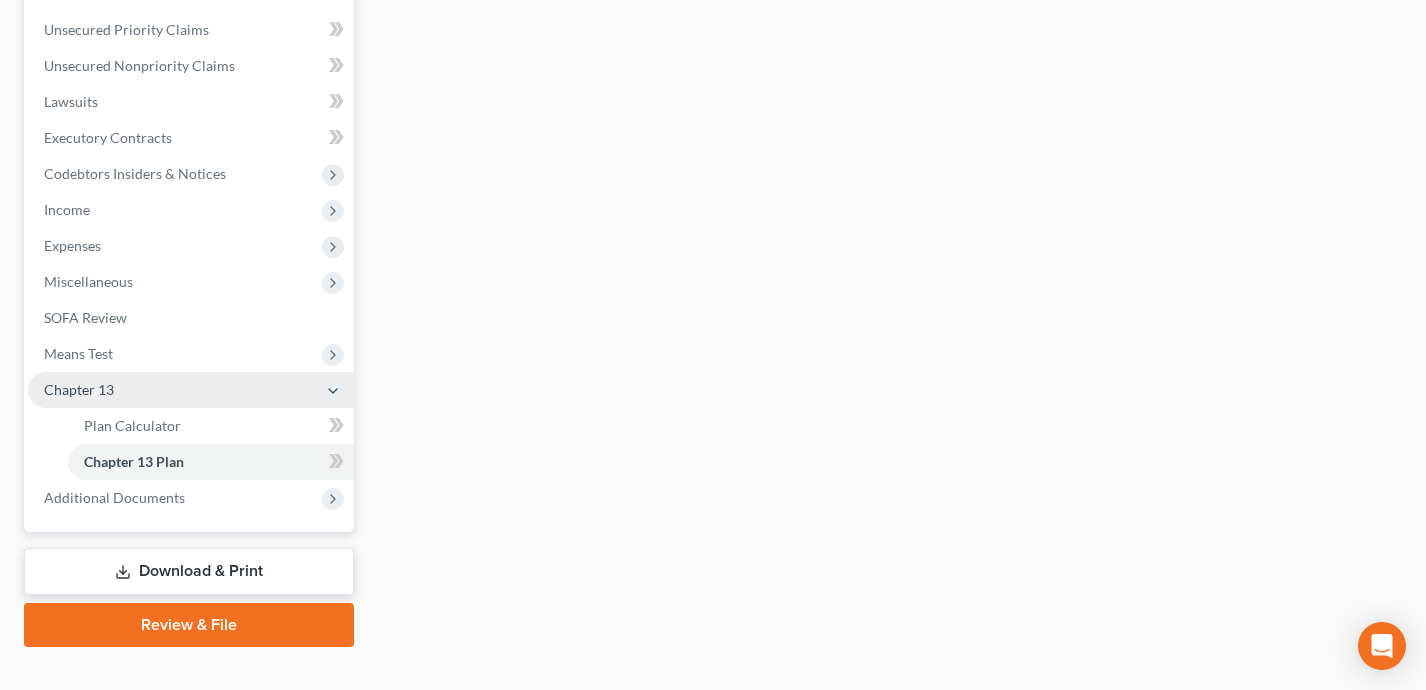 scroll, scrollTop: 407, scrollLeft: 0, axis: vertical 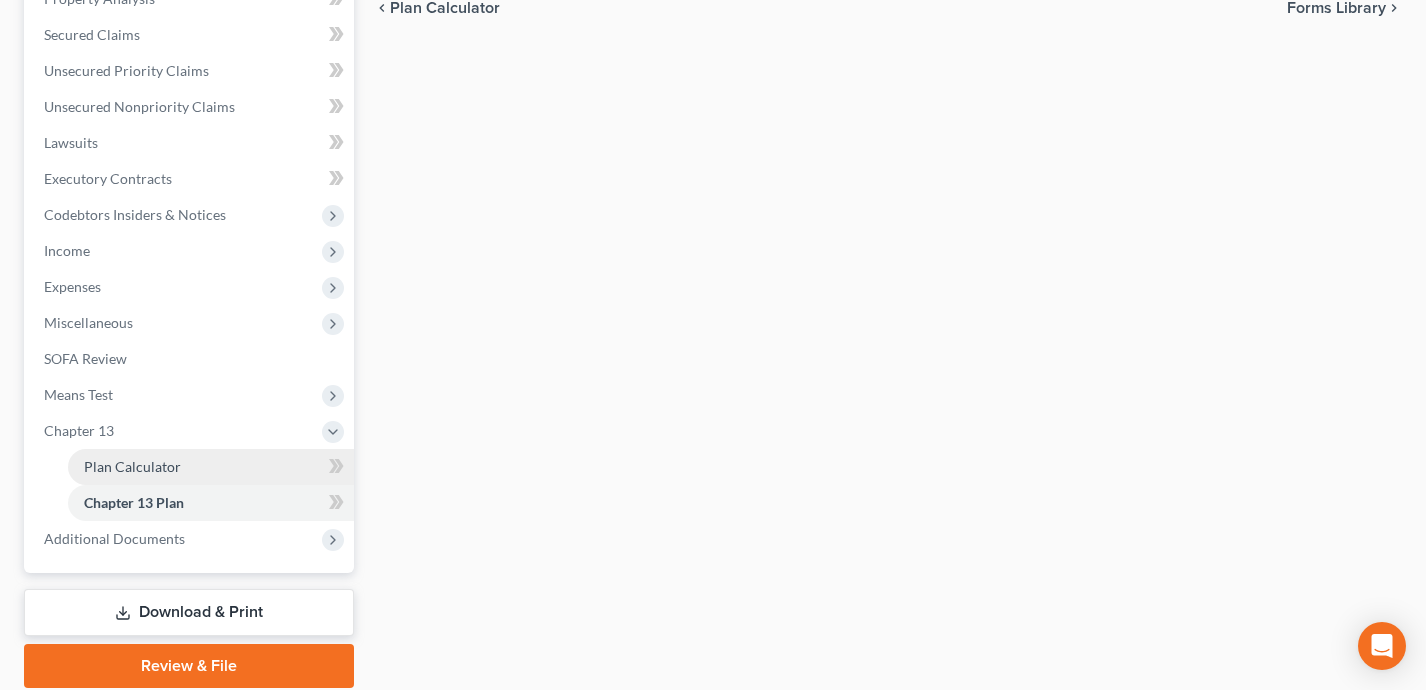 click on "Plan Calculator" at bounding box center (211, 467) 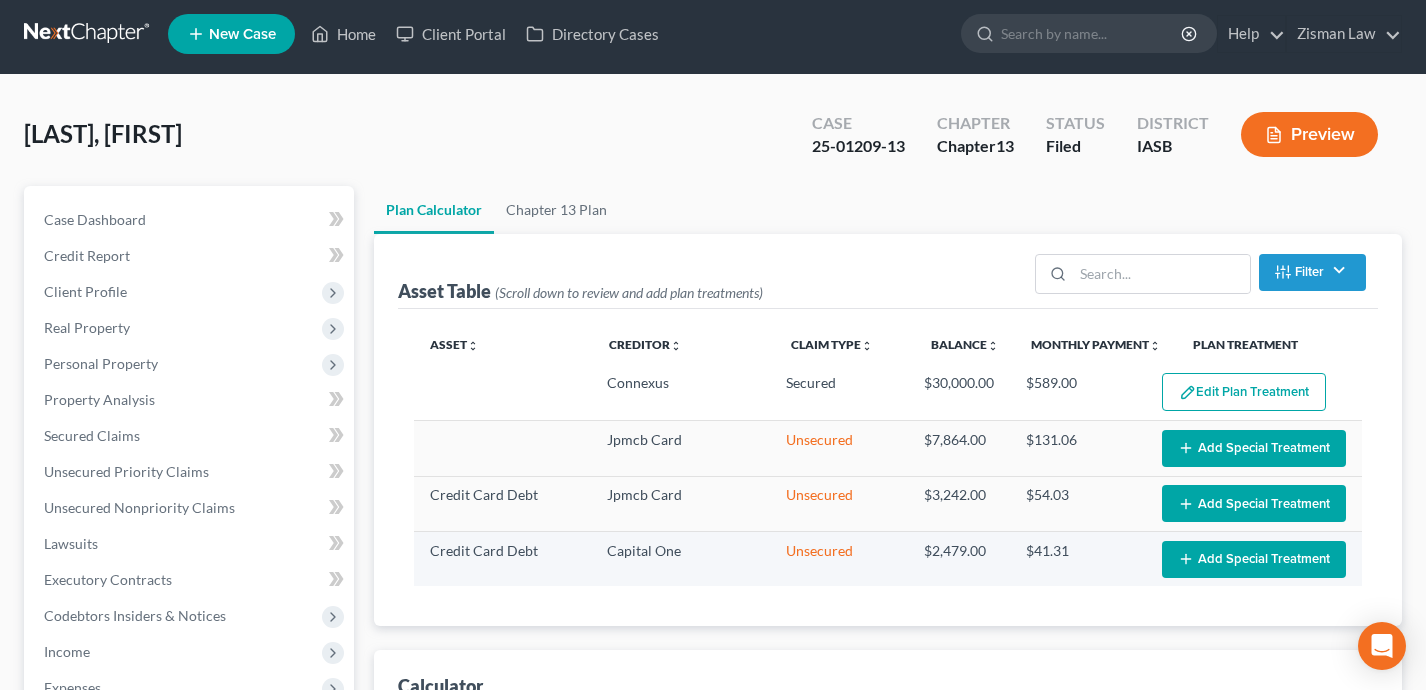 scroll, scrollTop: 0, scrollLeft: 0, axis: both 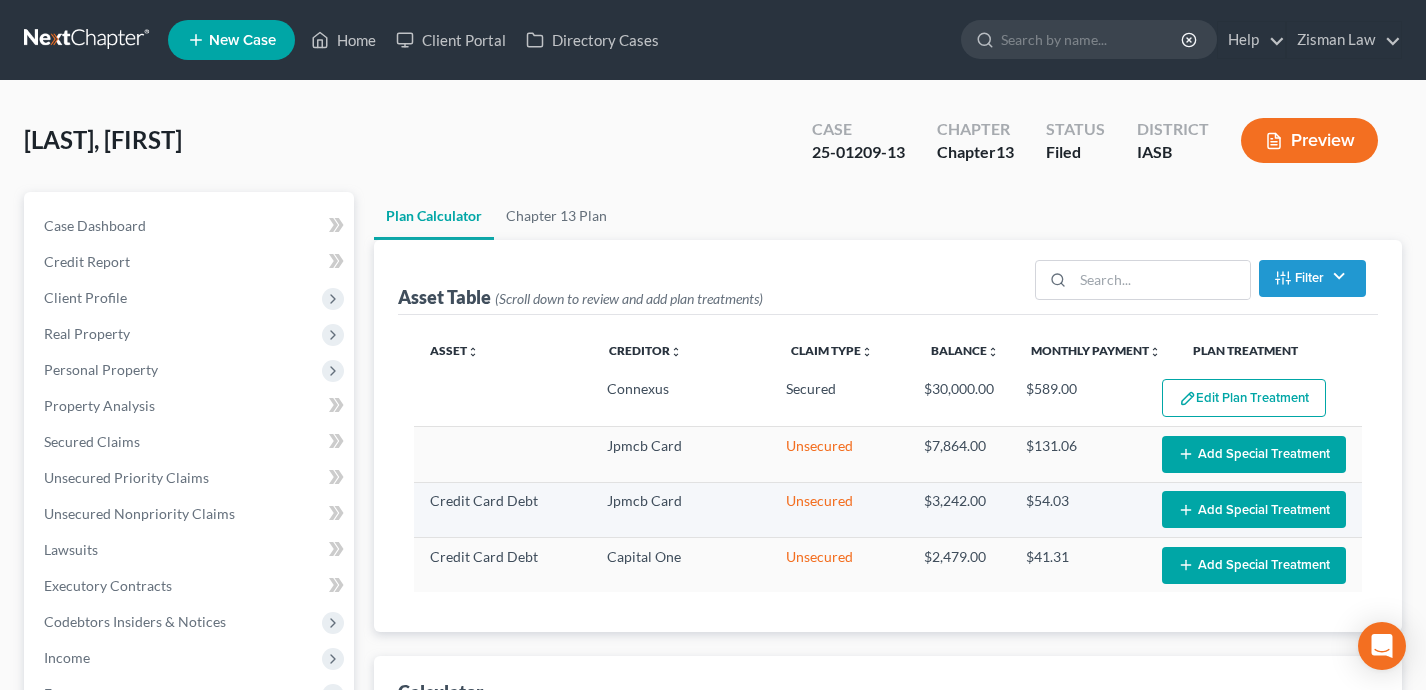select on "59" 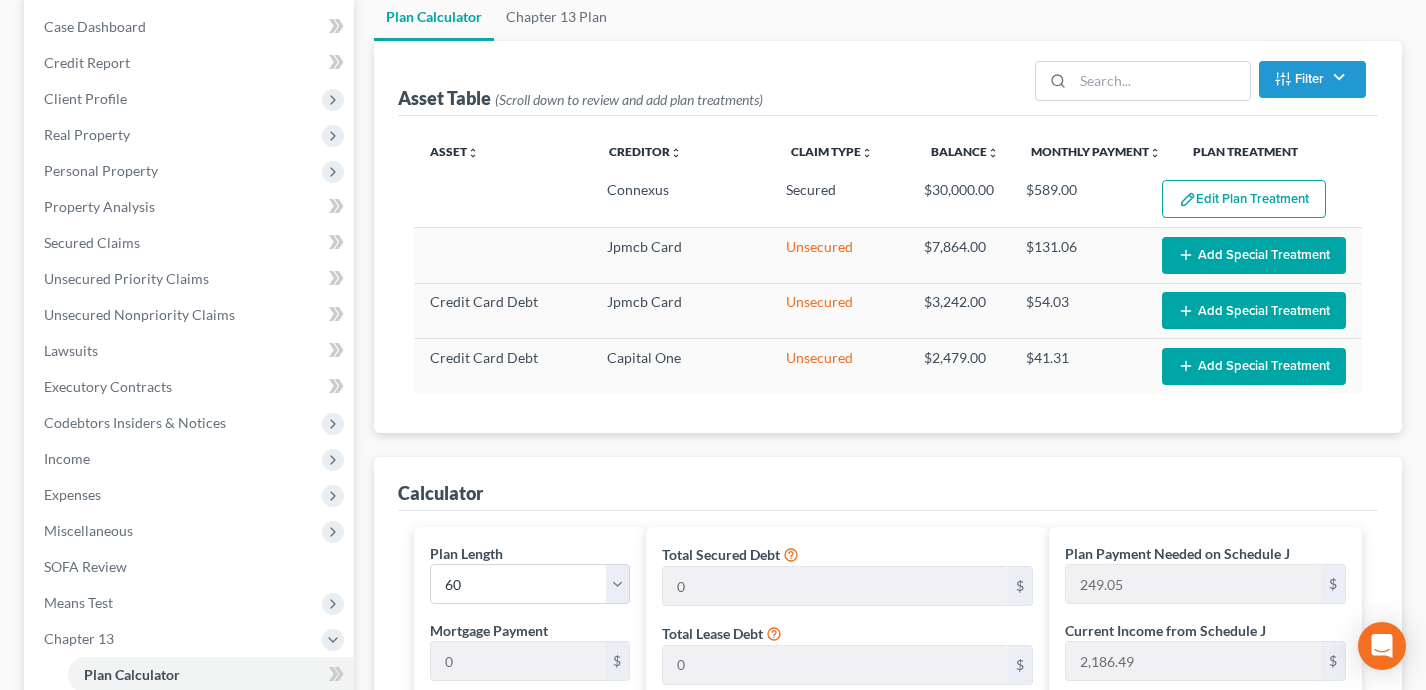 scroll, scrollTop: 114, scrollLeft: 0, axis: vertical 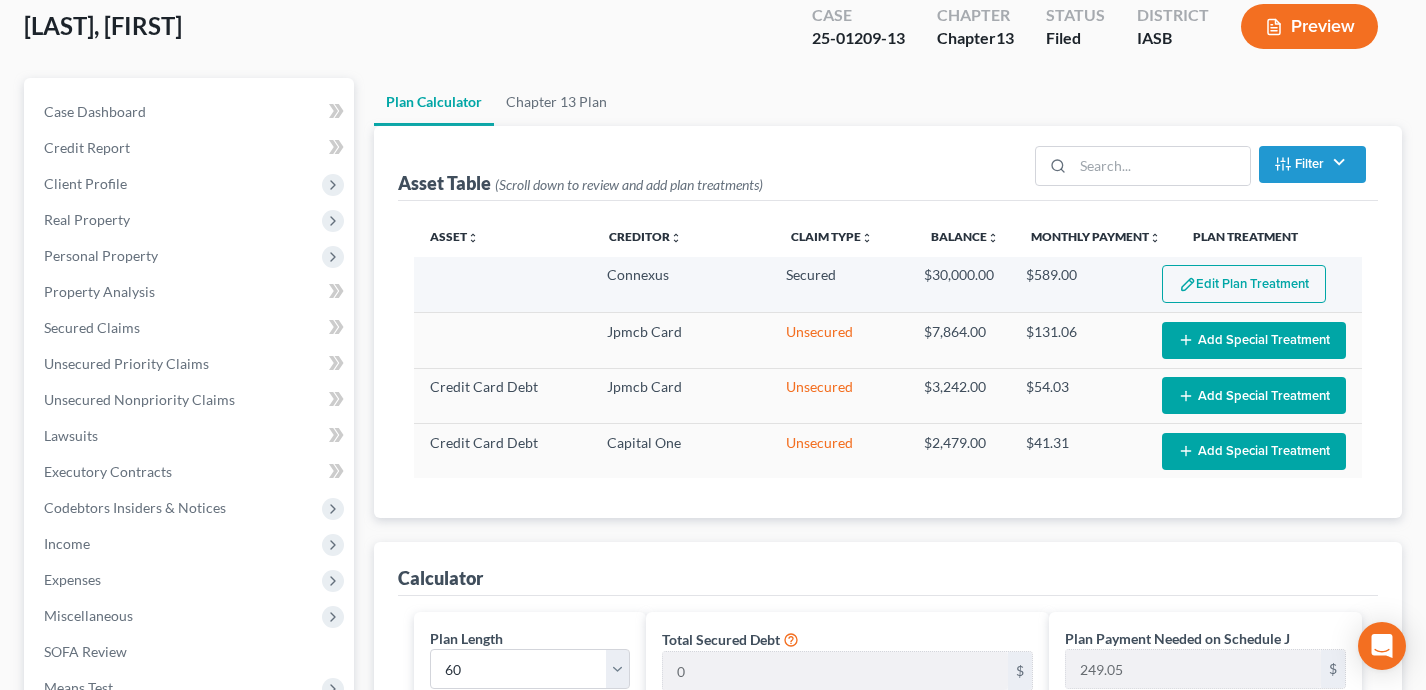 click on "Edit Plan Treatment" at bounding box center (1244, 284) 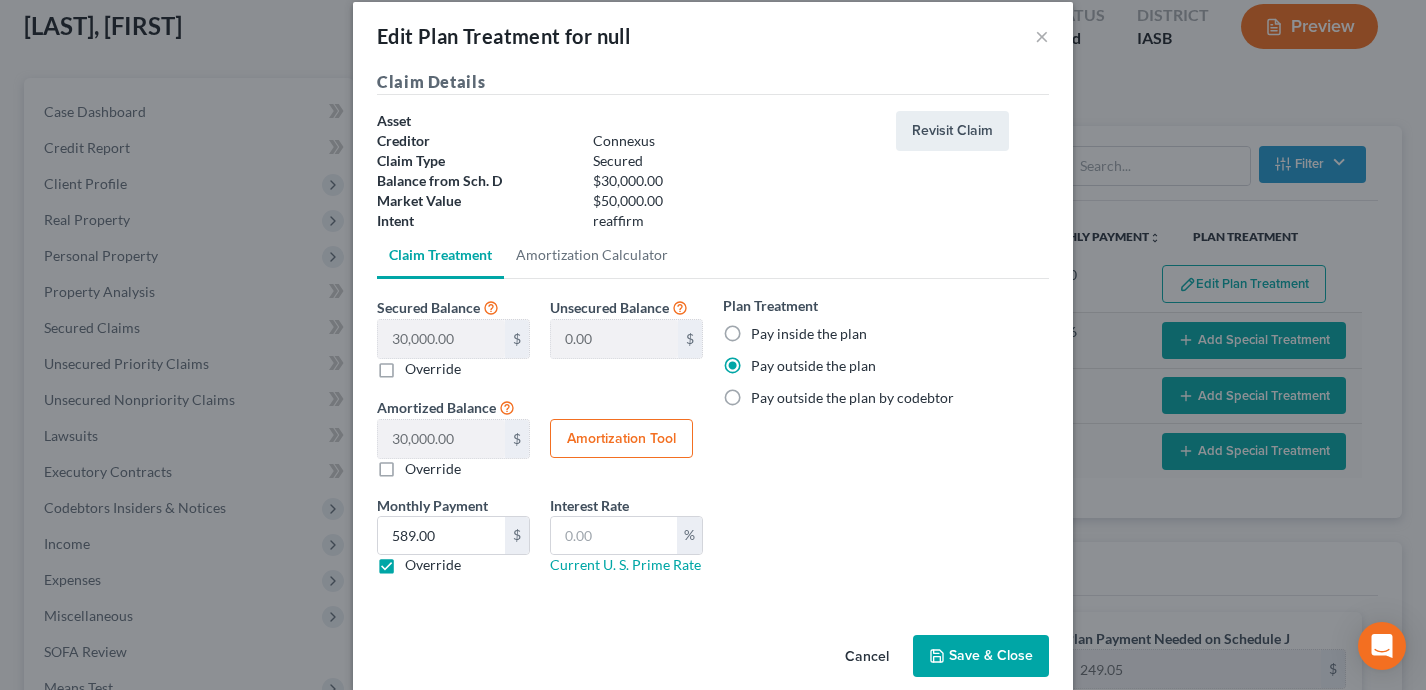scroll, scrollTop: 24, scrollLeft: 0, axis: vertical 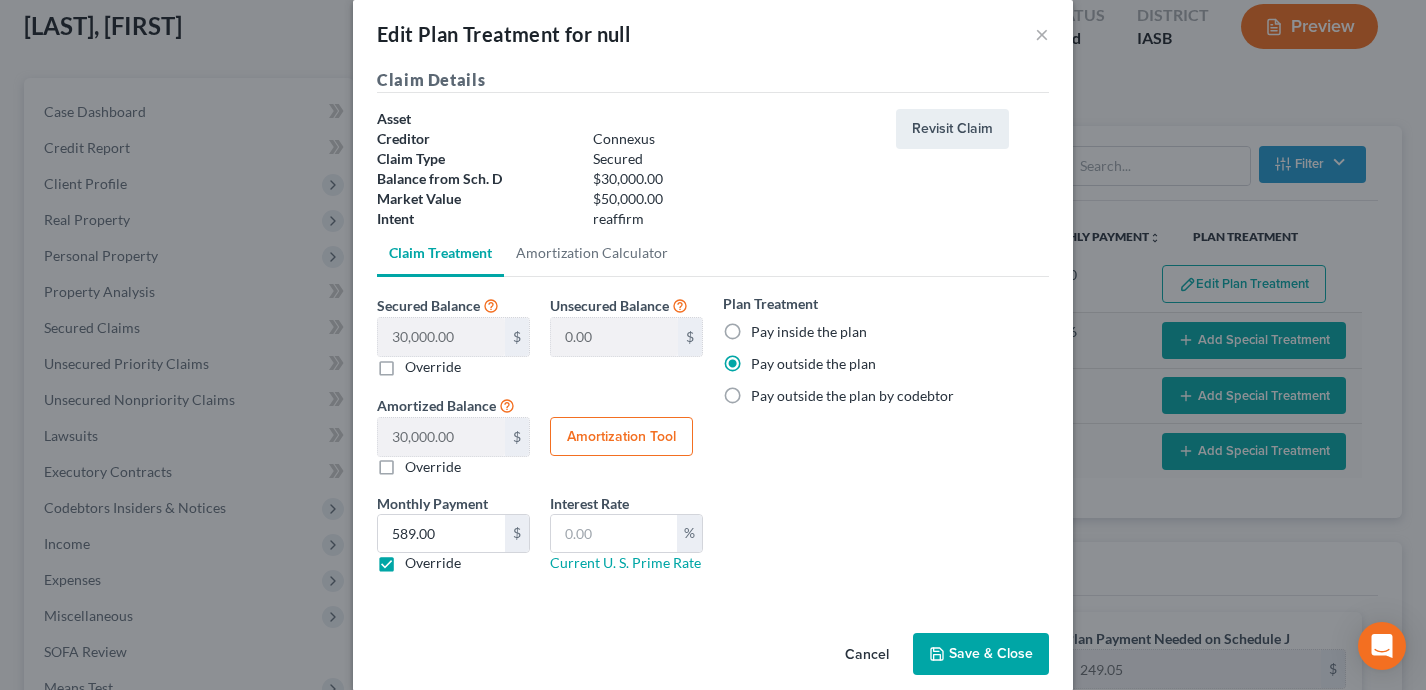 click on "Override" at bounding box center (433, 367) 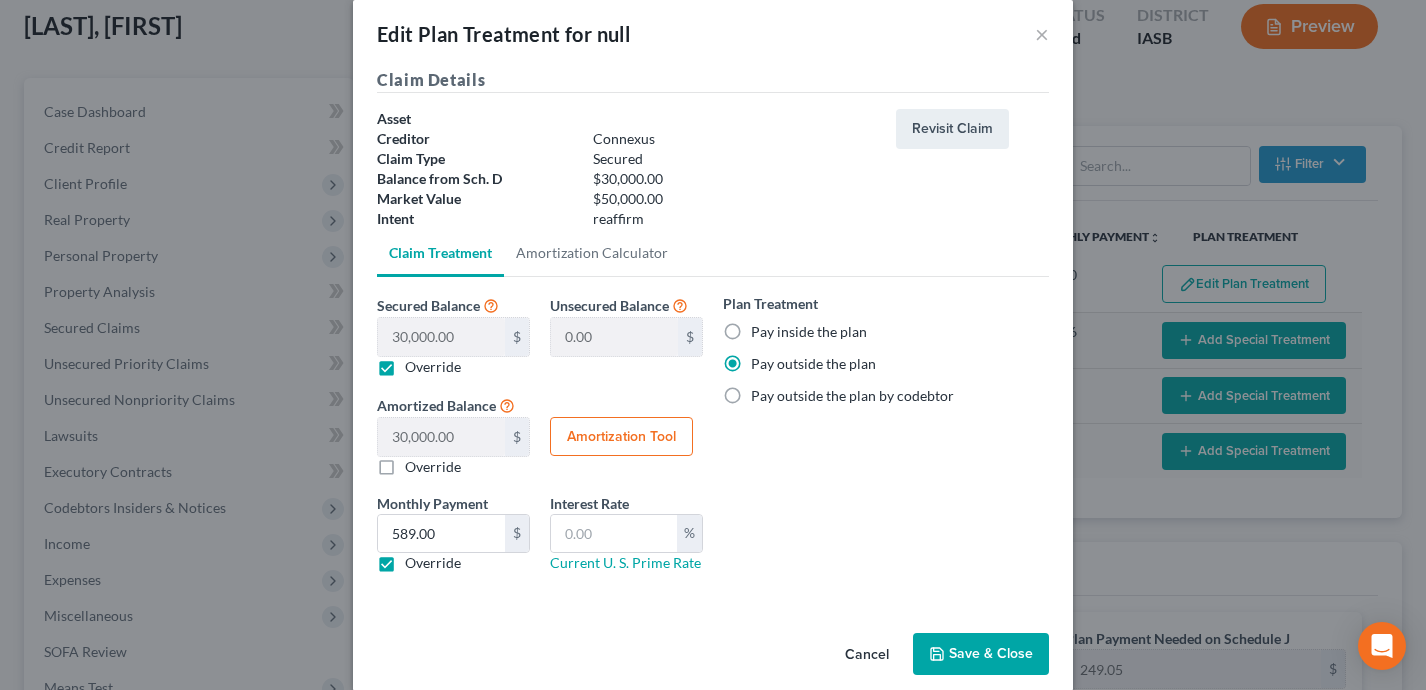 type on "30,000.00" 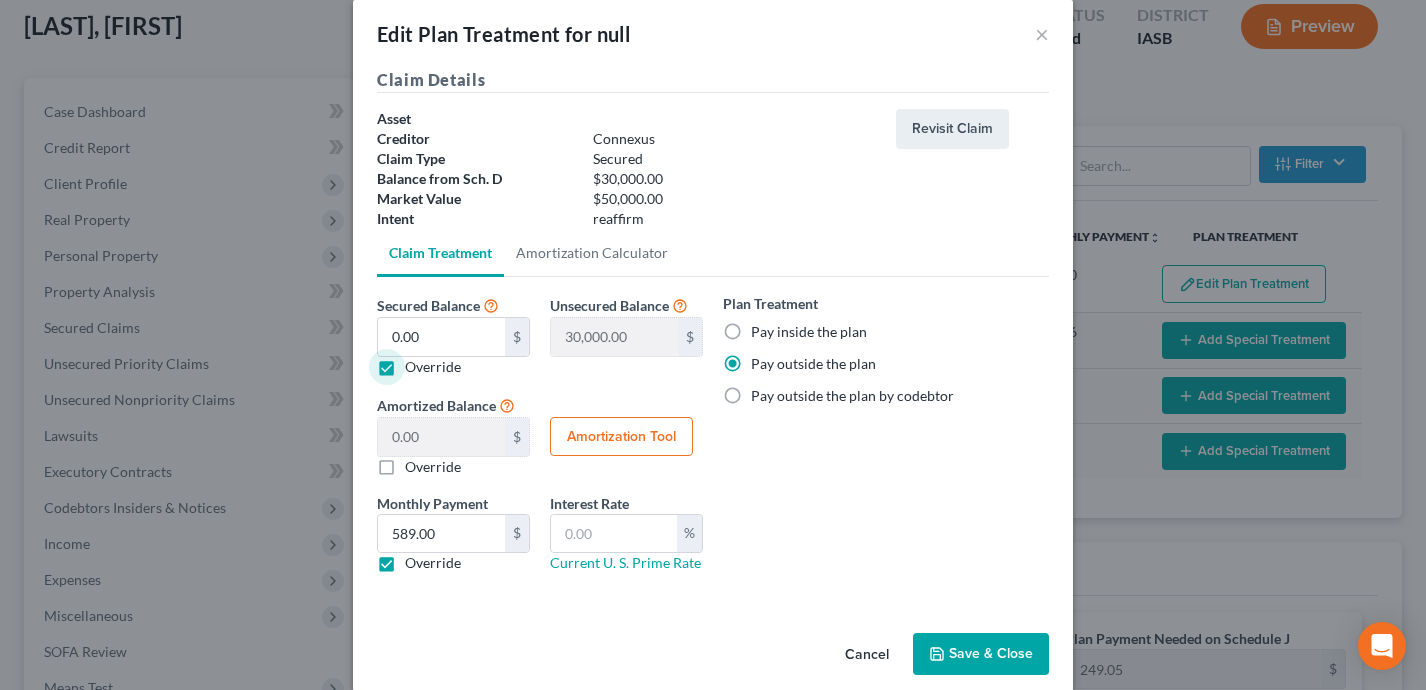 click on "Override" at bounding box center [433, 367] 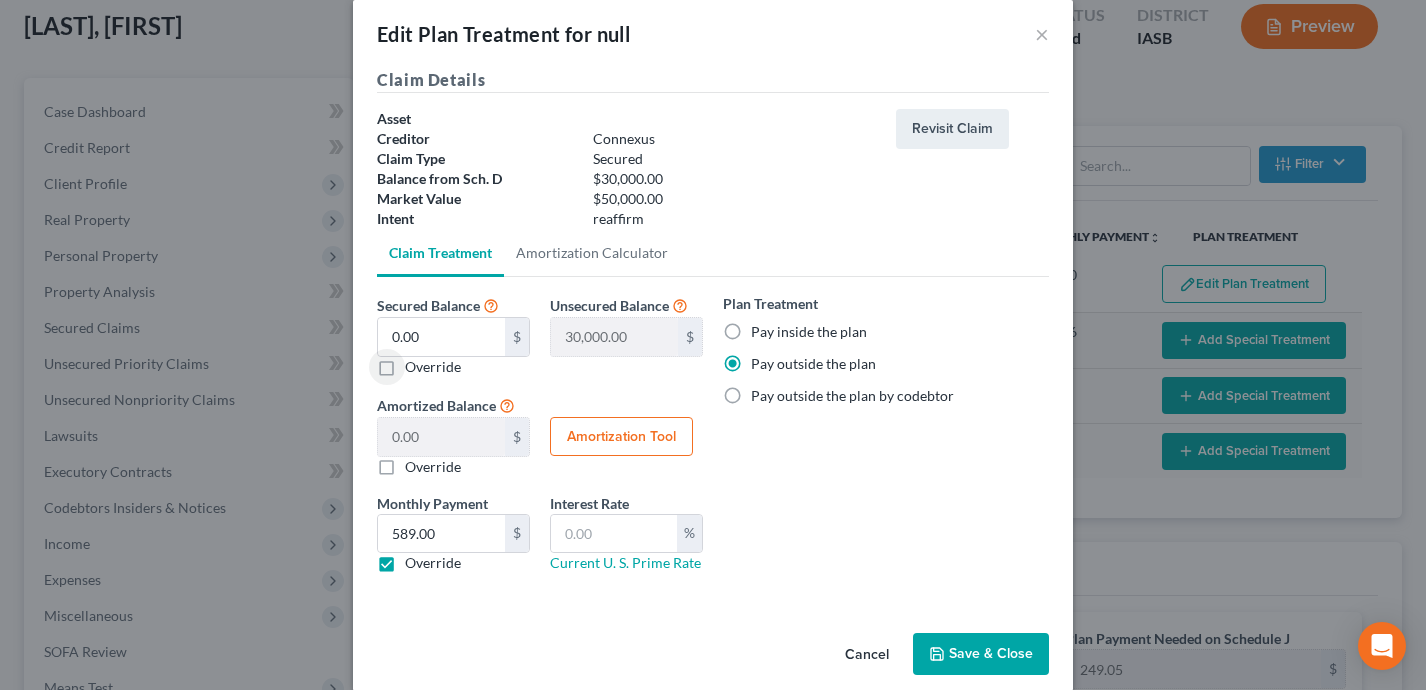 type on "0.00" 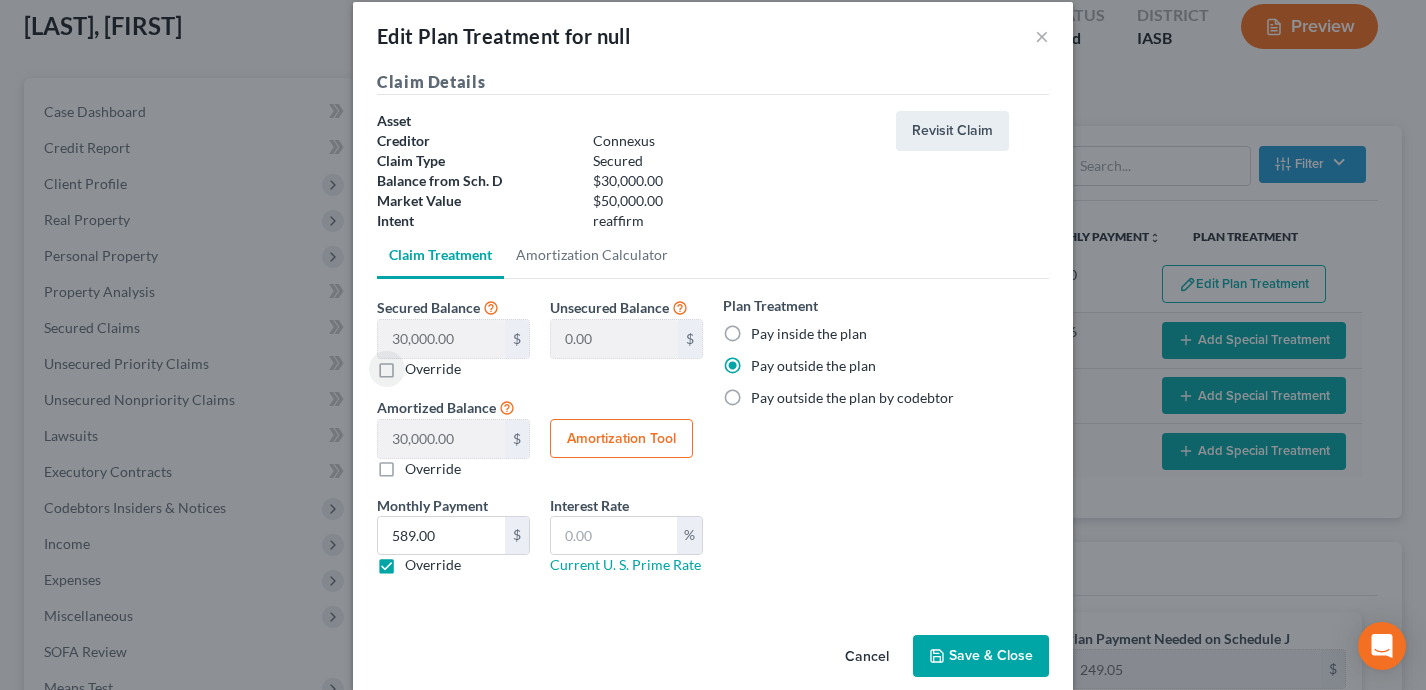 scroll, scrollTop: 0, scrollLeft: 0, axis: both 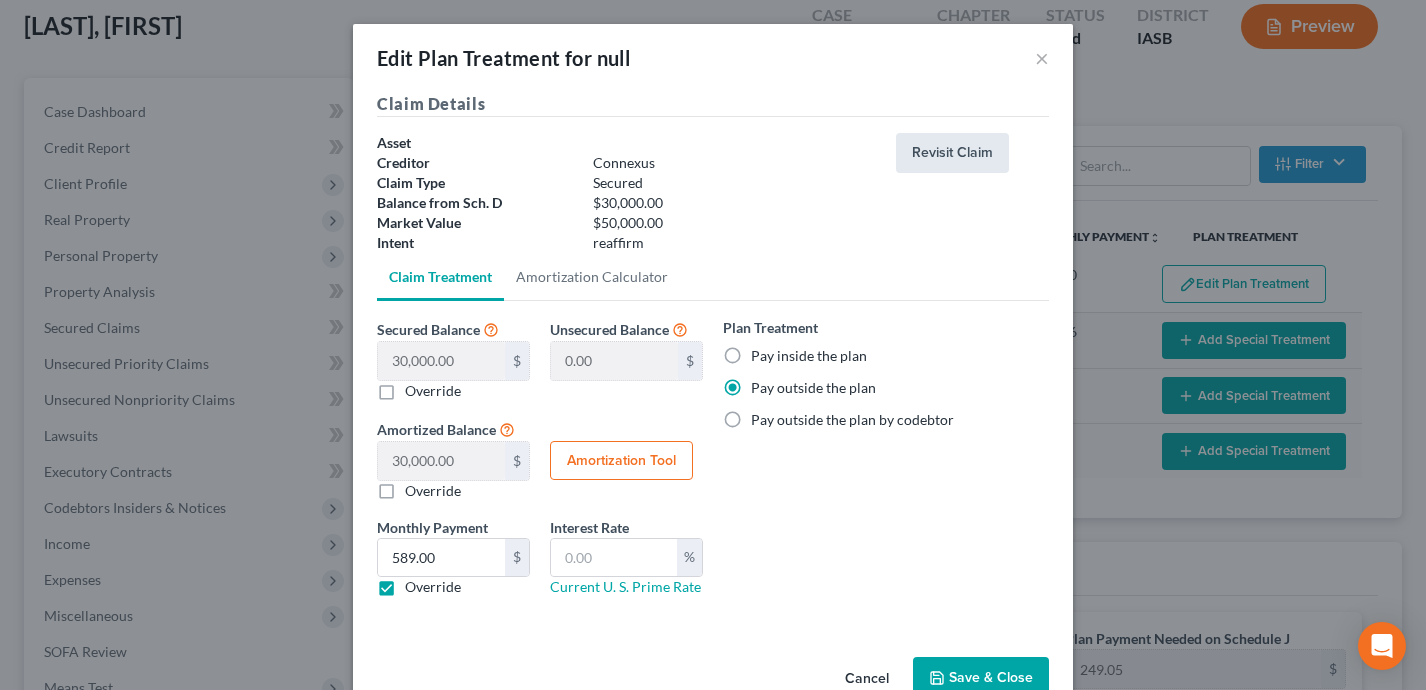 click on "Revisit Claim" at bounding box center [952, 153] 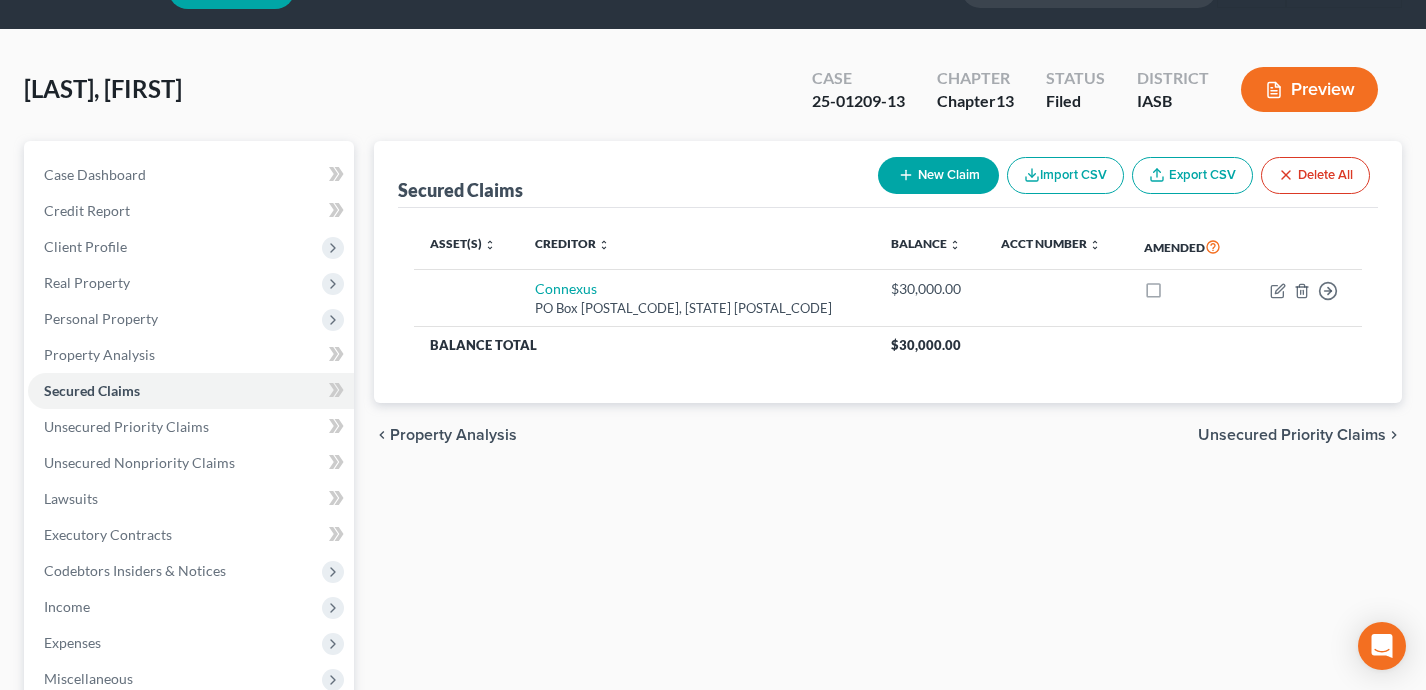 scroll, scrollTop: 0, scrollLeft: 0, axis: both 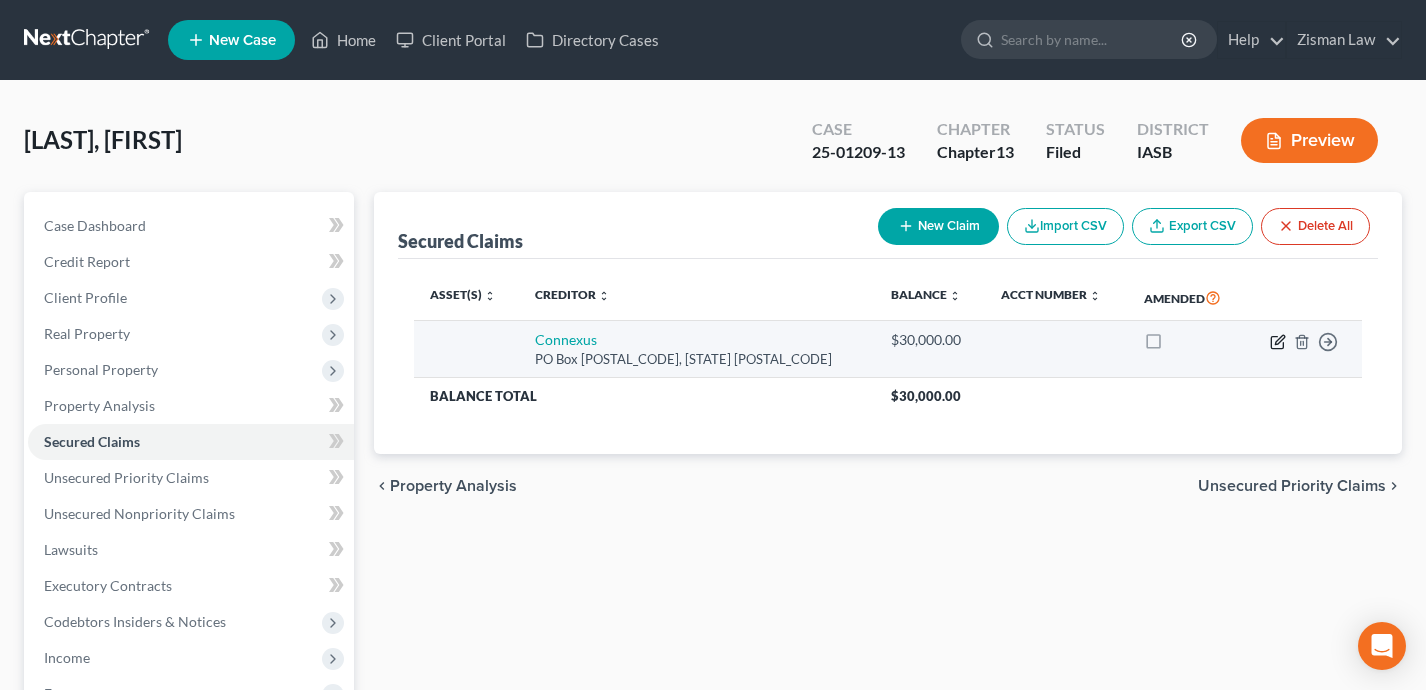 click 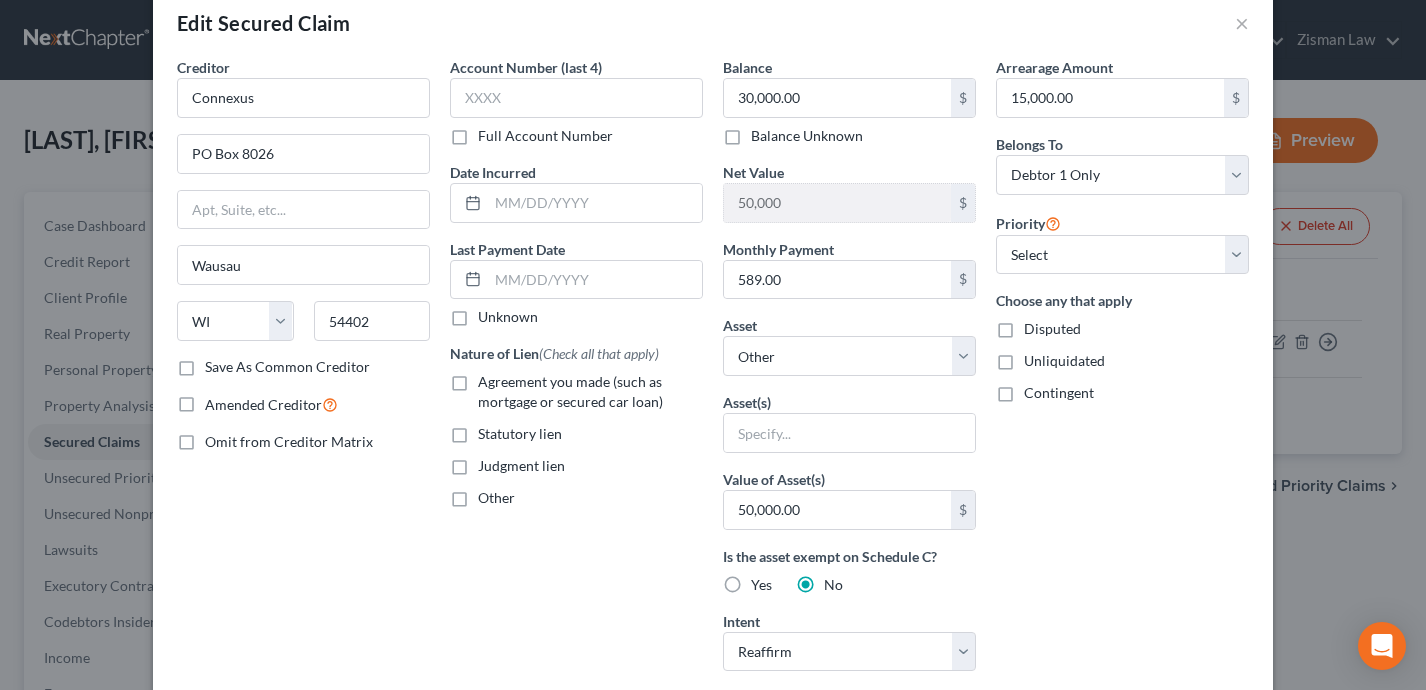 scroll, scrollTop: 0, scrollLeft: 0, axis: both 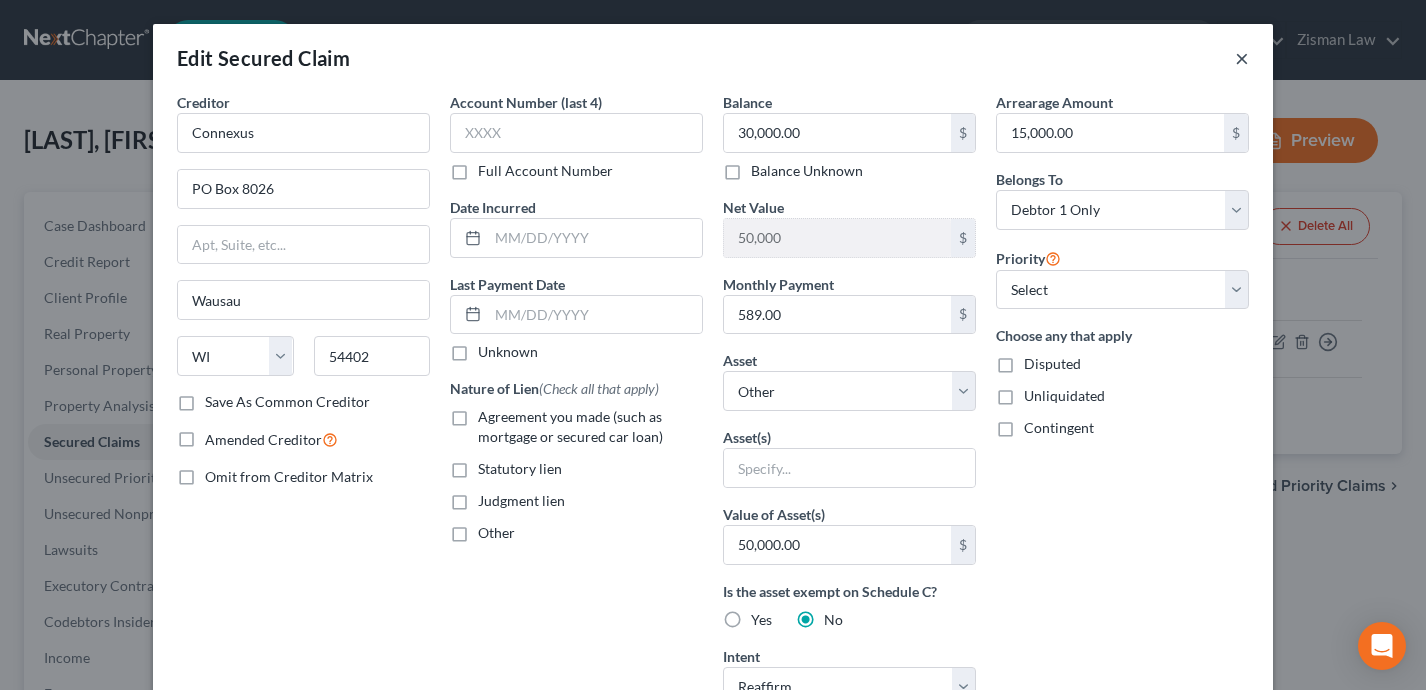 click on "×" at bounding box center (1242, 58) 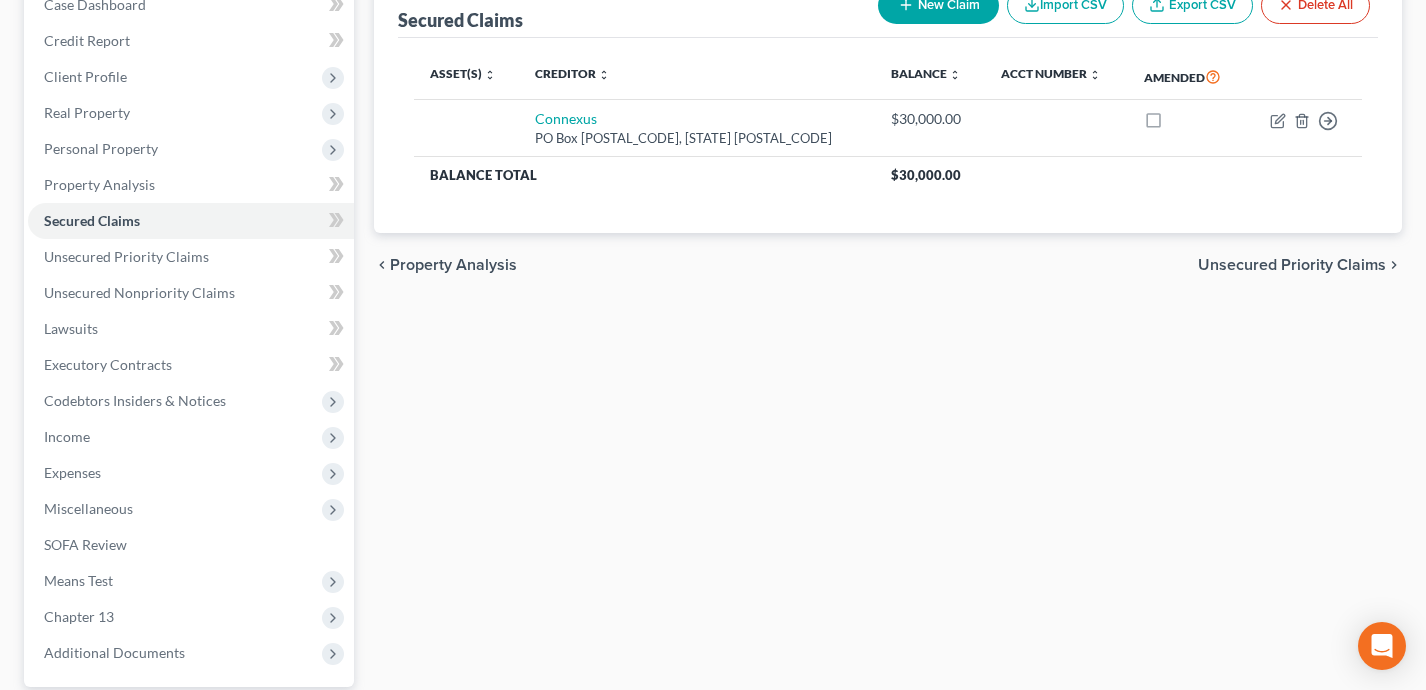 scroll, scrollTop: 407, scrollLeft: 0, axis: vertical 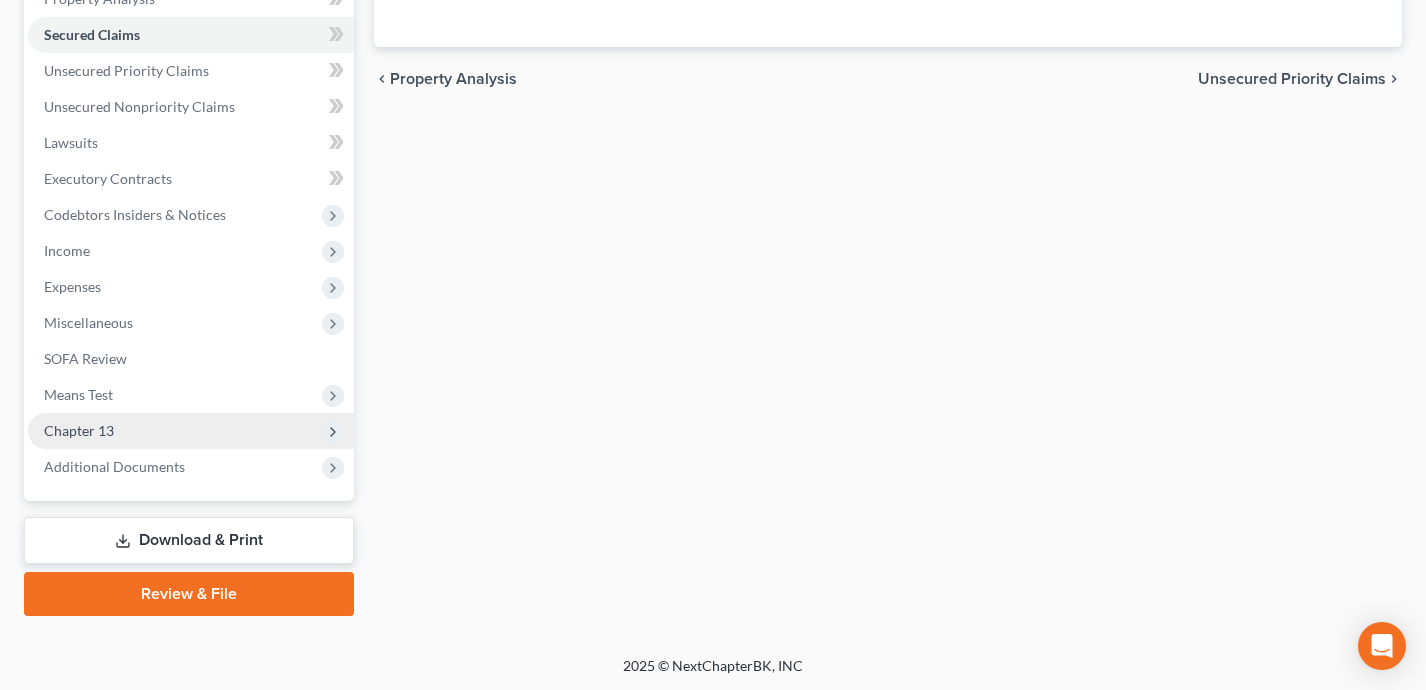 click on "Chapter 13" at bounding box center [191, 431] 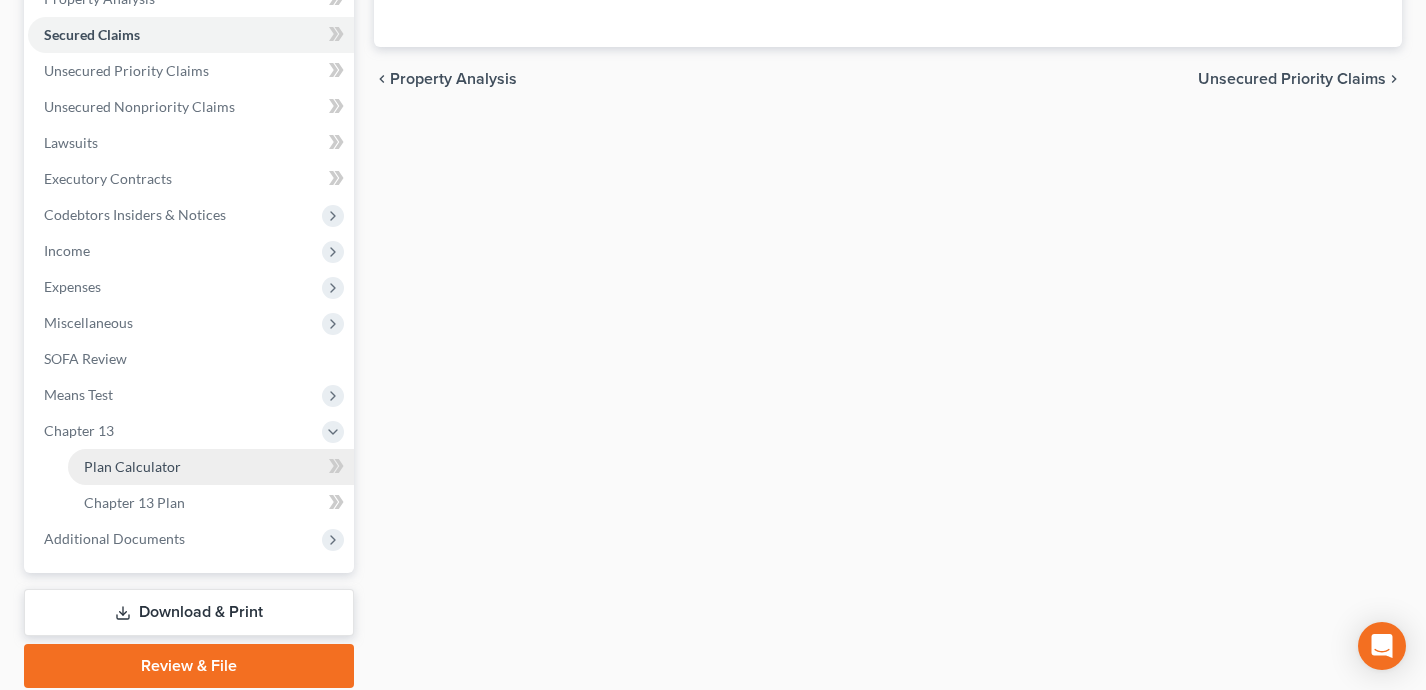 click on "Plan Calculator" at bounding box center (132, 466) 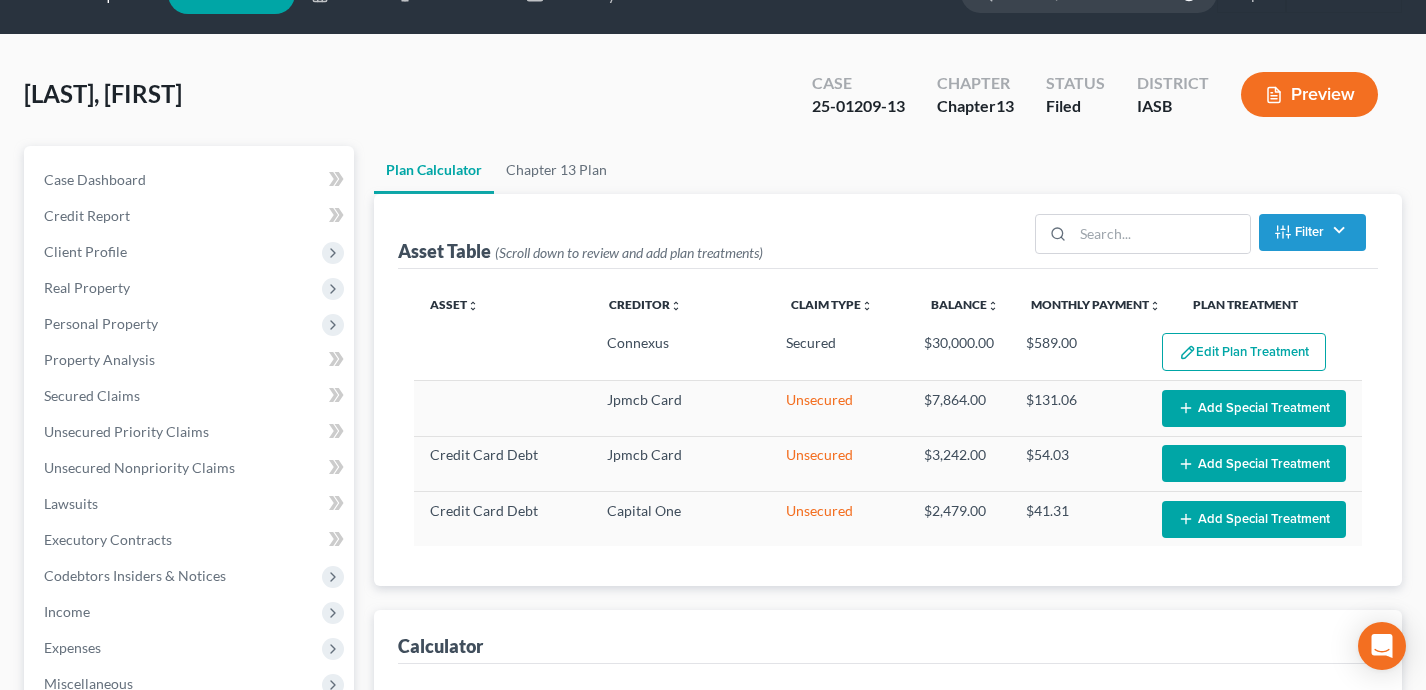 scroll, scrollTop: 80, scrollLeft: 0, axis: vertical 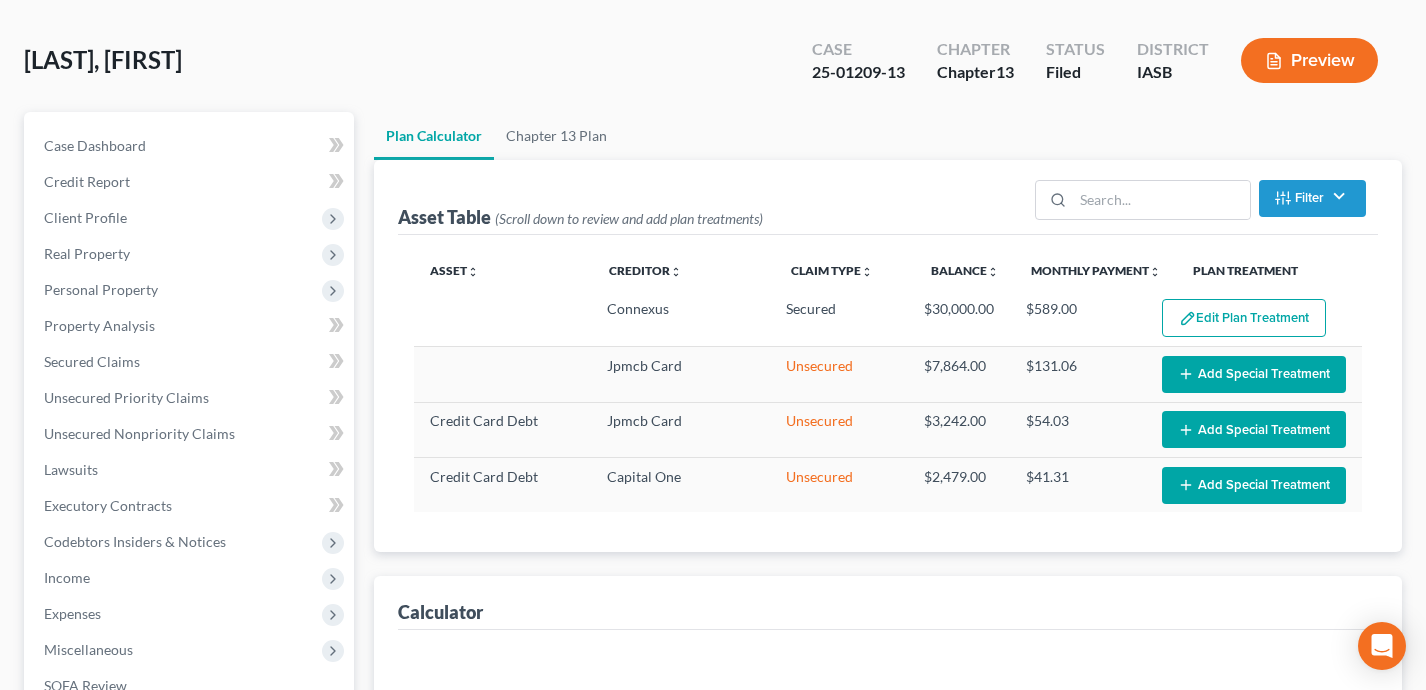 select on "59" 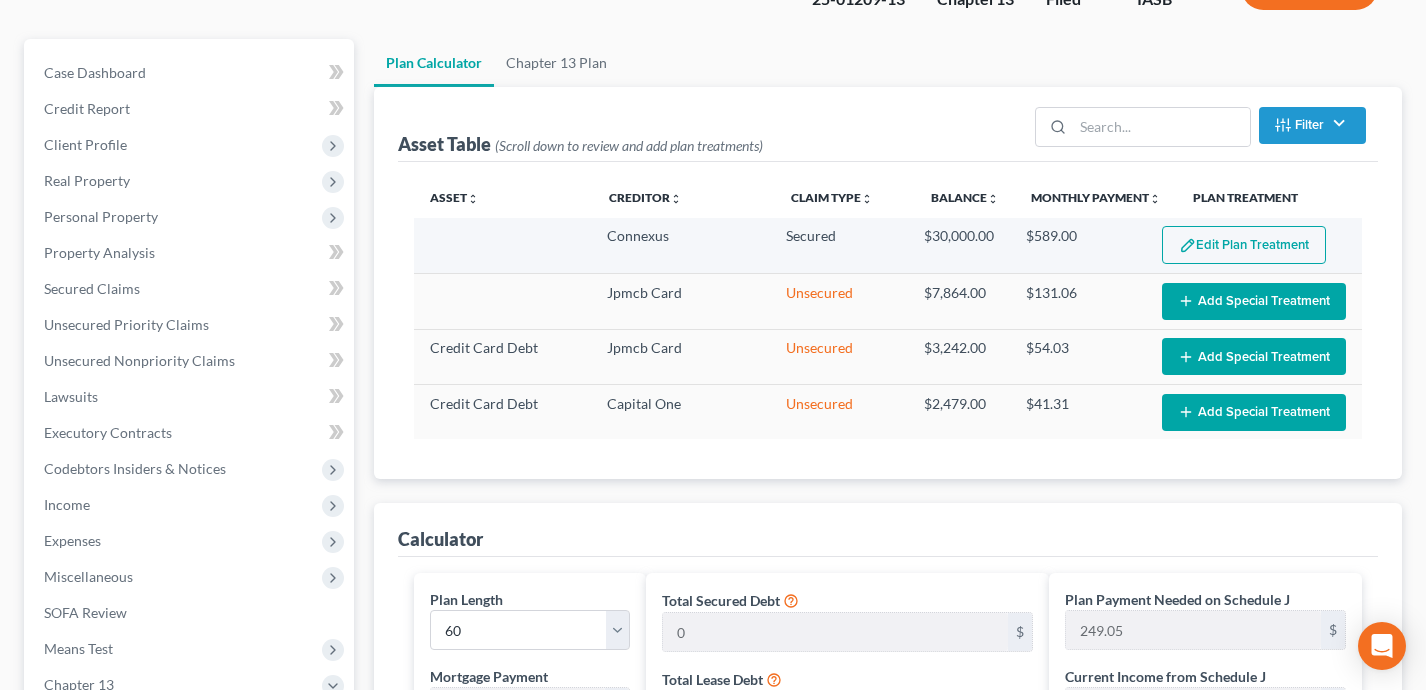 scroll, scrollTop: 95, scrollLeft: 0, axis: vertical 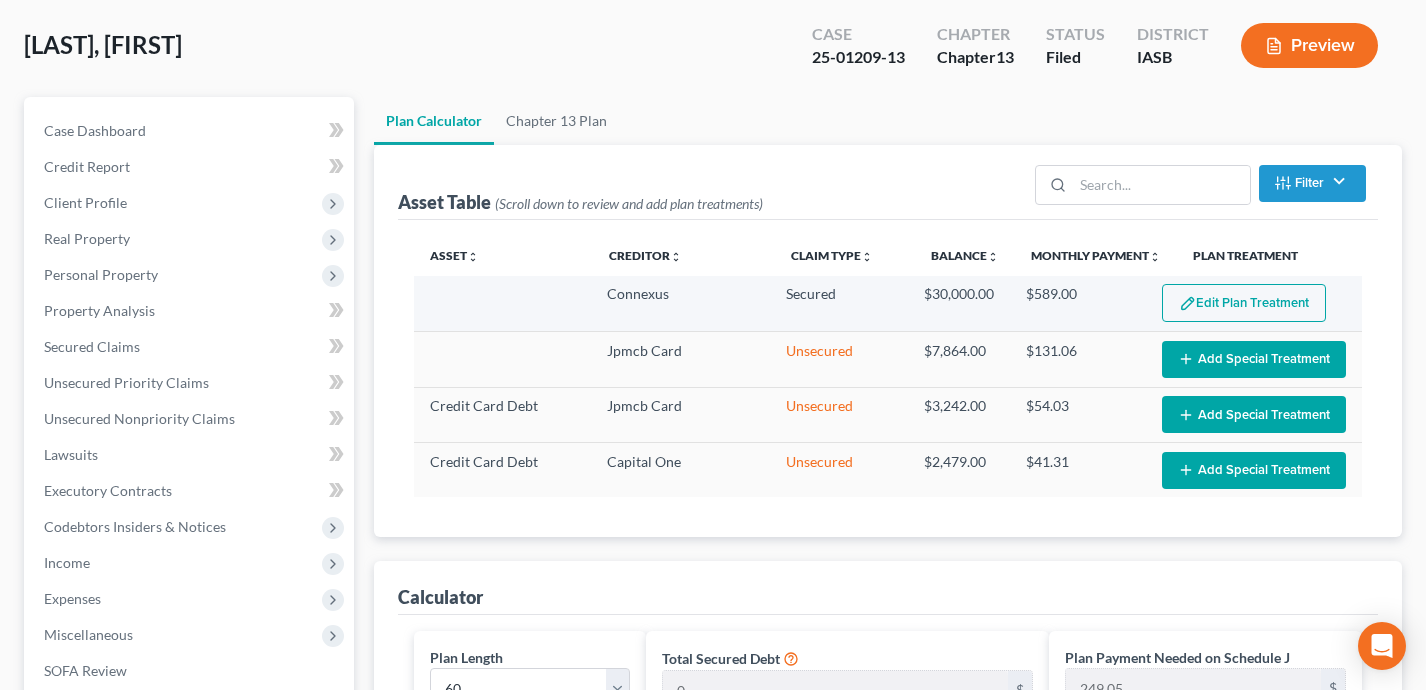 click on "Edit Plan Treatment" at bounding box center (1244, 303) 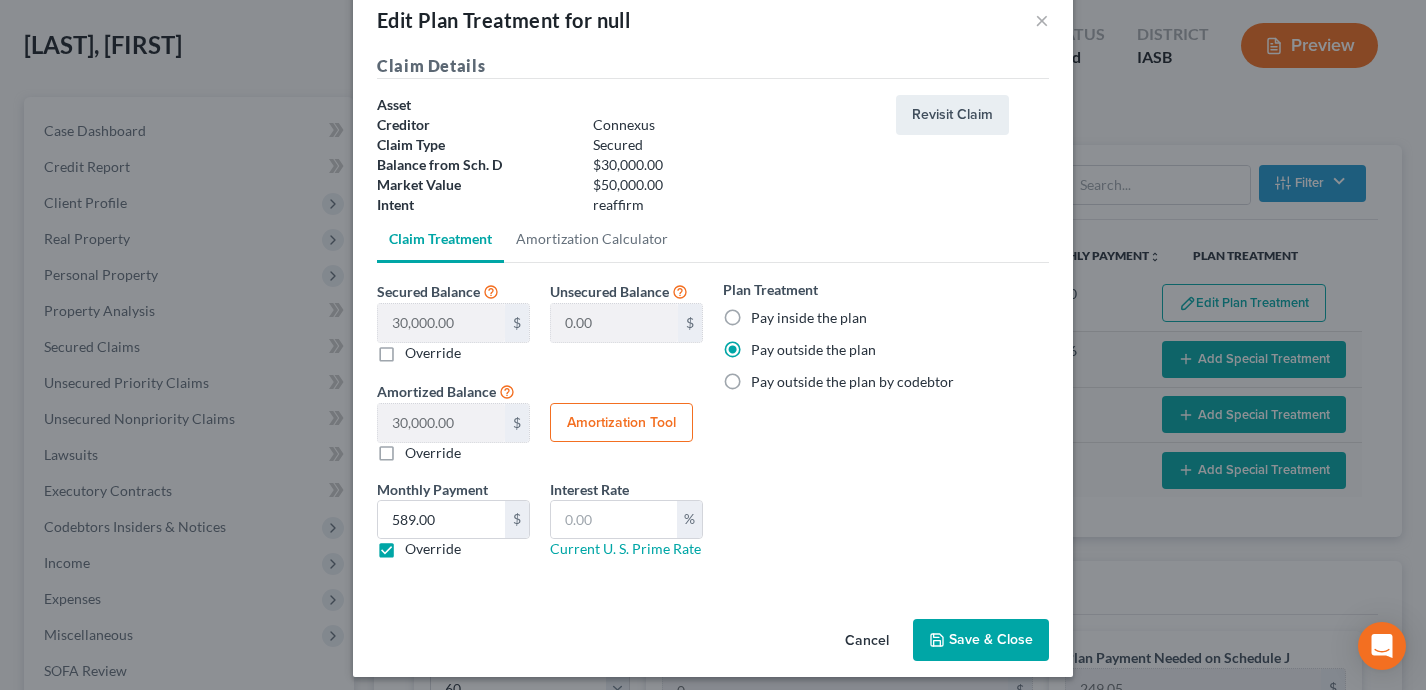 scroll, scrollTop: 40, scrollLeft: 0, axis: vertical 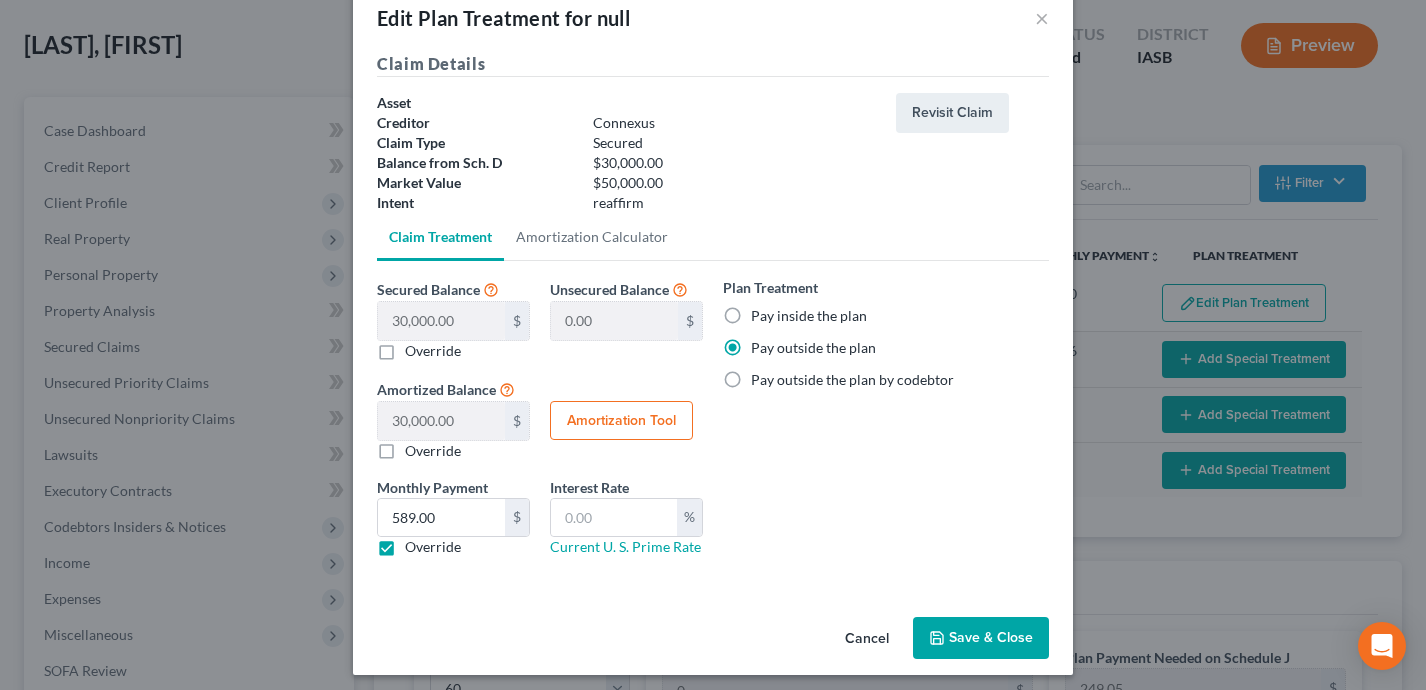 click on "Override" at bounding box center (433, 547) 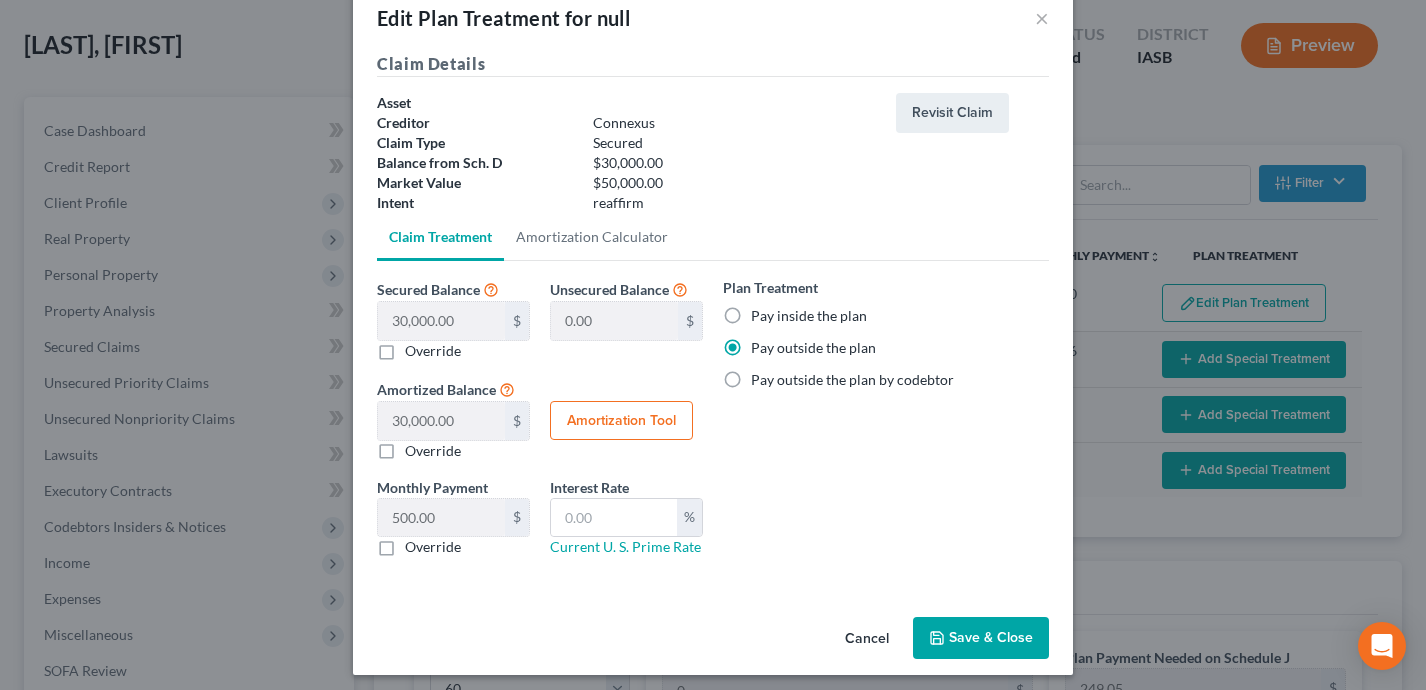 click on "Override" at bounding box center (433, 547) 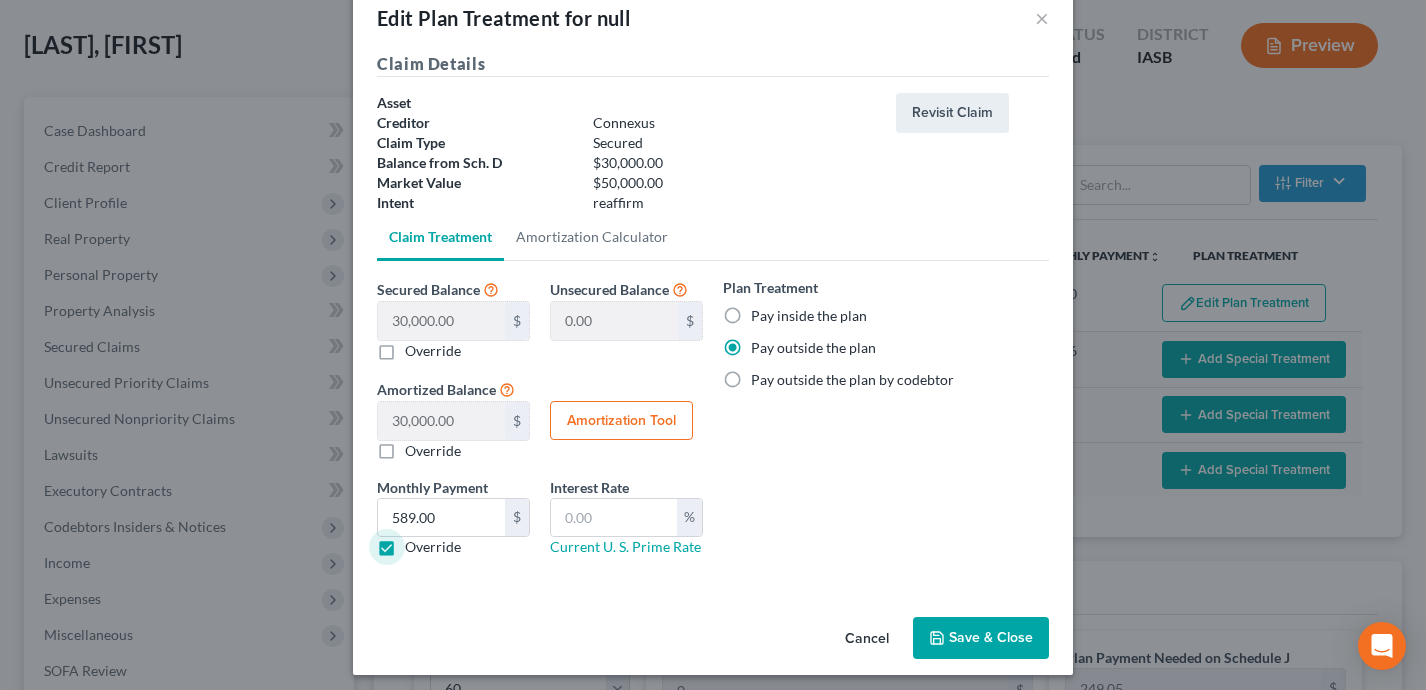click on "Pay inside the plan" at bounding box center (809, 316) 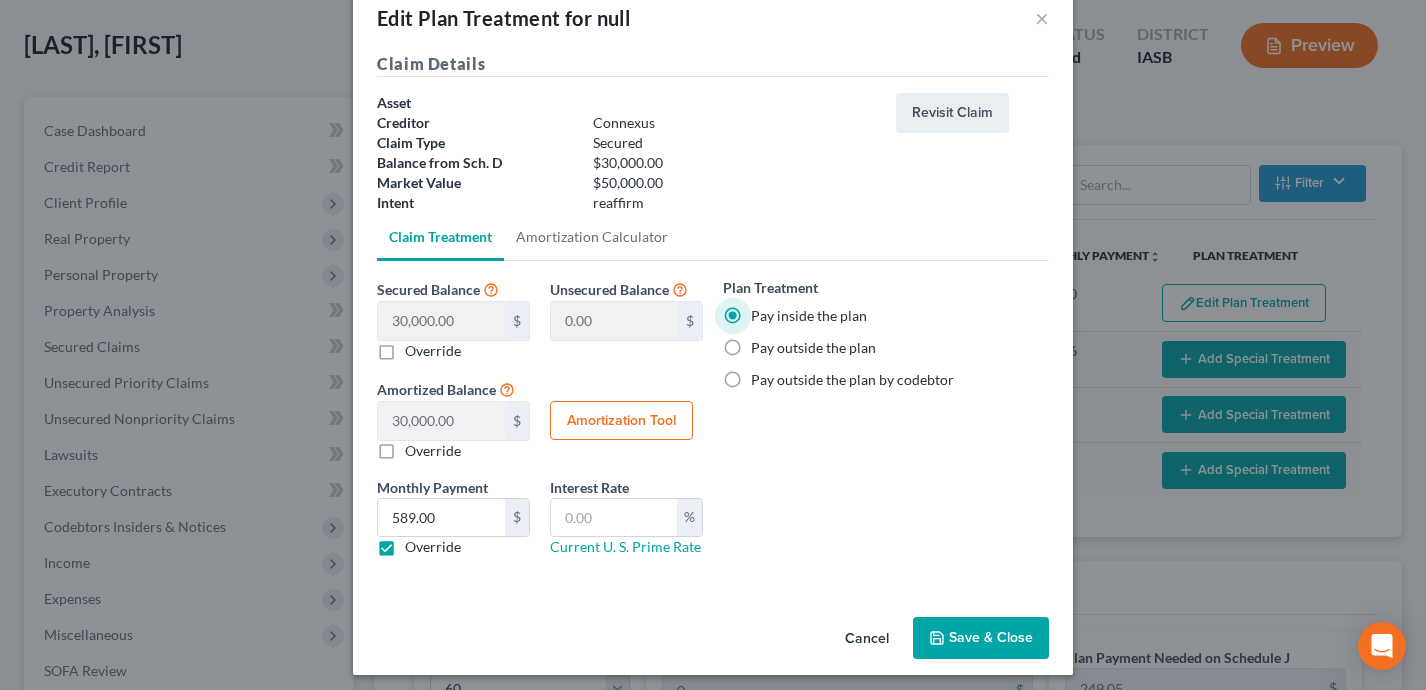 scroll, scrollTop: 0, scrollLeft: 0, axis: both 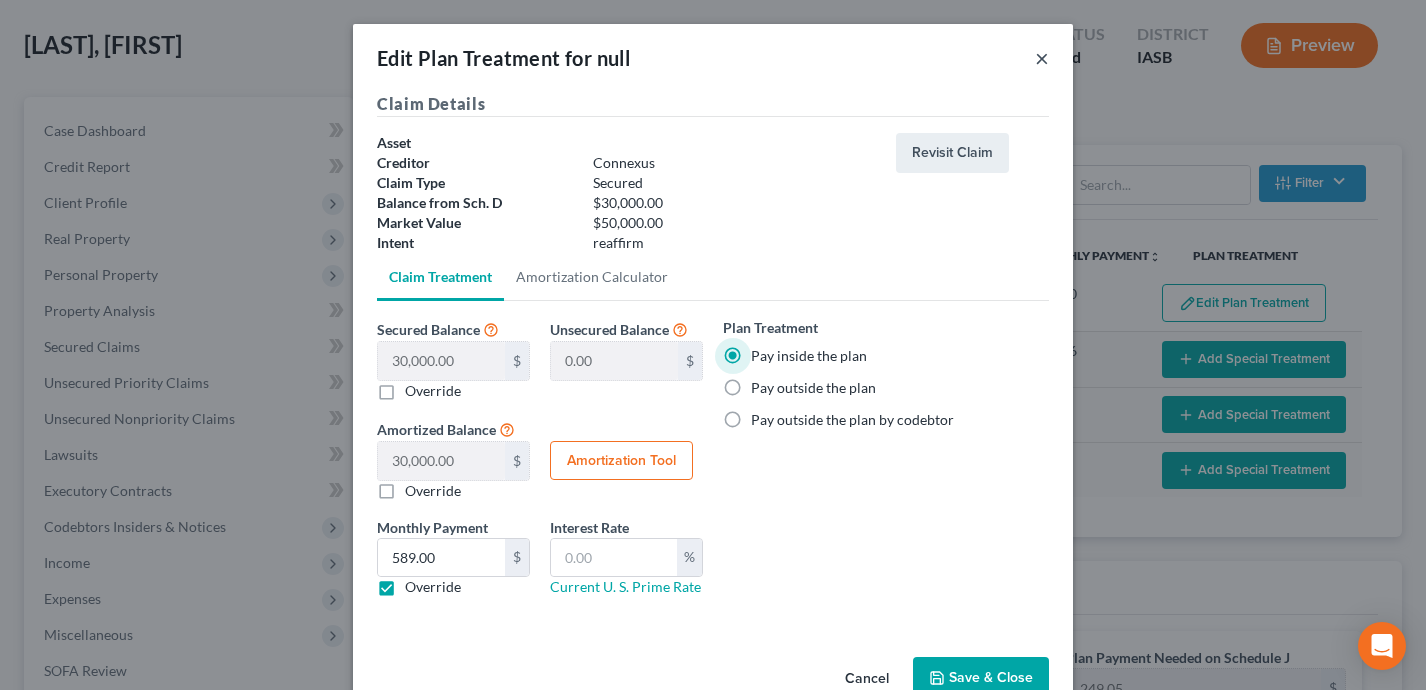 click on "×" at bounding box center (1042, 58) 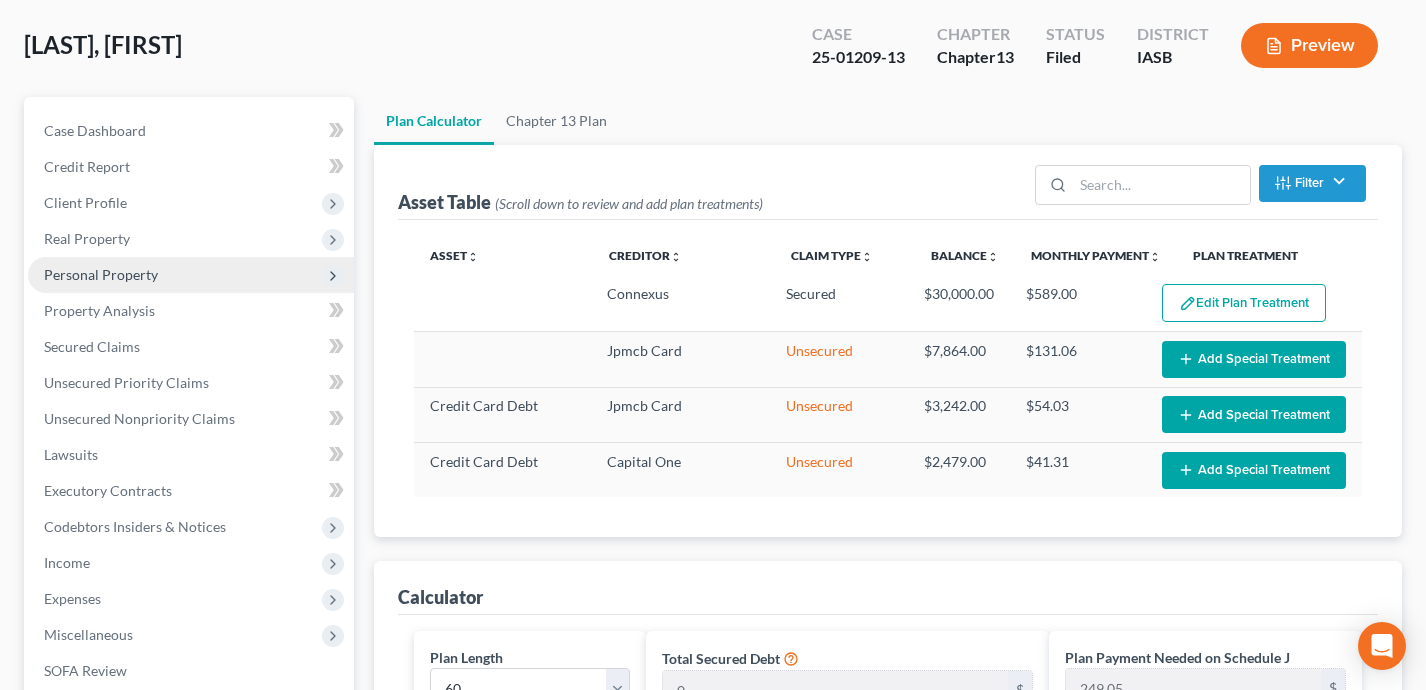 click on "Personal Property" at bounding box center (191, 275) 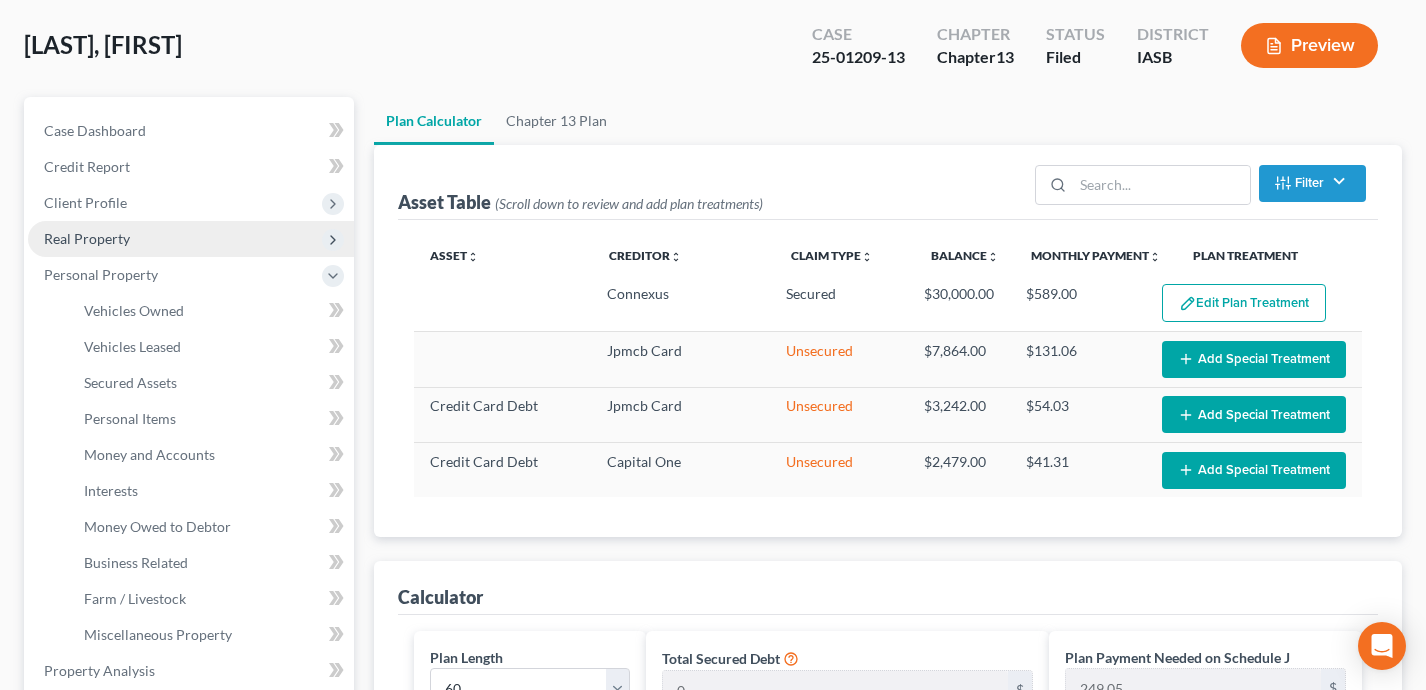 click on "Real Property" at bounding box center (191, 239) 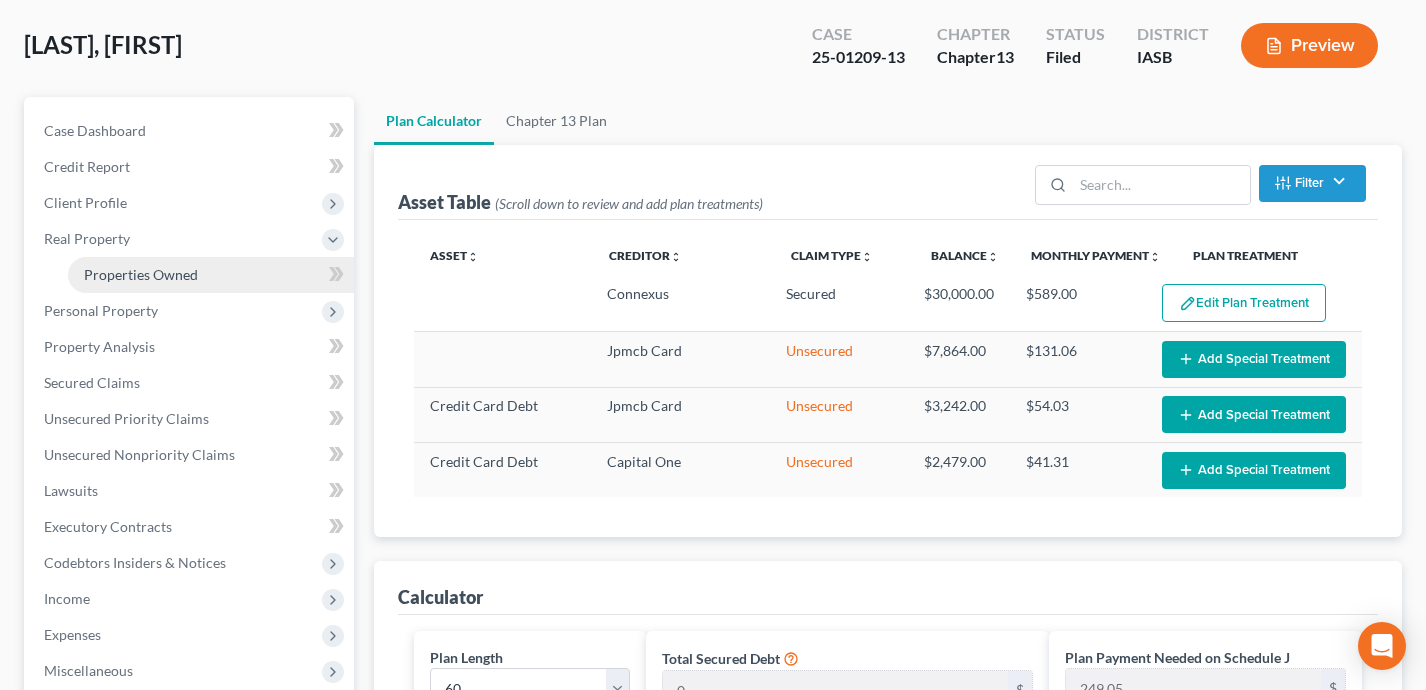 click on "Properties Owned" at bounding box center [211, 275] 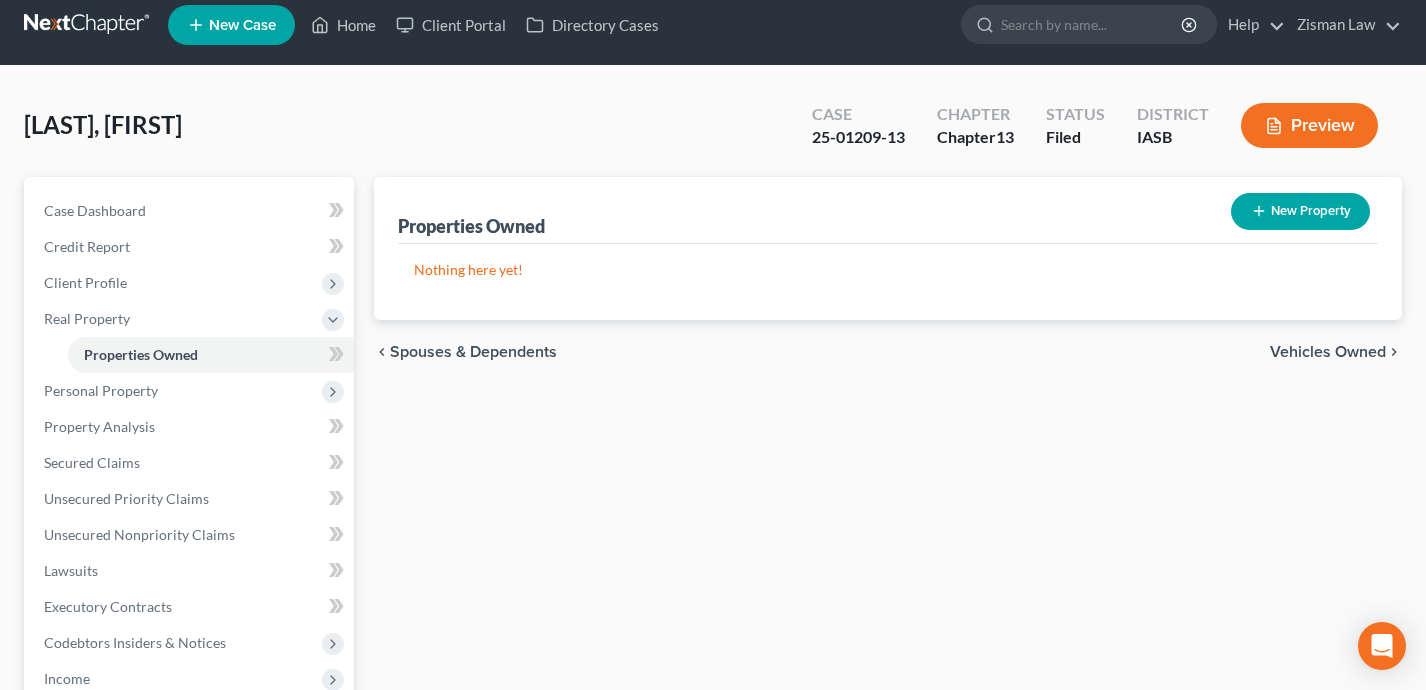 scroll, scrollTop: 0, scrollLeft: 0, axis: both 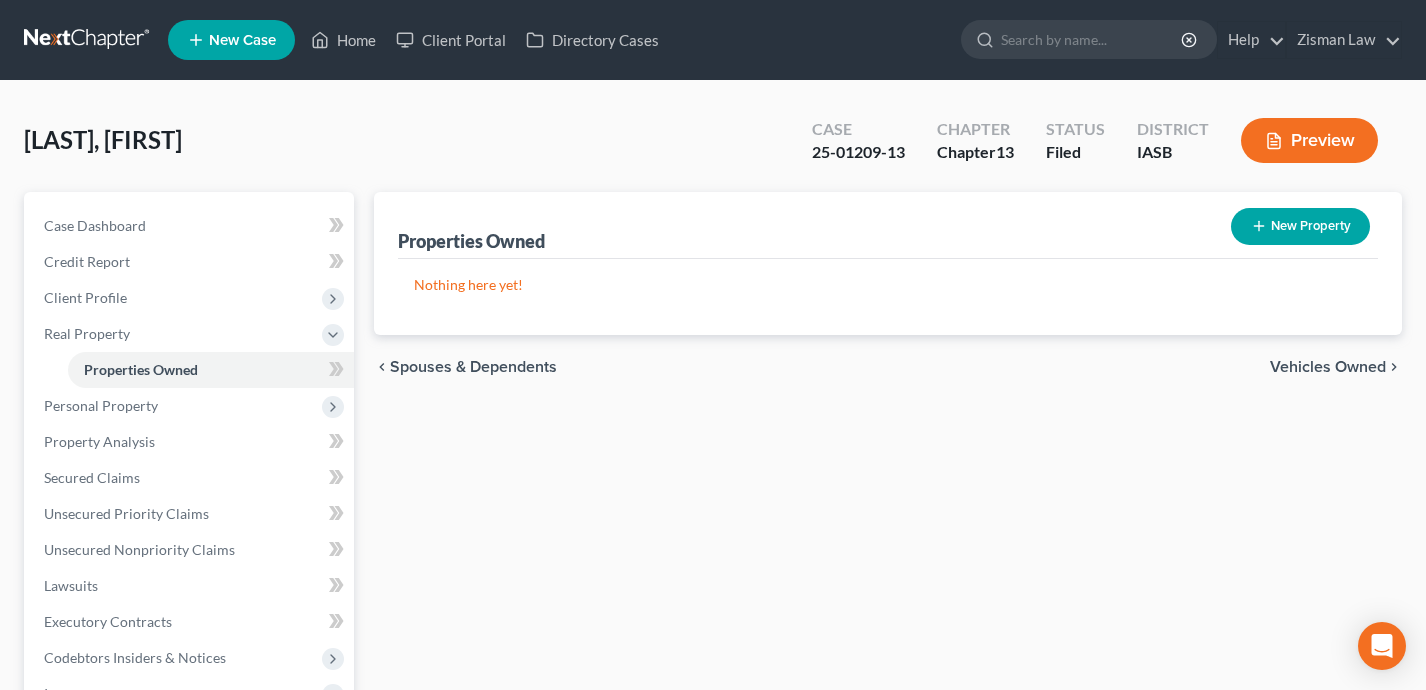 click on "New Property" at bounding box center (1300, 226) 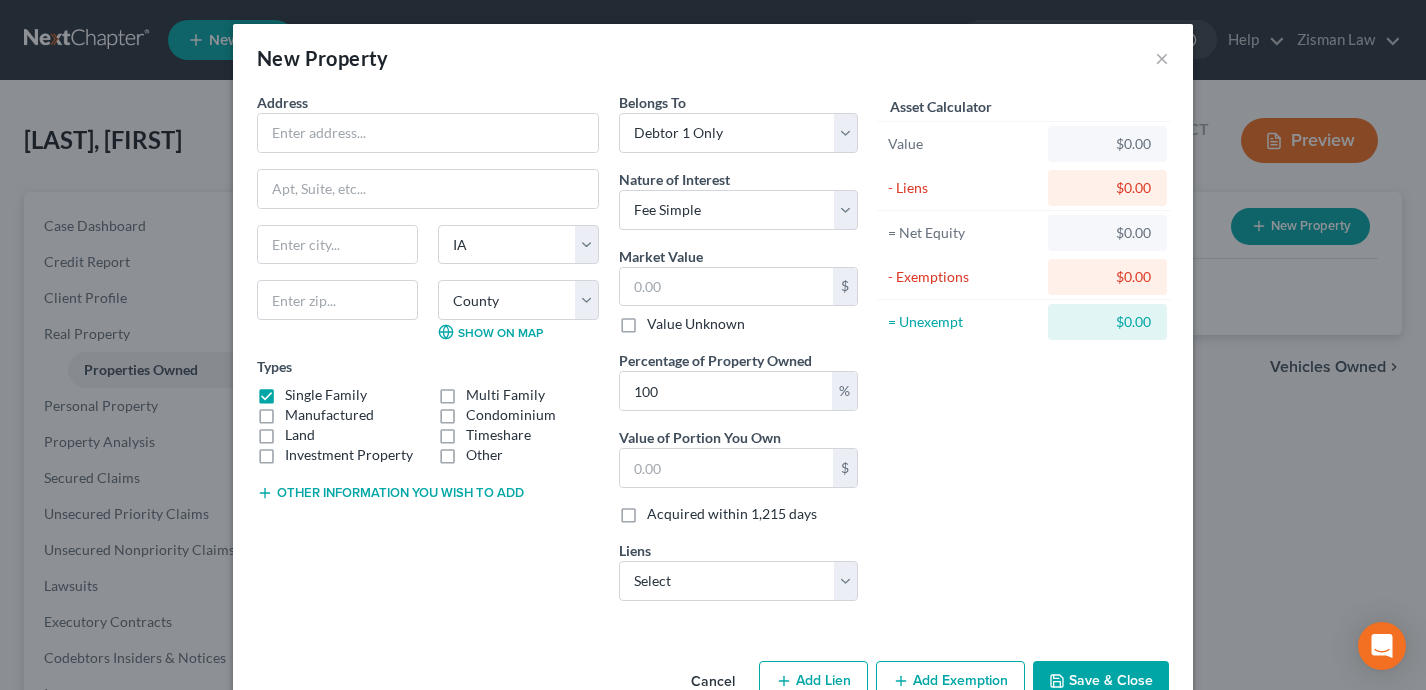 scroll, scrollTop: 52, scrollLeft: 0, axis: vertical 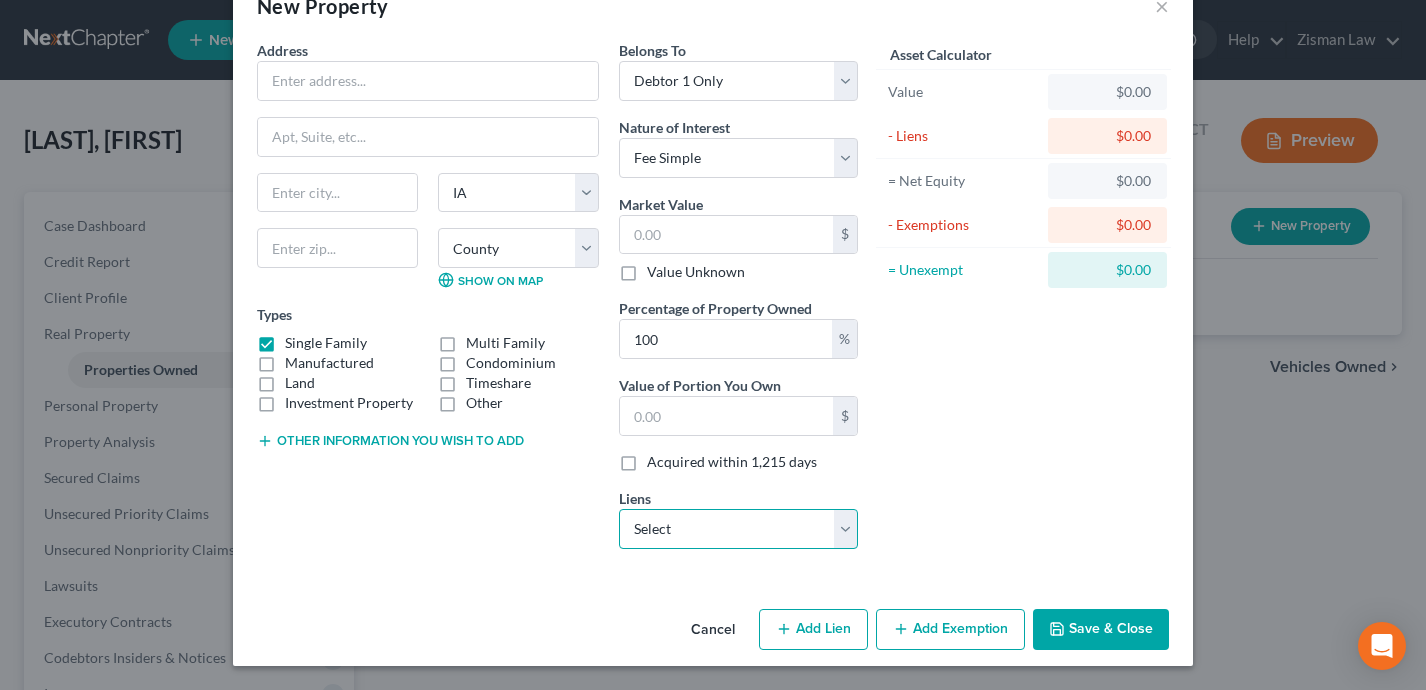 click on "Select Connexus - $30,000.00" at bounding box center [738, 529] 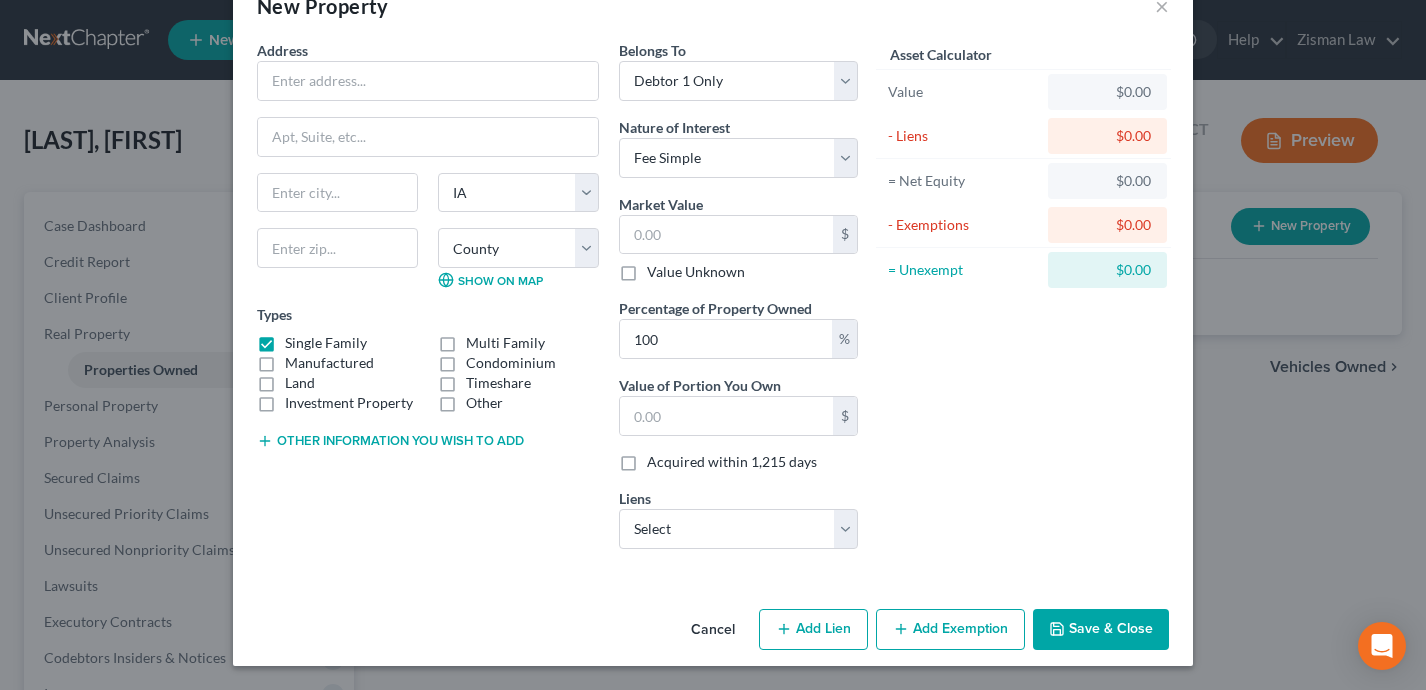 select on "52" 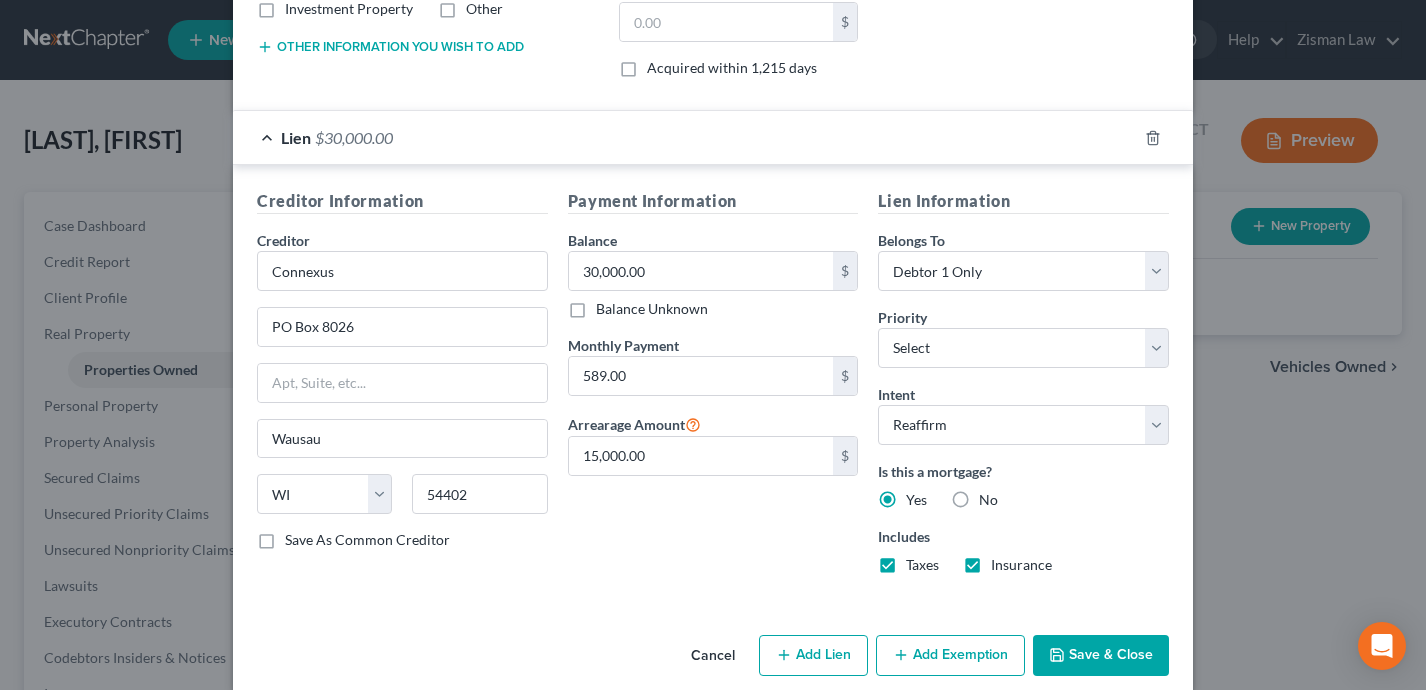 scroll, scrollTop: 472, scrollLeft: 0, axis: vertical 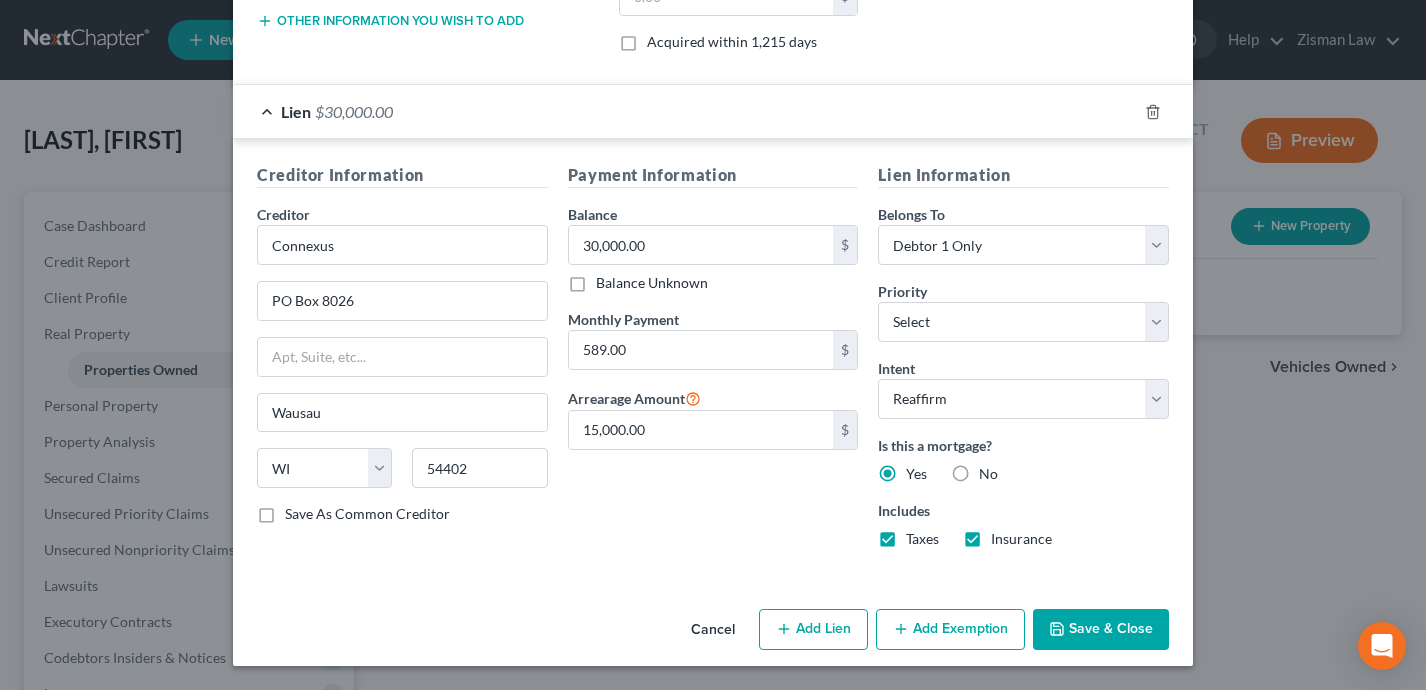 click on "Save & Close" at bounding box center (1101, 630) 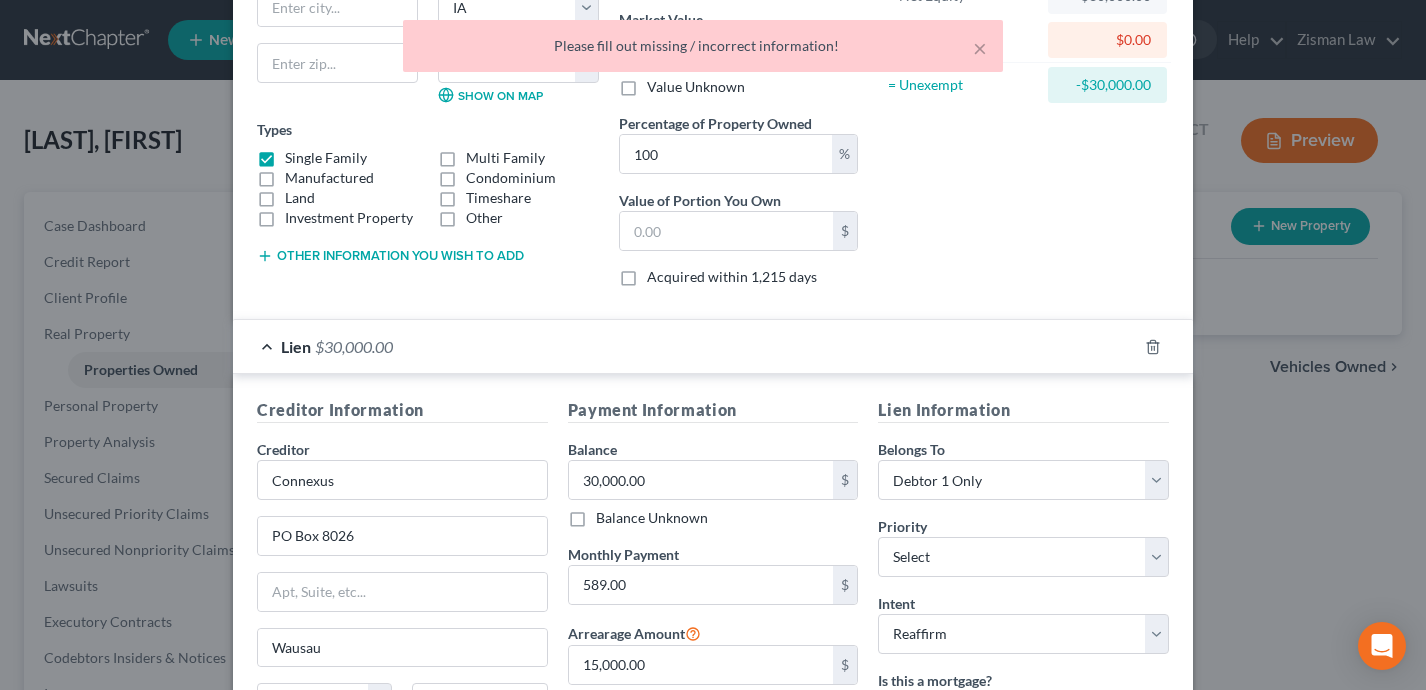 scroll, scrollTop: 0, scrollLeft: 0, axis: both 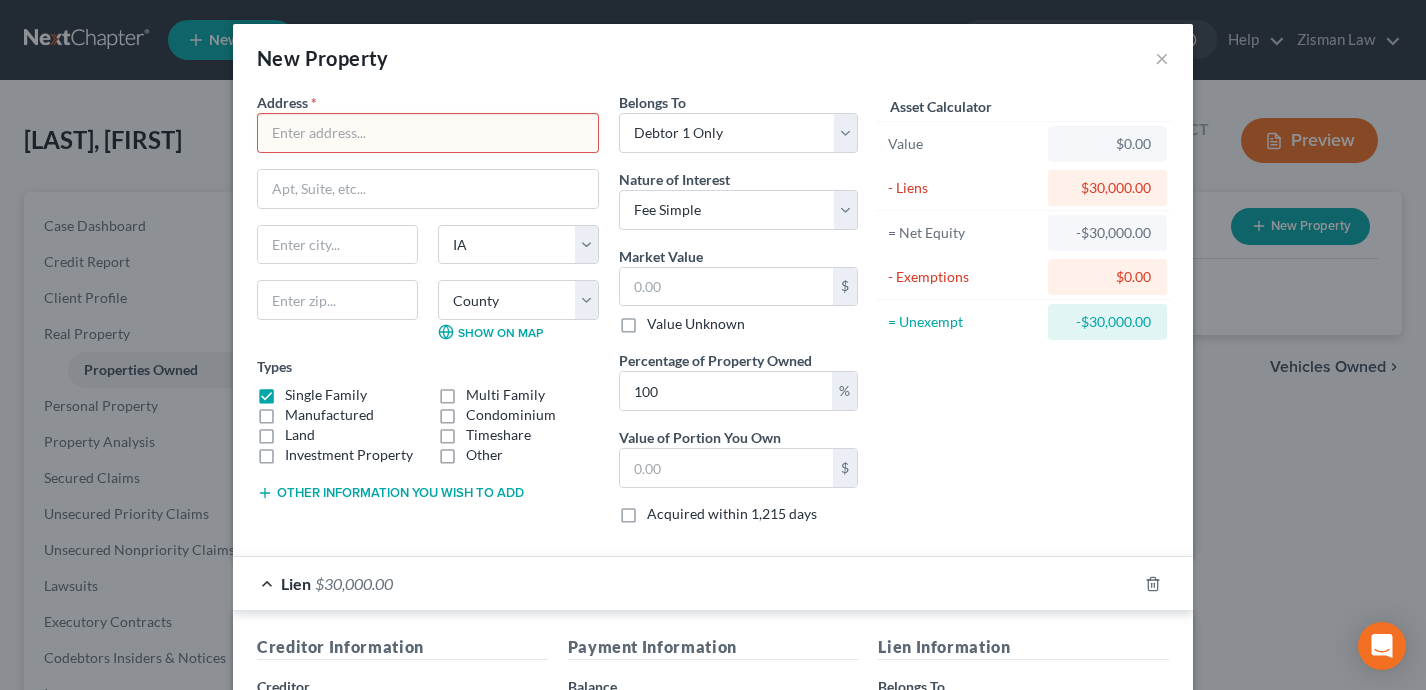click at bounding box center (428, 133) 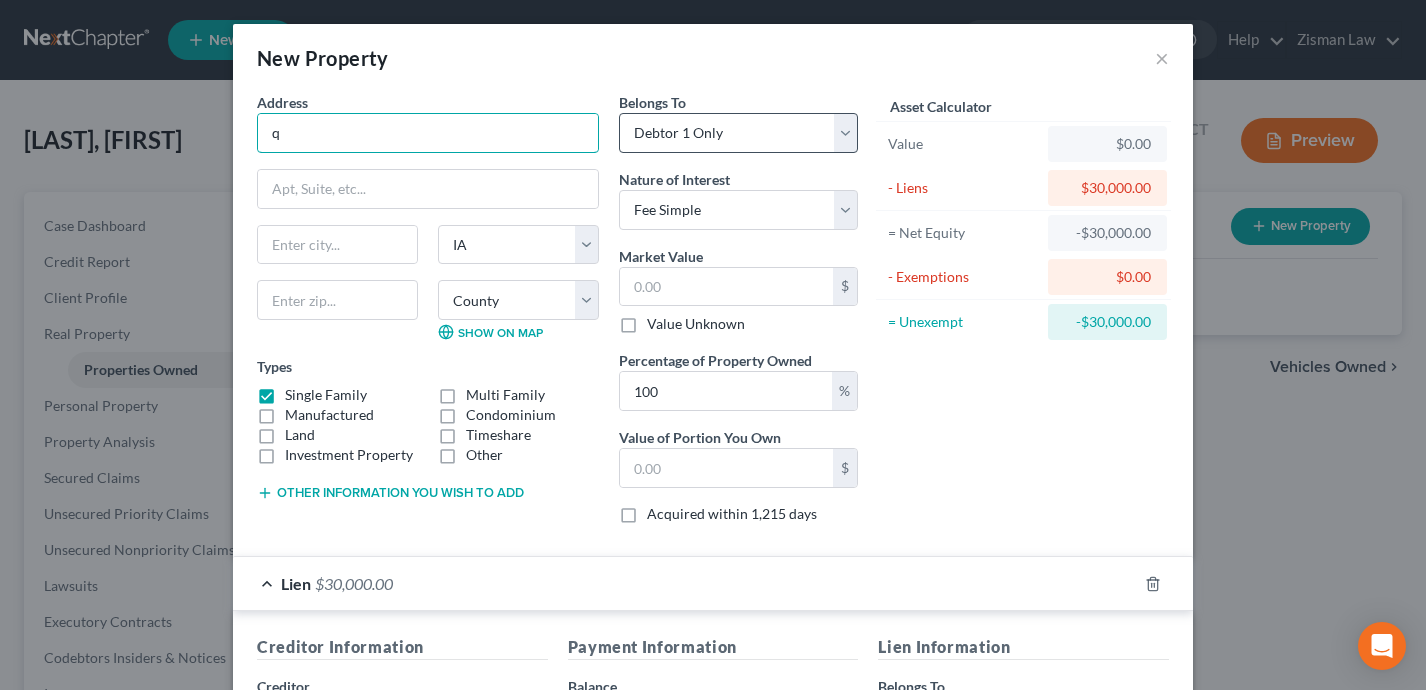 type on "q" 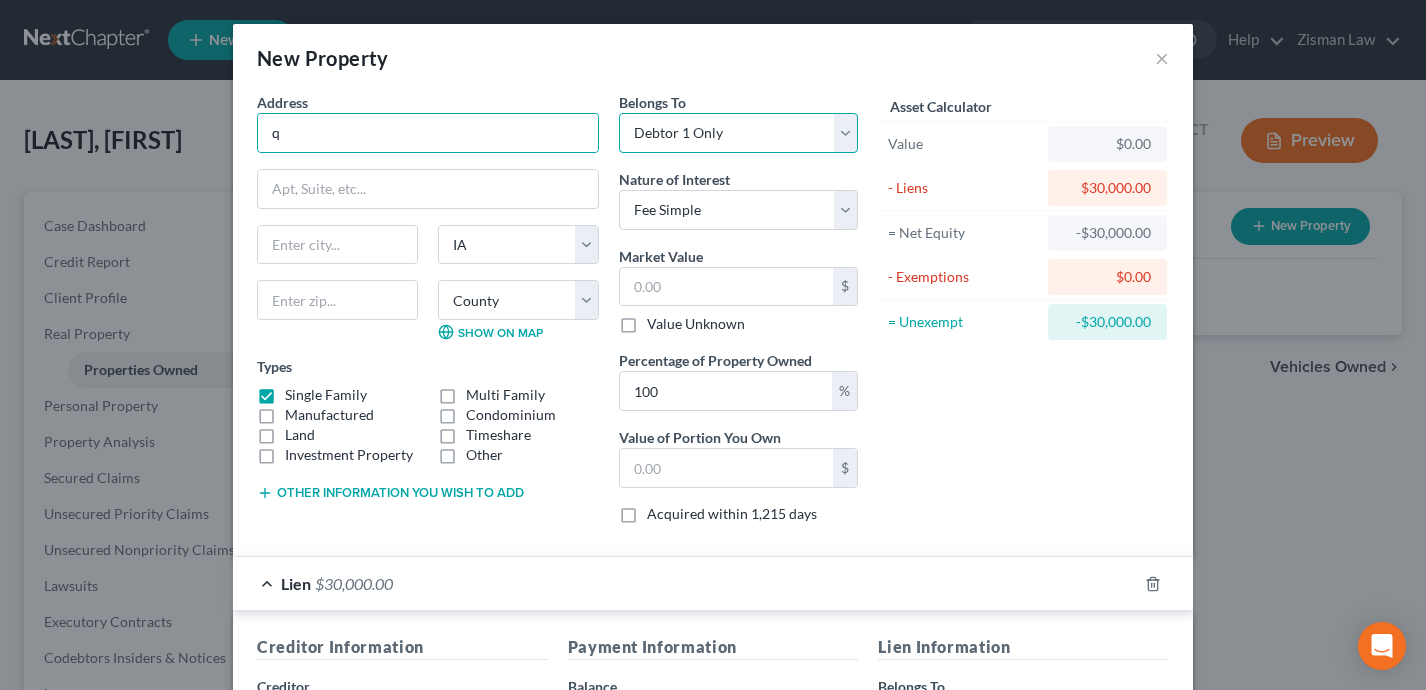 click on "Select Debtor 1 Only Debtor 2 Only Debtor 1 And Debtor 2 Only At Least One Of The Debtors And Another Community Property" at bounding box center (738, 133) 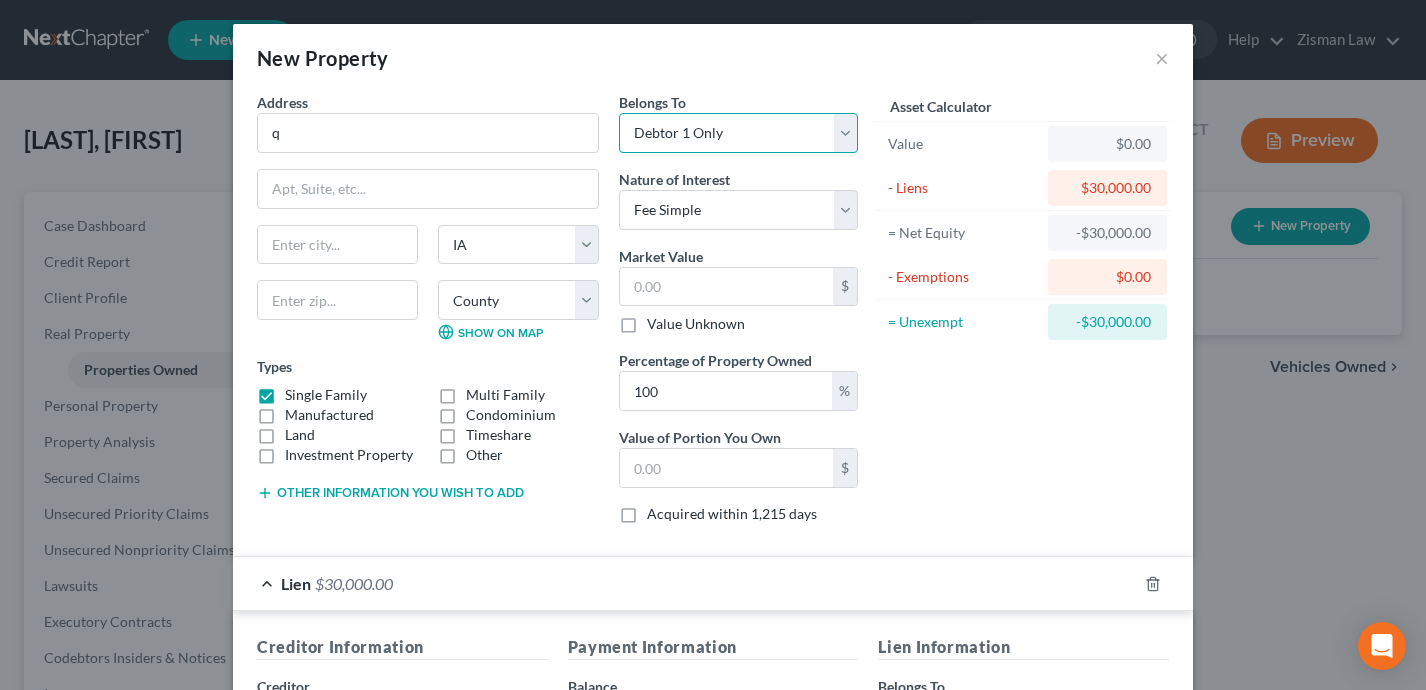 select on "4" 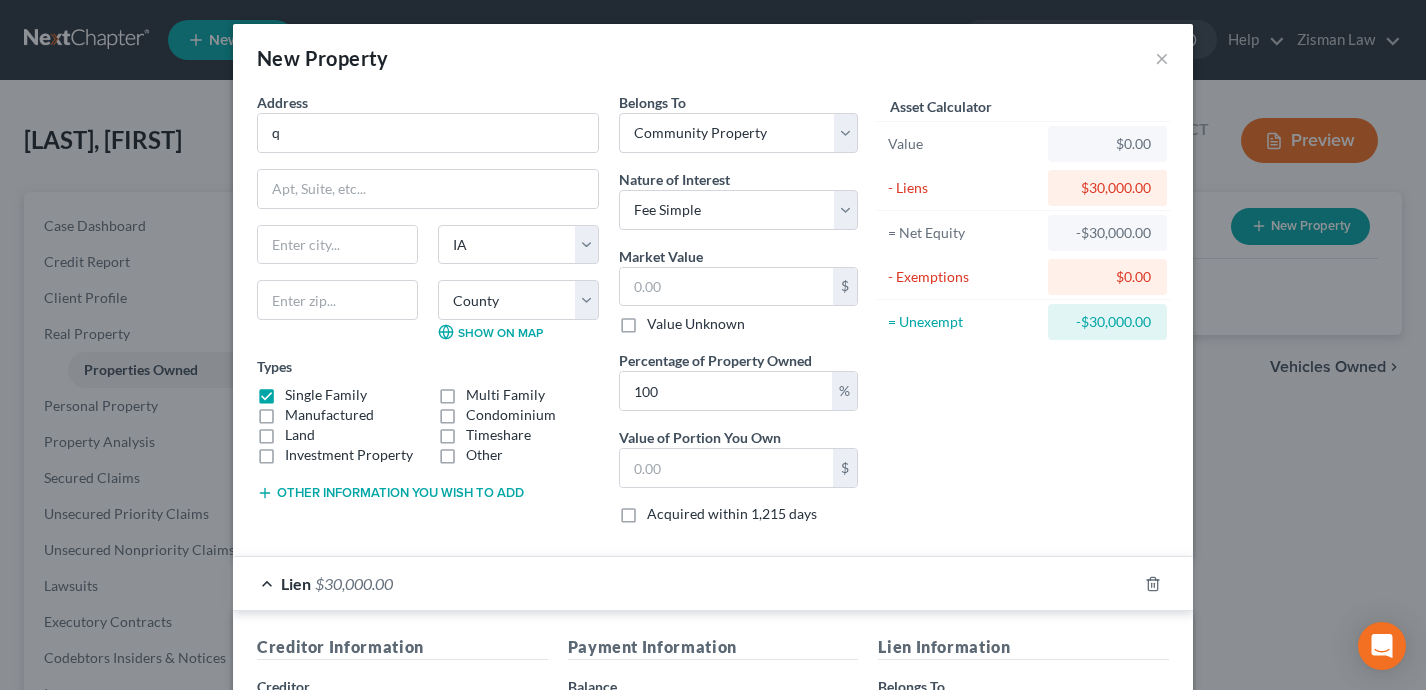 click on "Other information you wish to add" at bounding box center [390, 493] 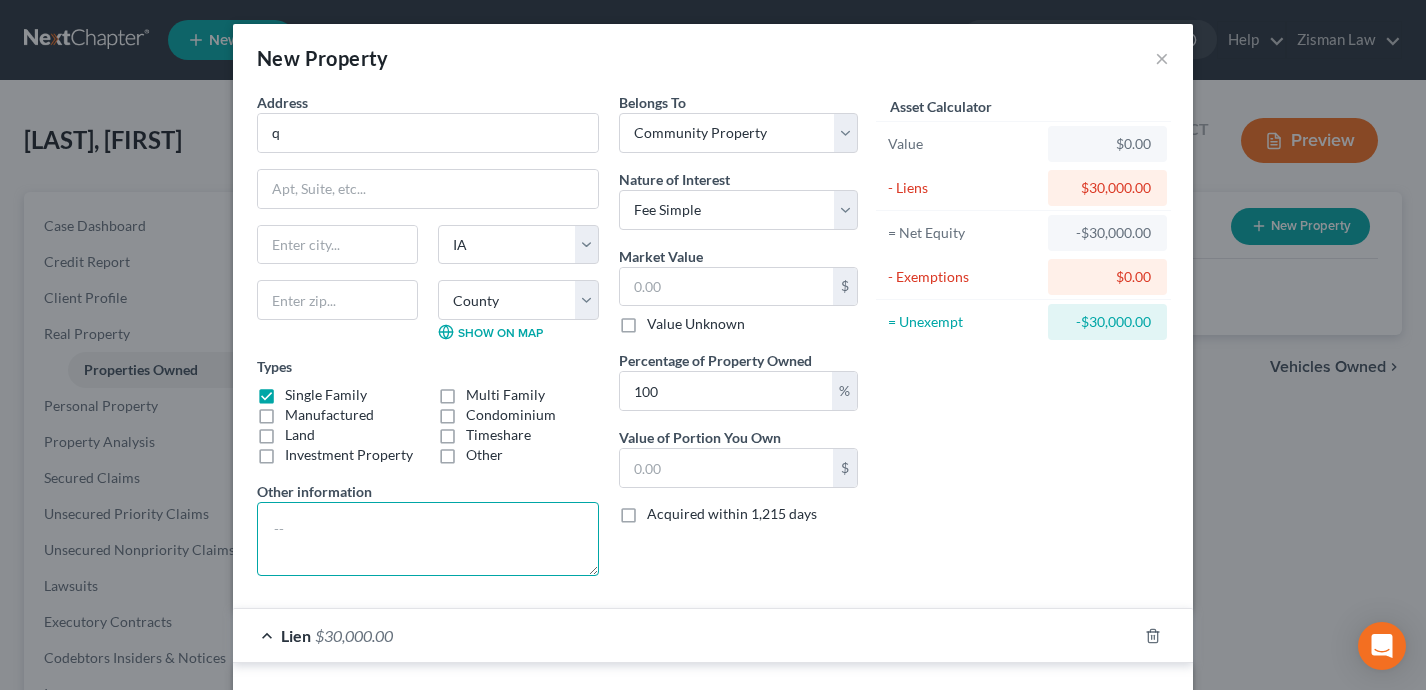 click at bounding box center [428, 539] 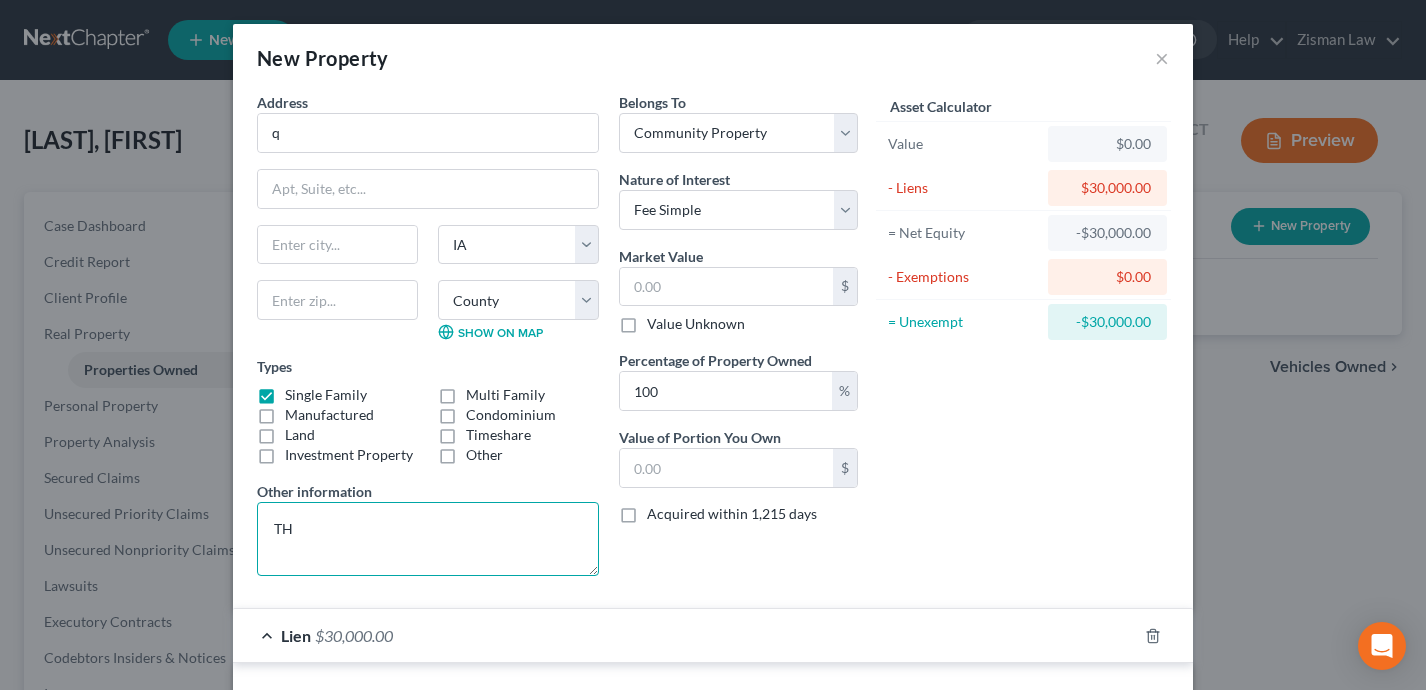 type on "T" 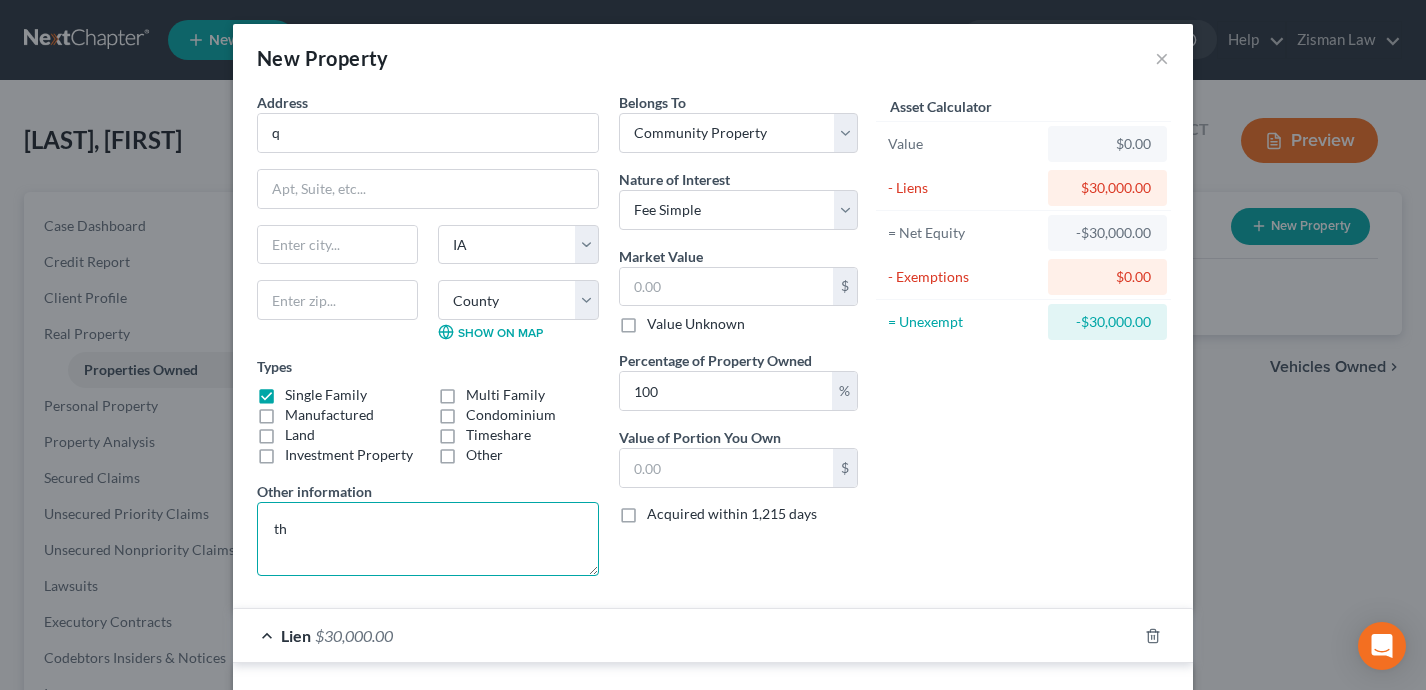 type on "t" 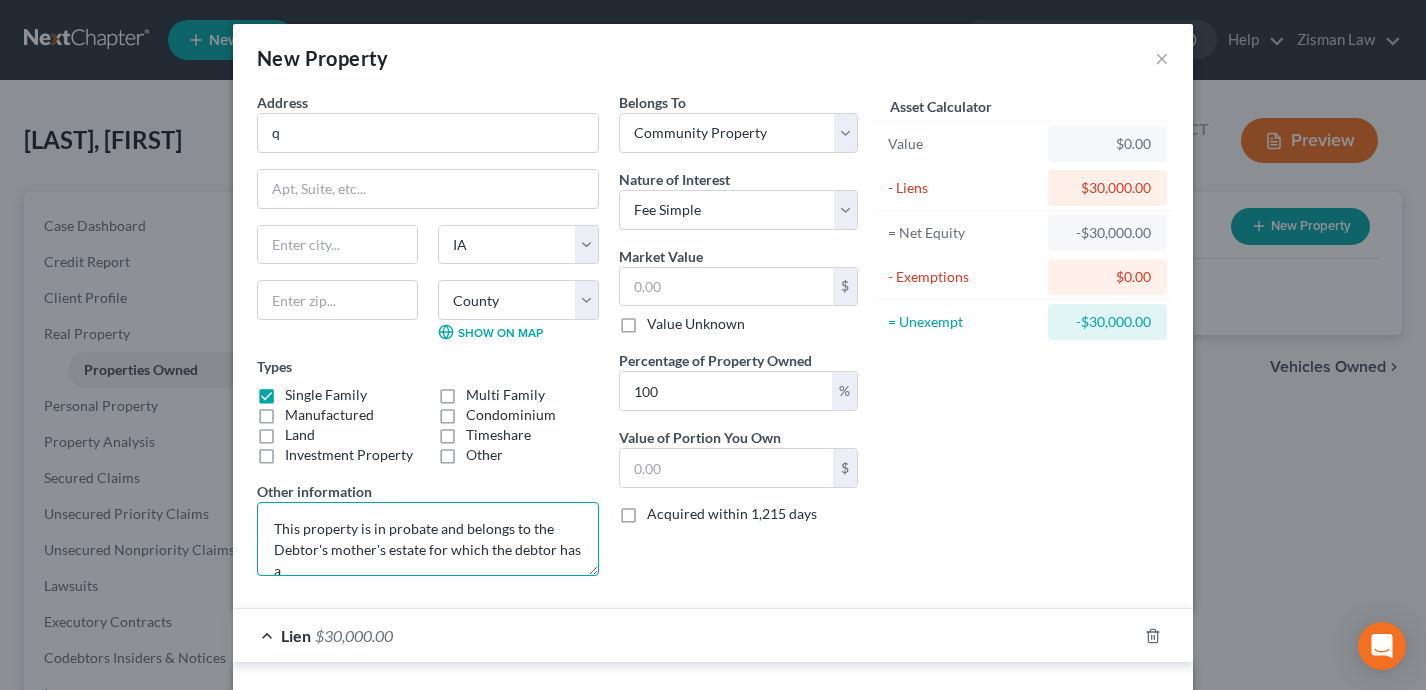 scroll, scrollTop: 4, scrollLeft: 0, axis: vertical 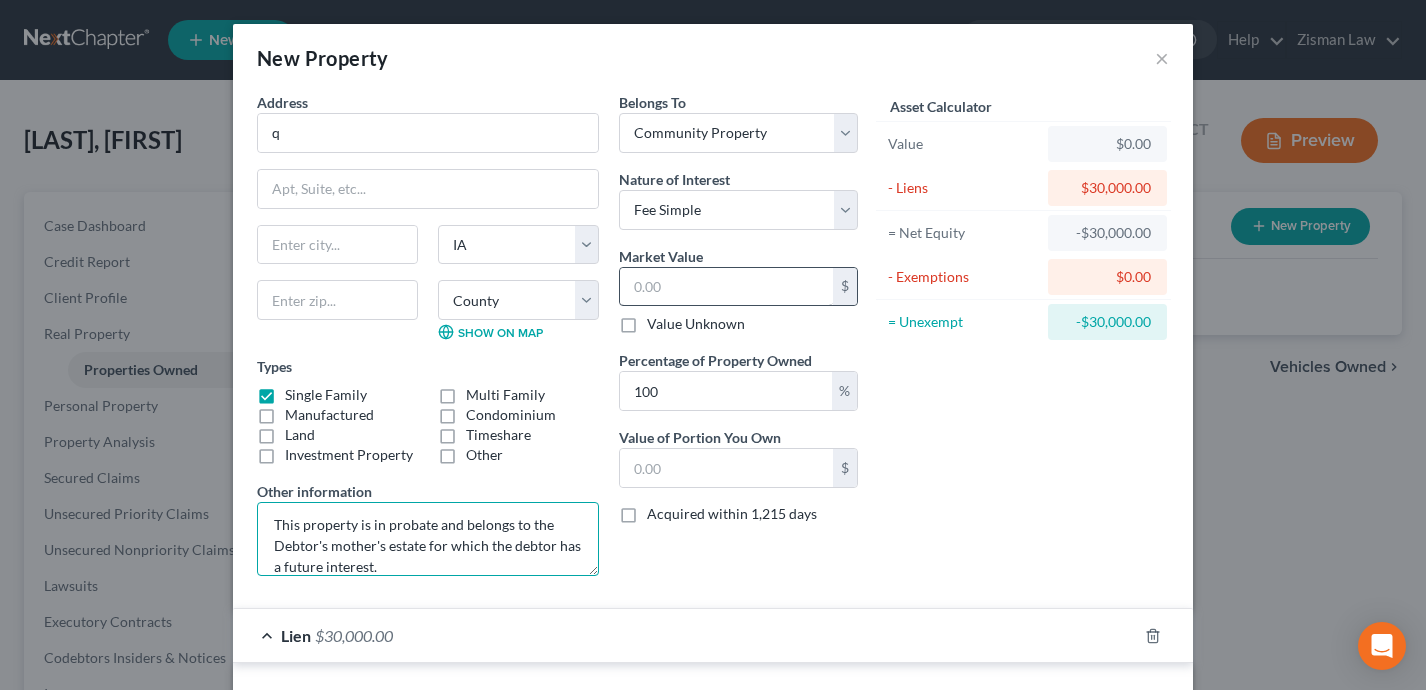 type on "This property is in probate and belongs to the Debtor's mother's estate for which the debtor has a future interest." 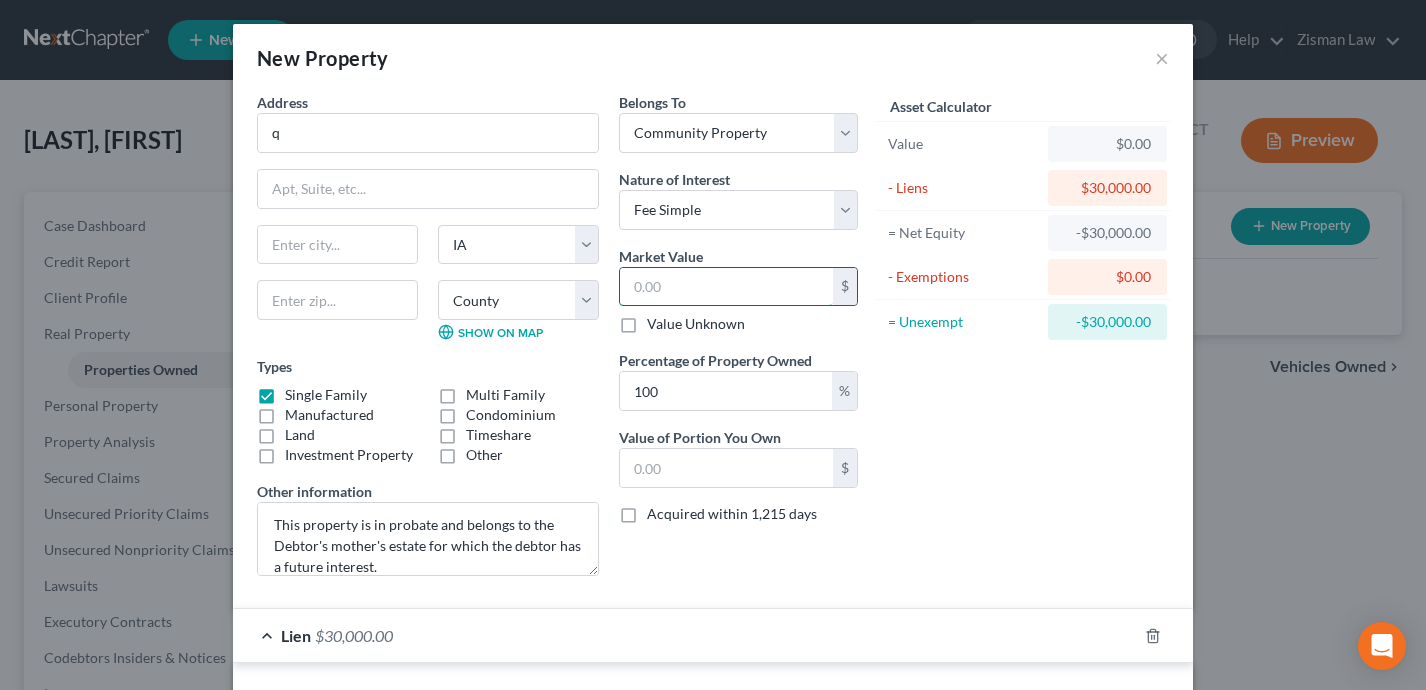 click at bounding box center [726, 287] 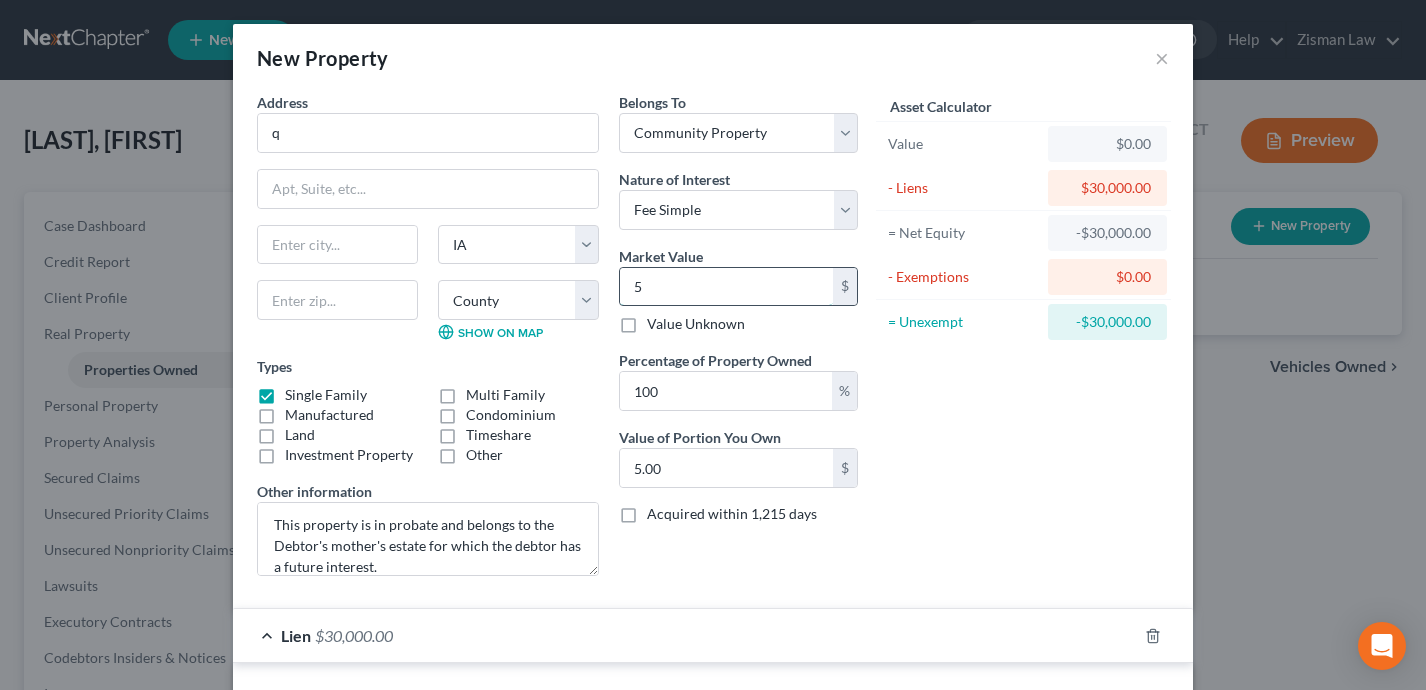 type on "50" 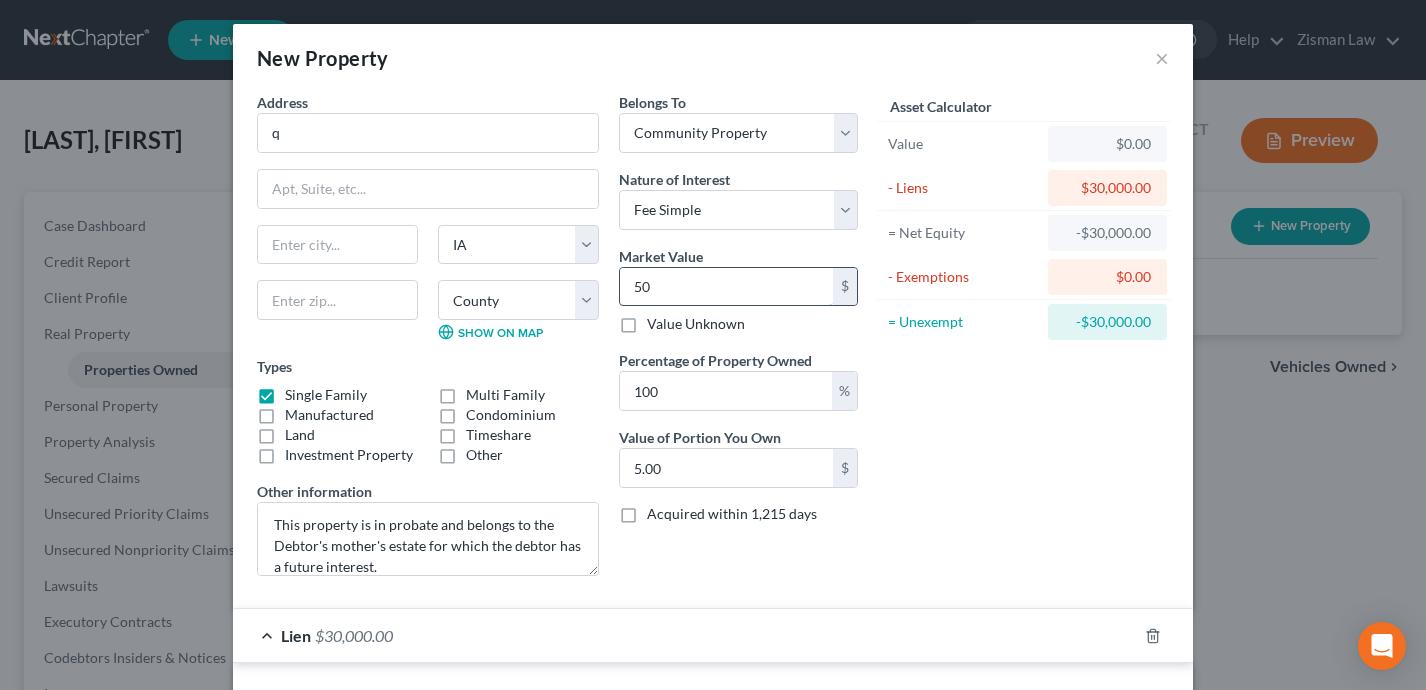 type on "50.00" 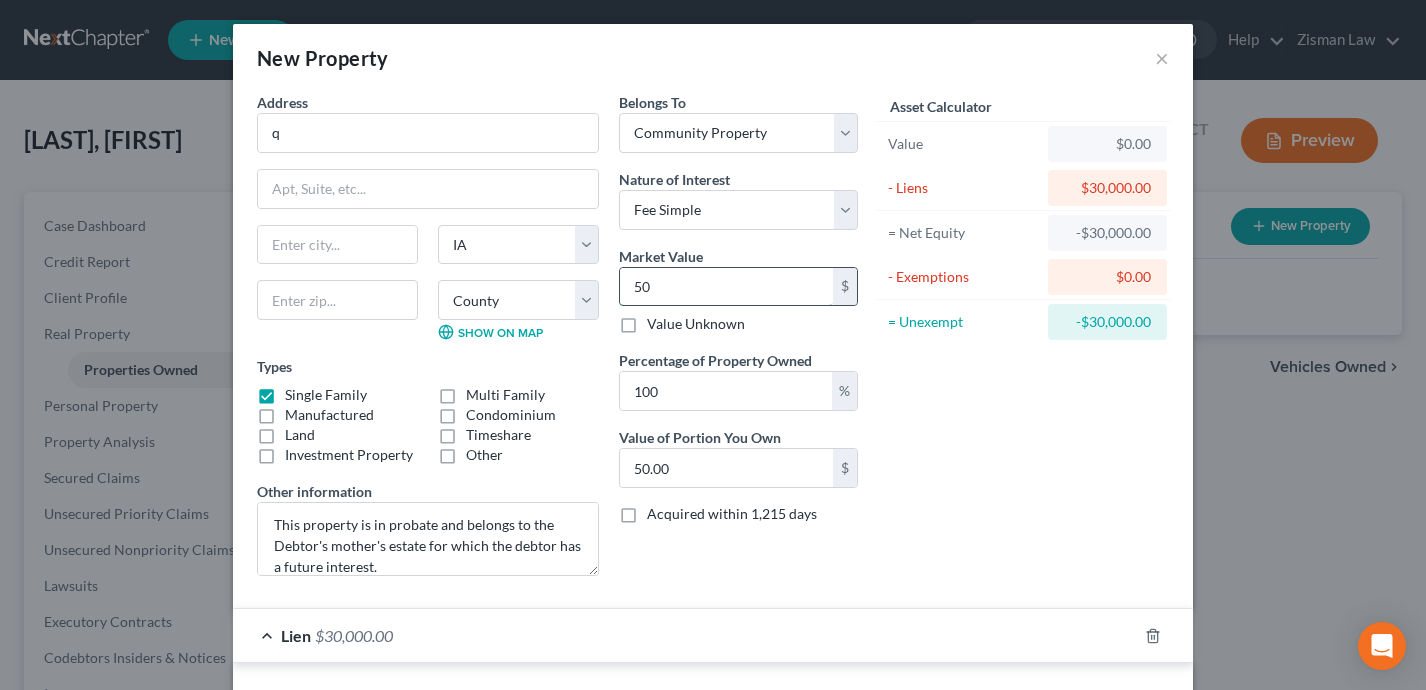 type on "500" 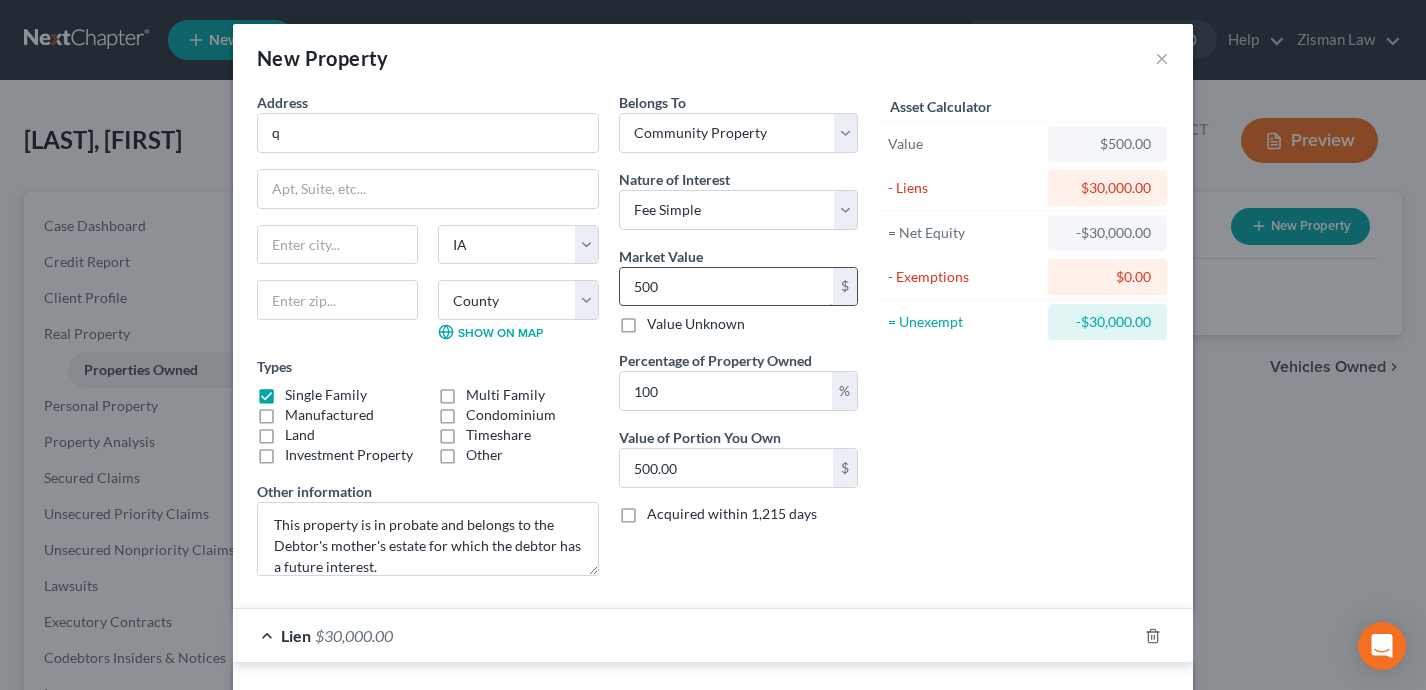 type on "5000" 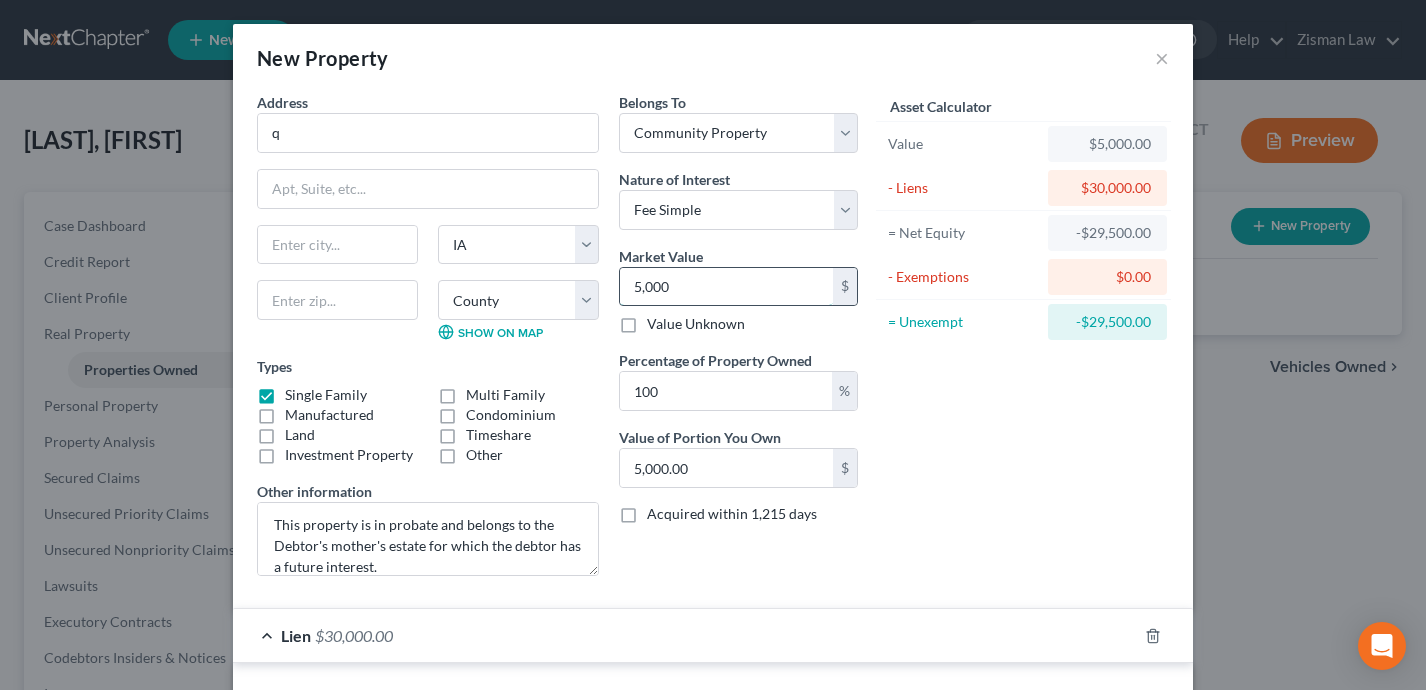 type on "5,0000" 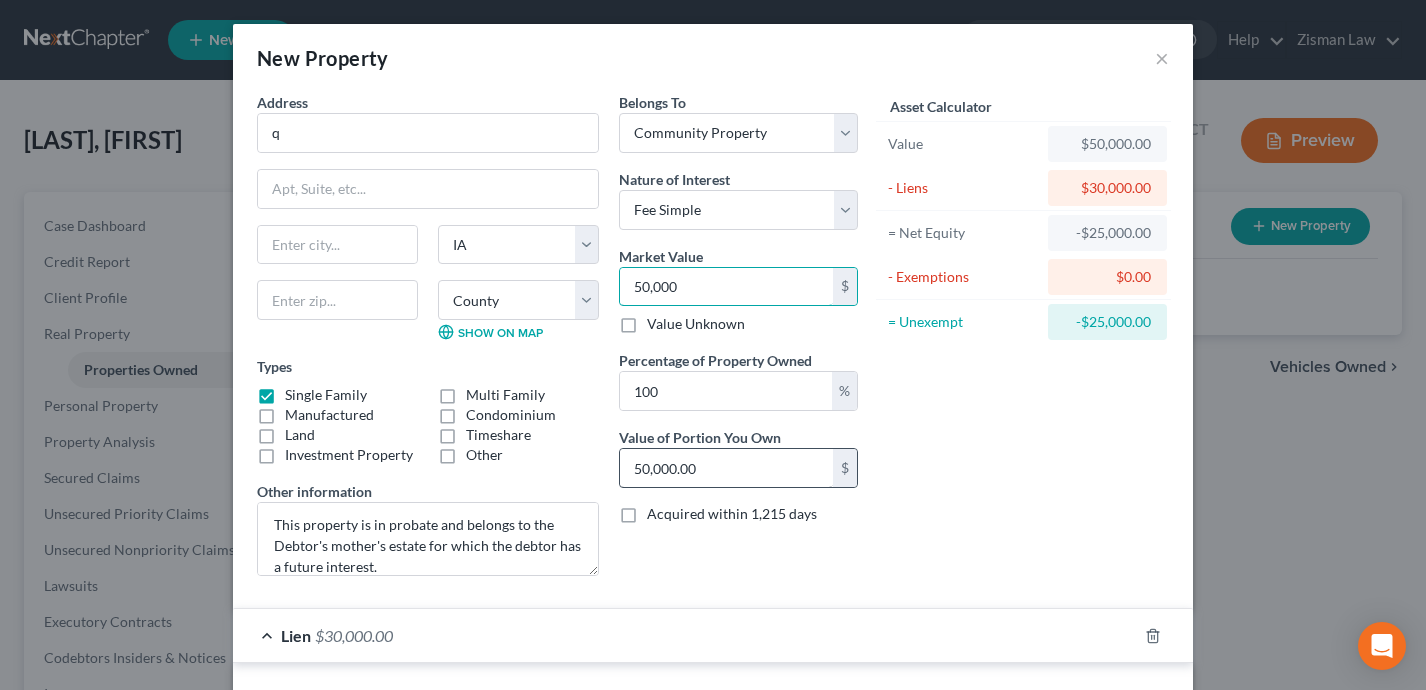 type on "50,000" 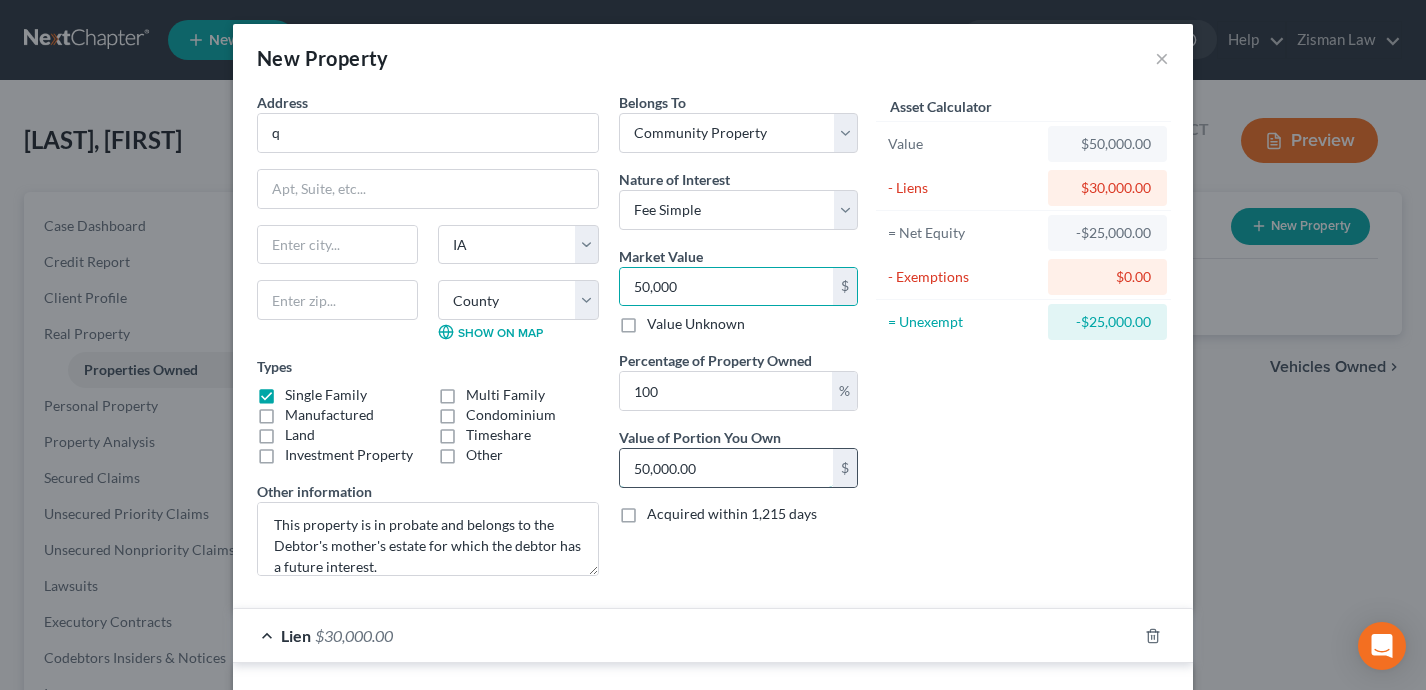 click on "50,000.00" at bounding box center (726, 468) 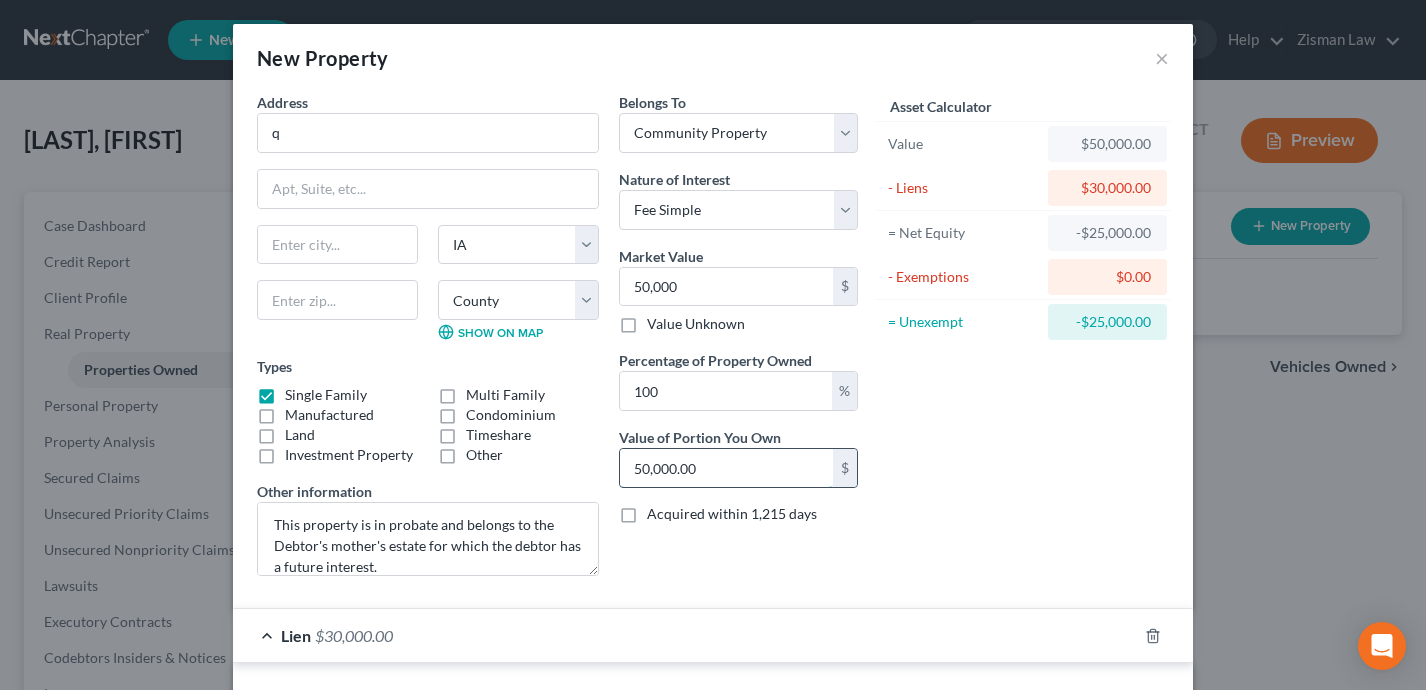 type on "0.01" 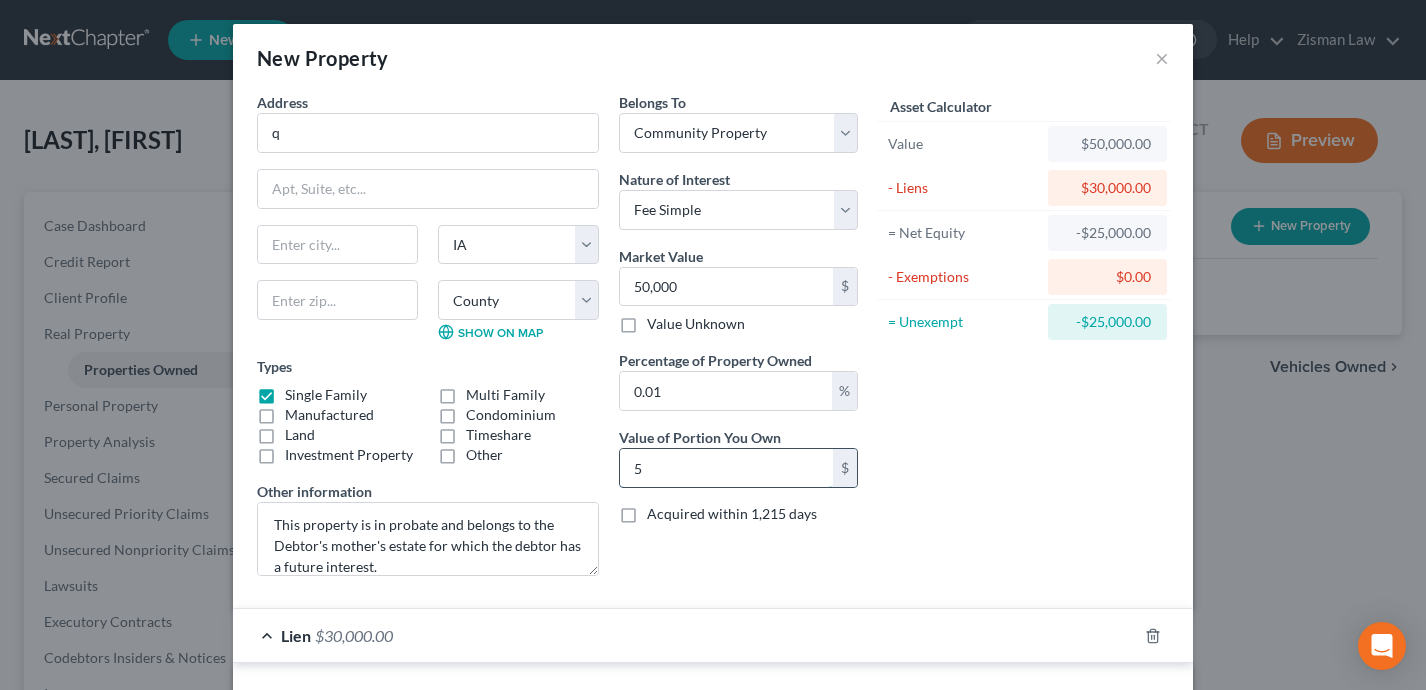 type on "0.10" 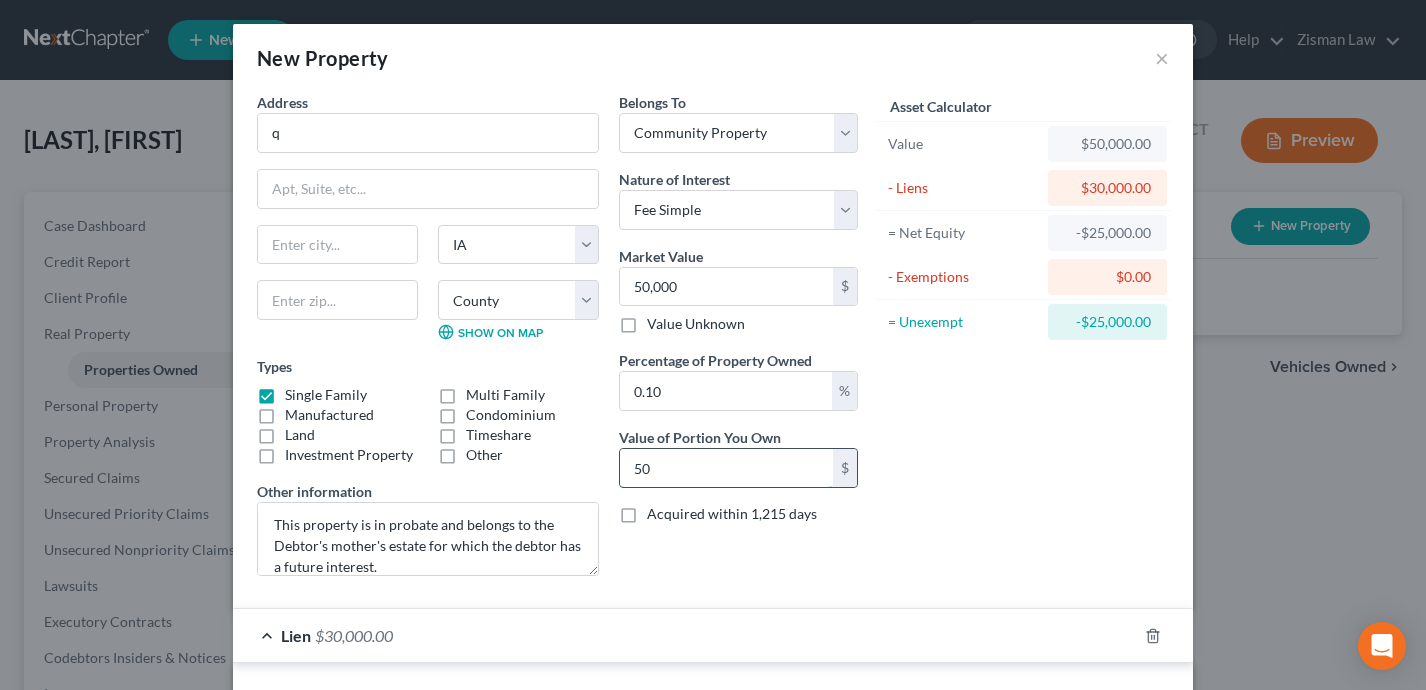 type on "1" 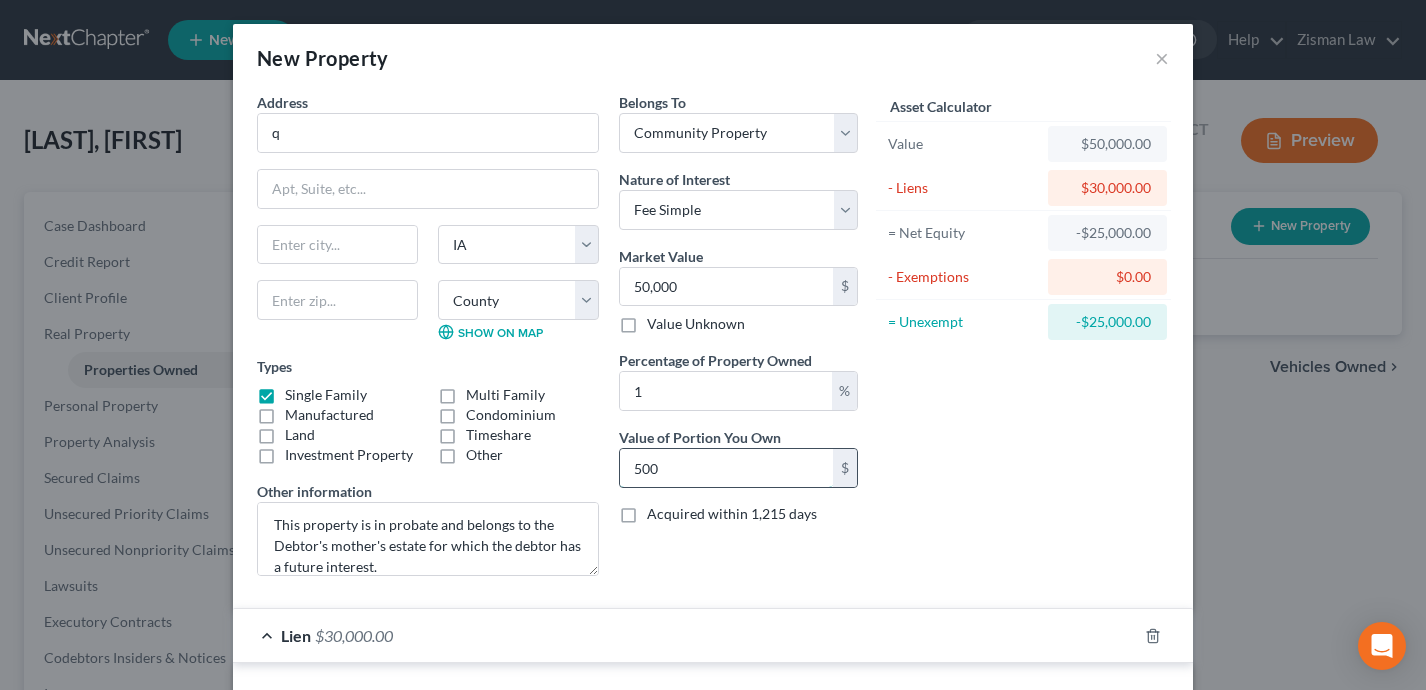 type on "10" 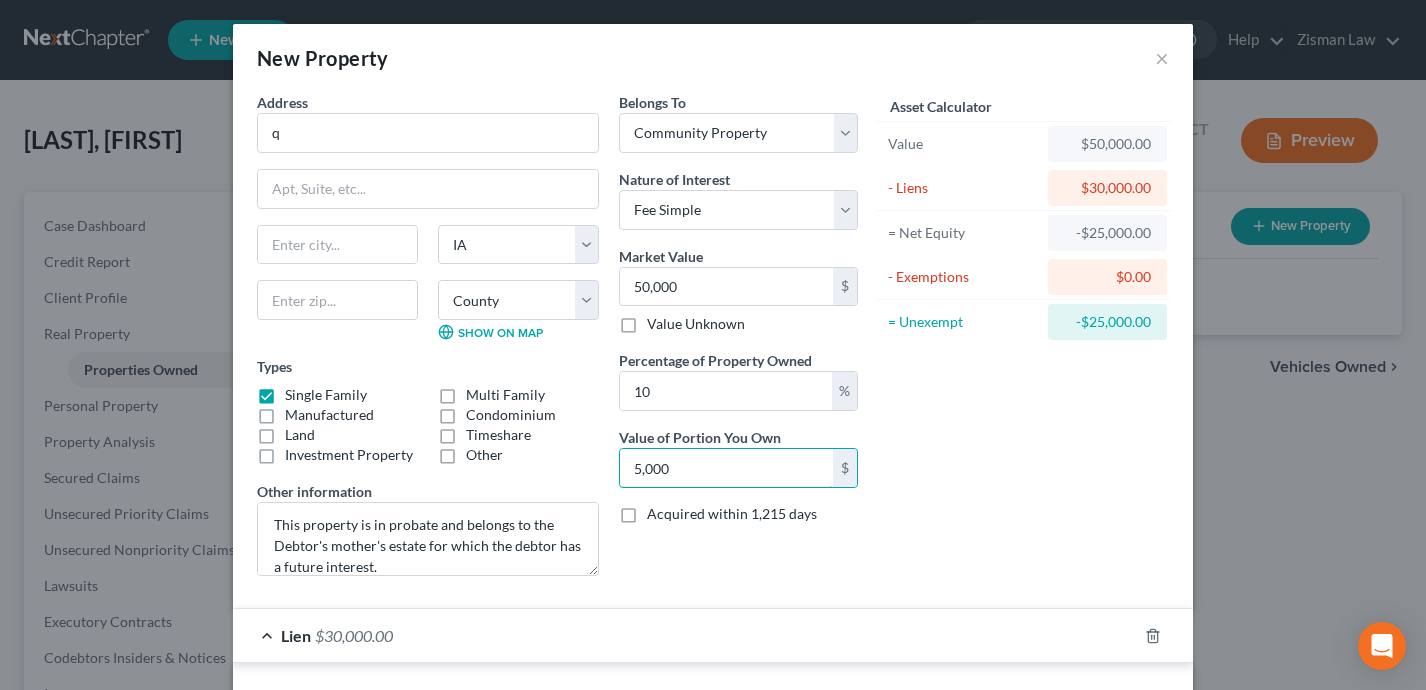type on "5,000" 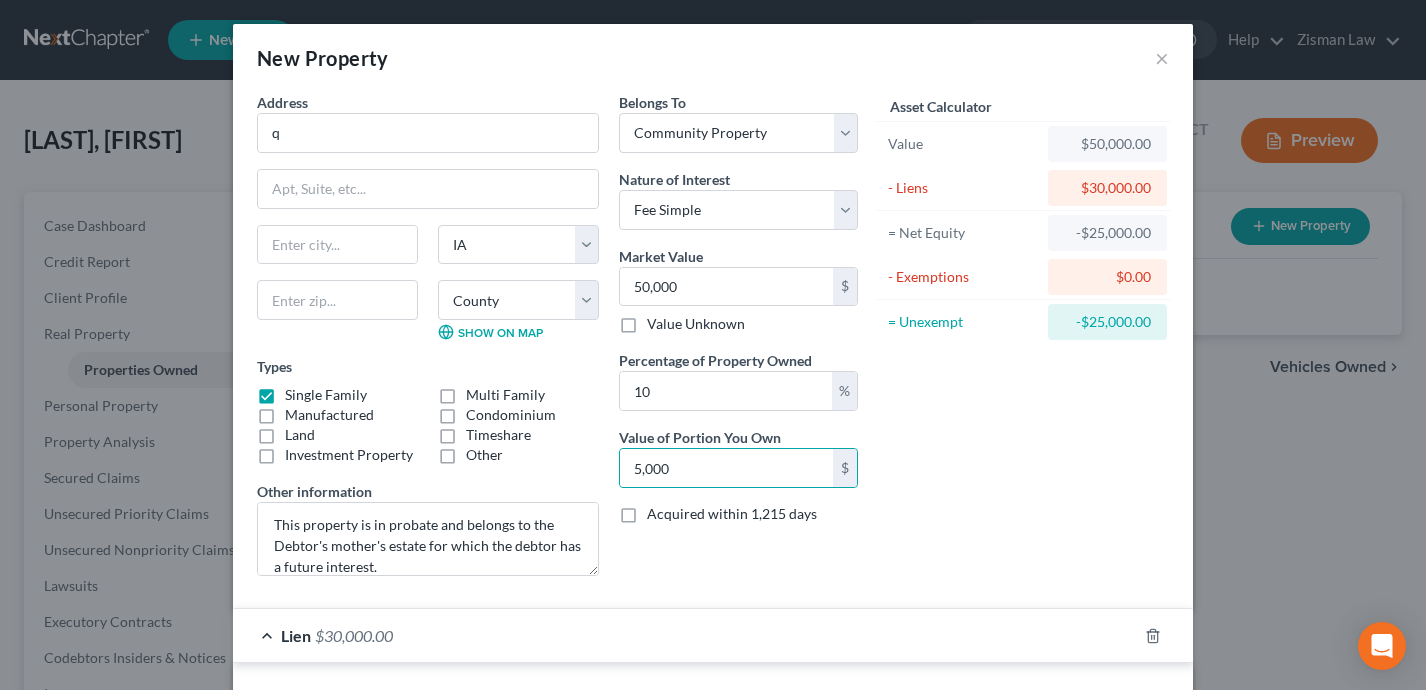 click on "Asset Calculator Value $50,000.00 - Liens $30,000.00 = Net Equity -$25,000.00 - Exemptions $0.00 = Unexempt -$25,000.00" at bounding box center [1023, 342] 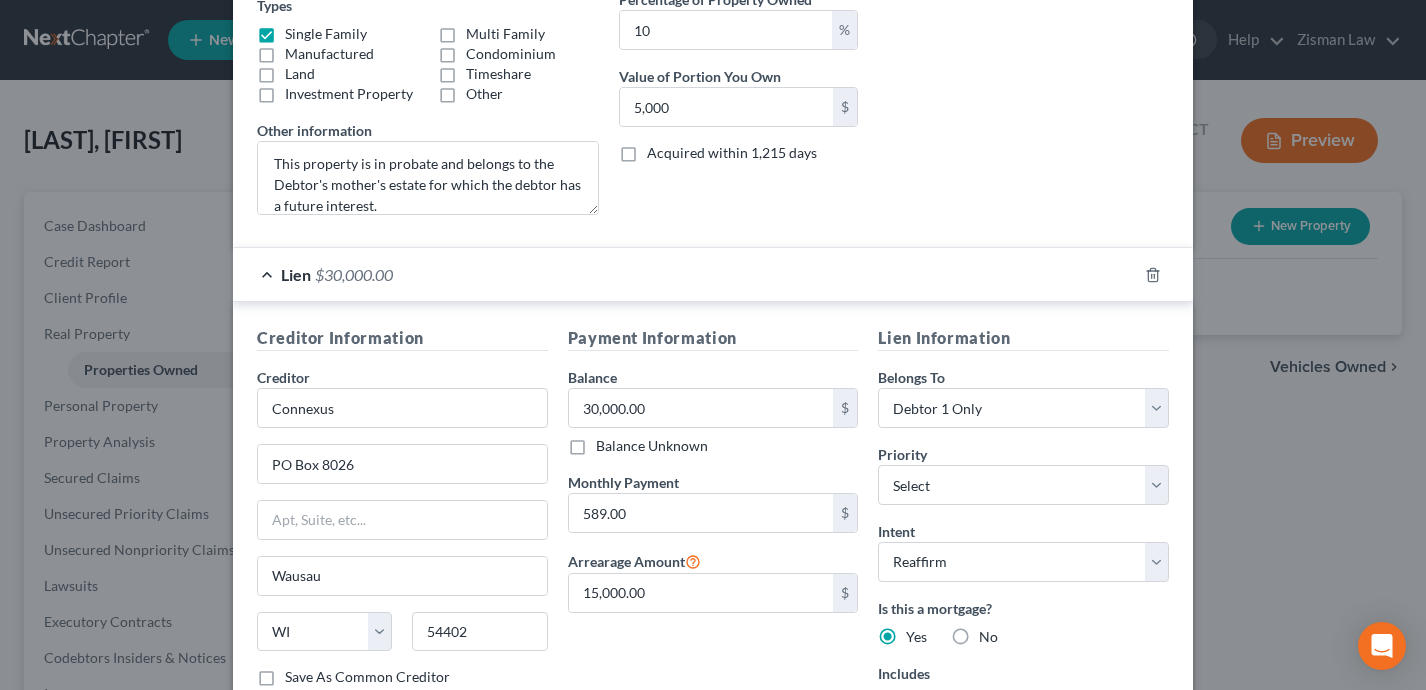 scroll, scrollTop: 524, scrollLeft: 0, axis: vertical 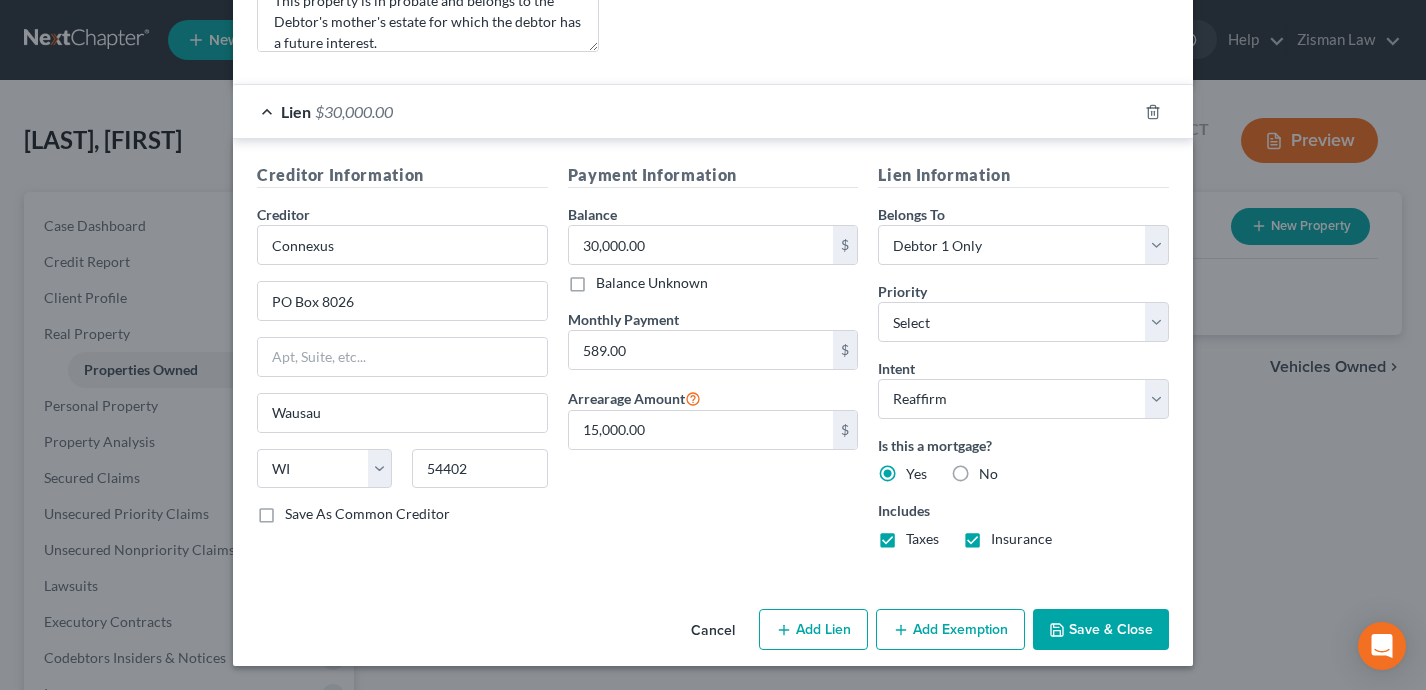 click on "Save & Close" at bounding box center (1101, 630) 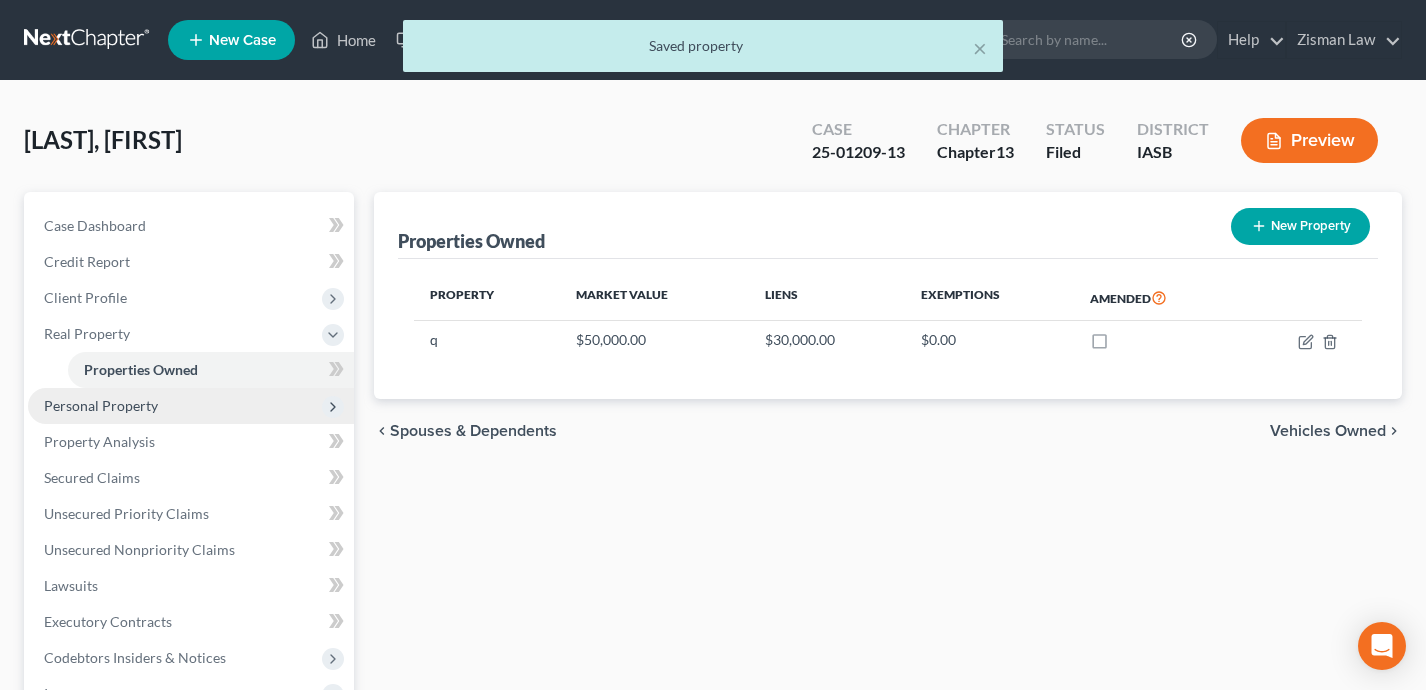 click on "Personal Property" at bounding box center [191, 406] 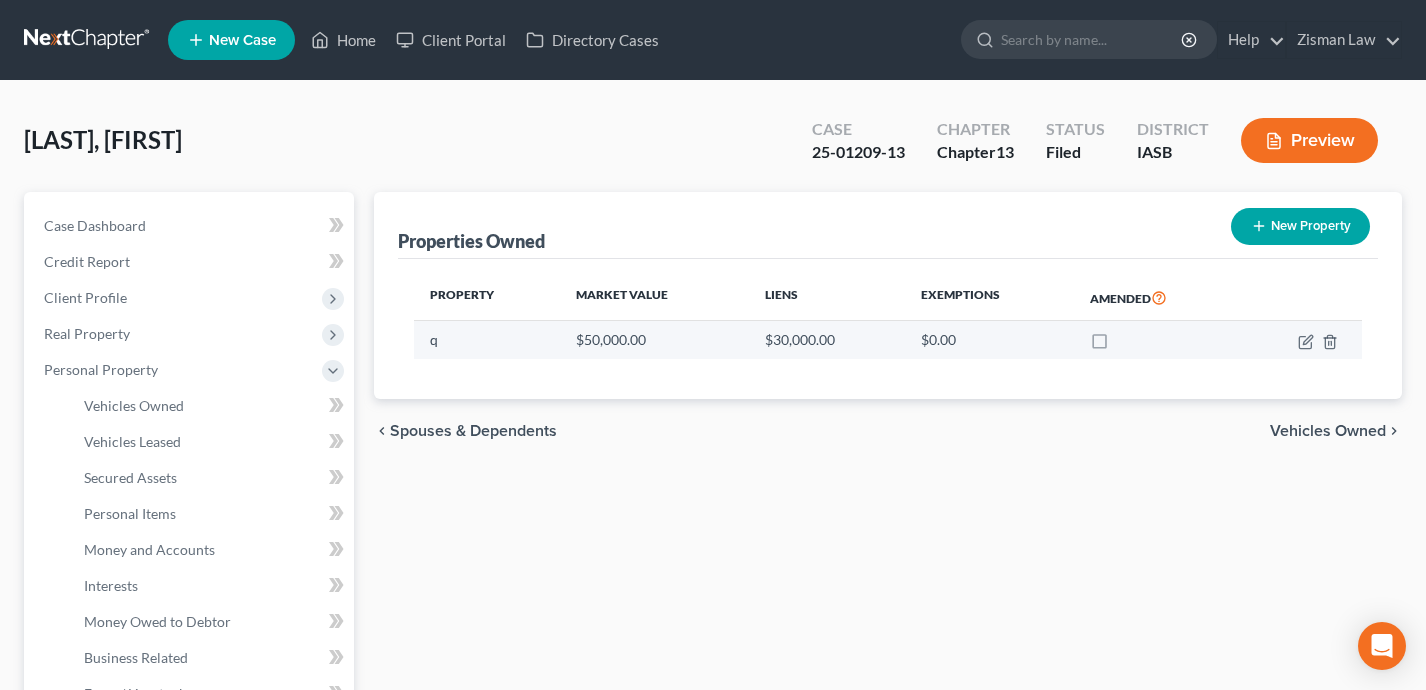 click at bounding box center (1301, 340) 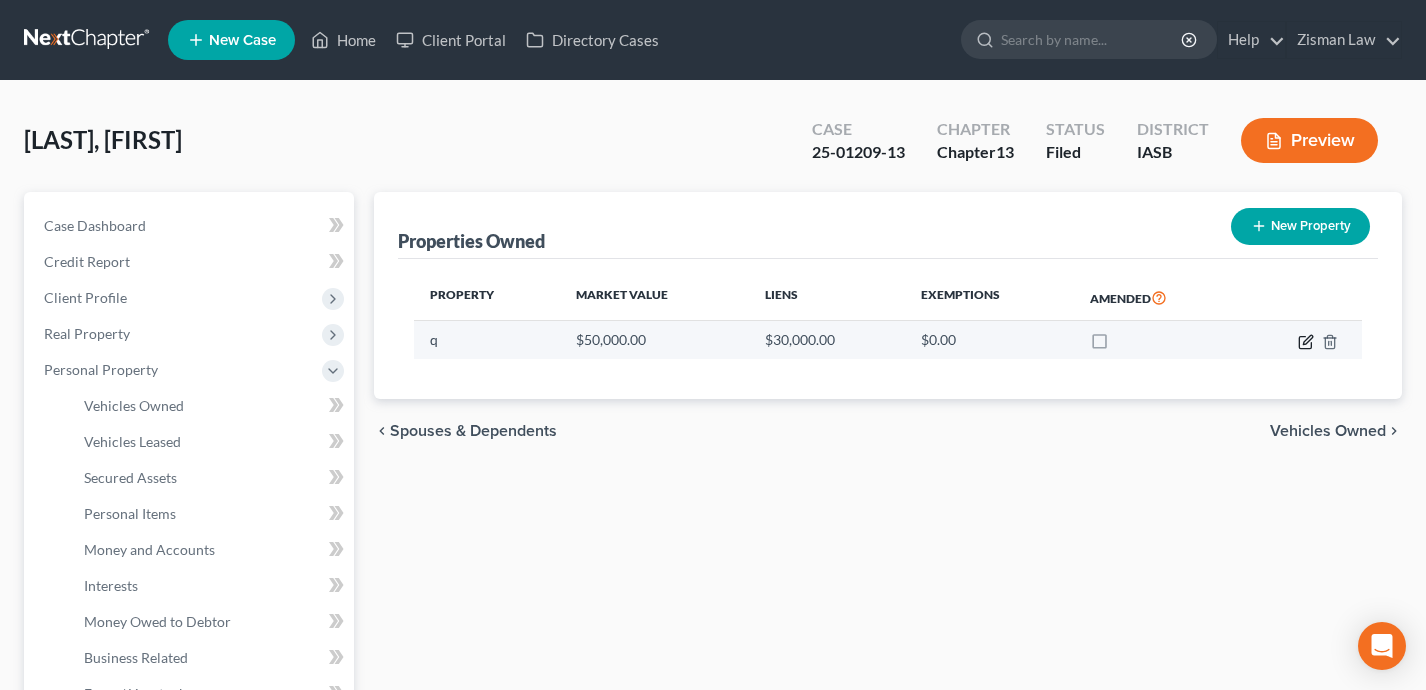 click 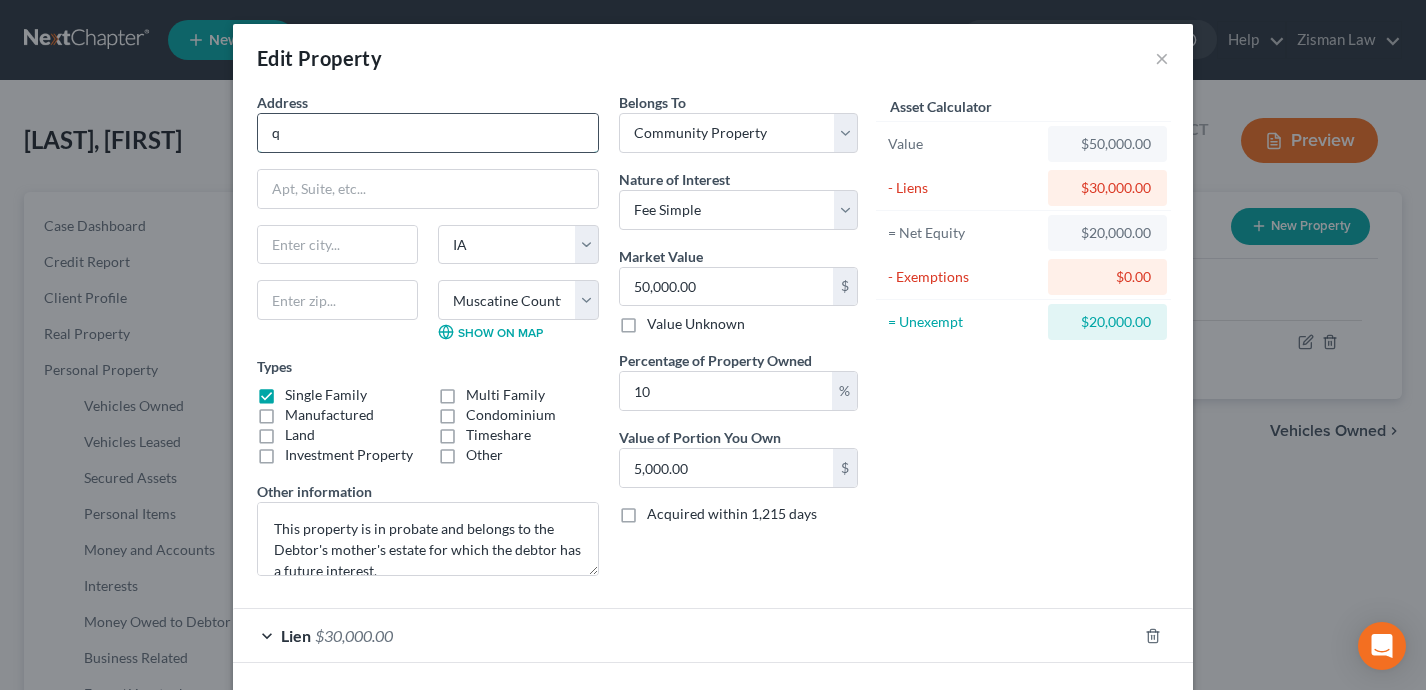 click on "q" at bounding box center [428, 133] 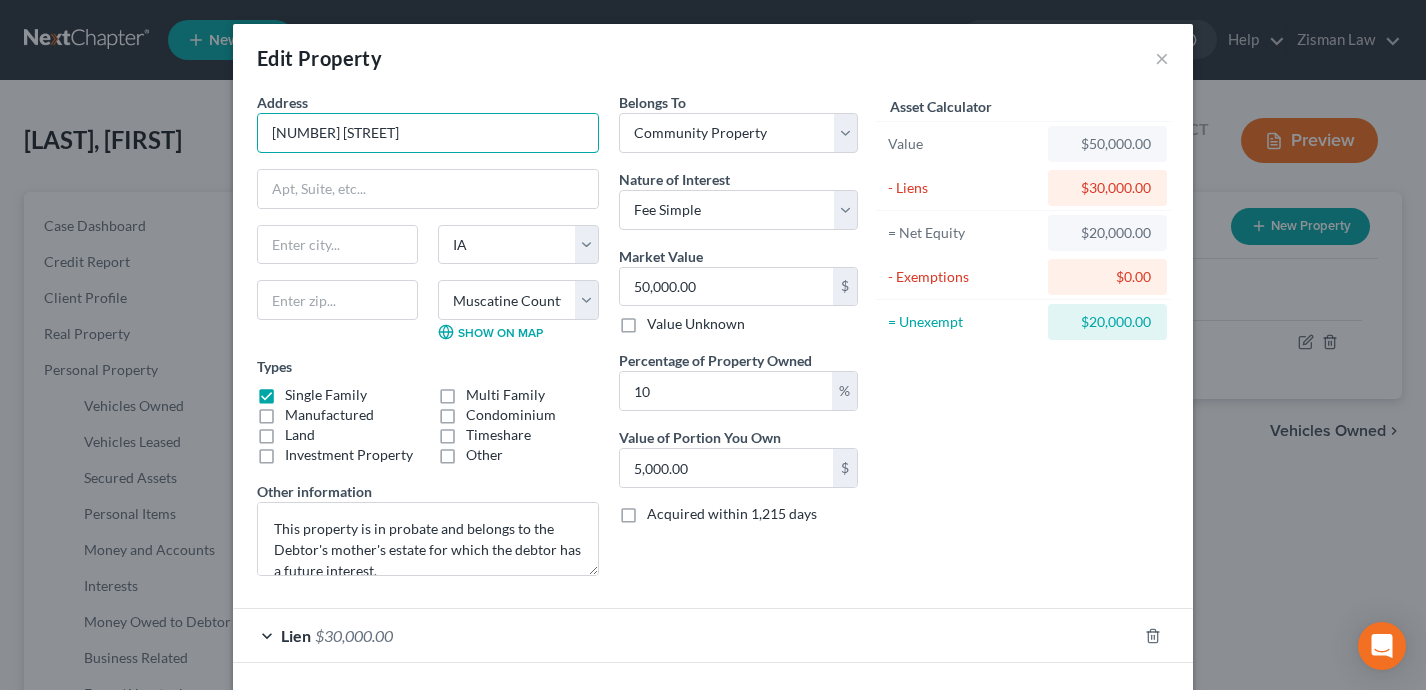 type on "[NUMBER] [STREET]" 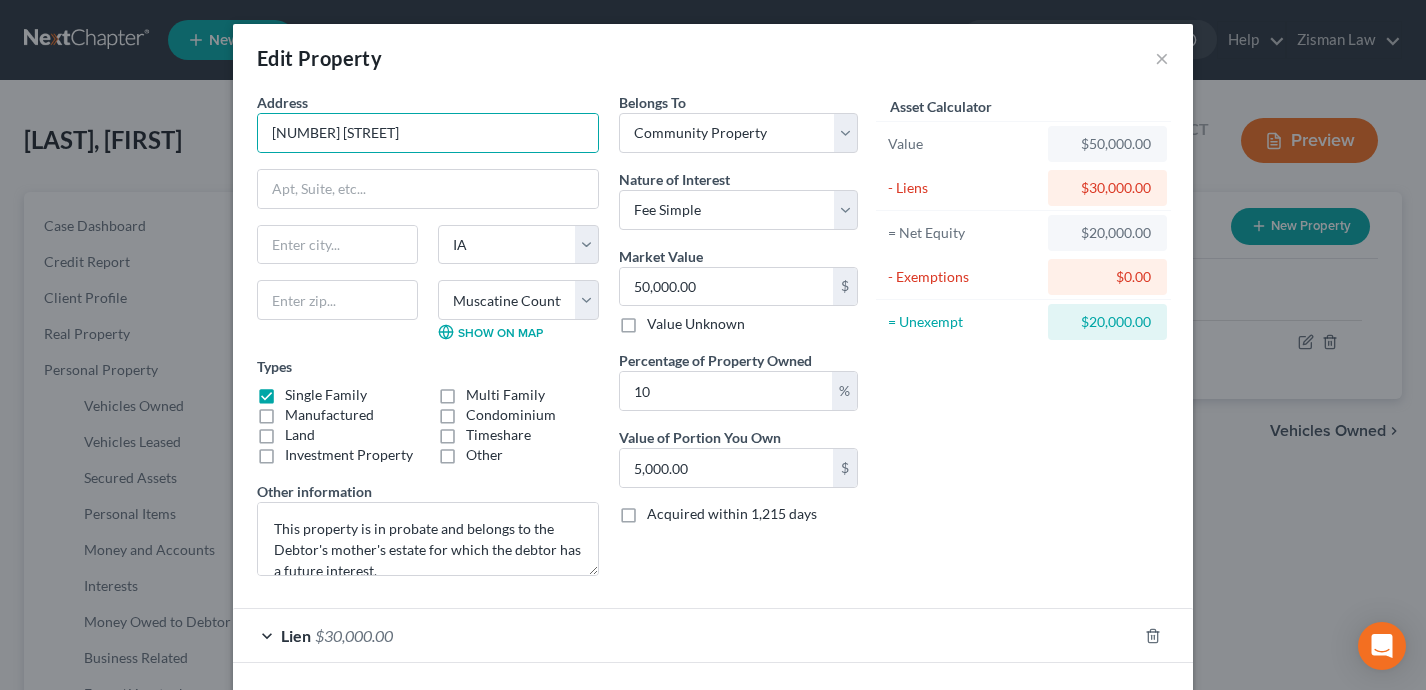 click on "Belongs To
*
Select Debtor 1 Only Debtor 2 Only Debtor 1 And Debtor 2 Only At Least One Of The Debtors And Another Community Property Nature of Interest Select Fee Simple Joint Tenant Life Estate Equitable Interest Future Interest Tenancy By The Entireties Tenants In Common Other Market Value 50,000.00 $ Value Unknown Percentage of Property Owned 10 % Value of Portion You Own 5,000.00 $ Acquired within 1,215 days
Liens
Select" at bounding box center [738, 342] 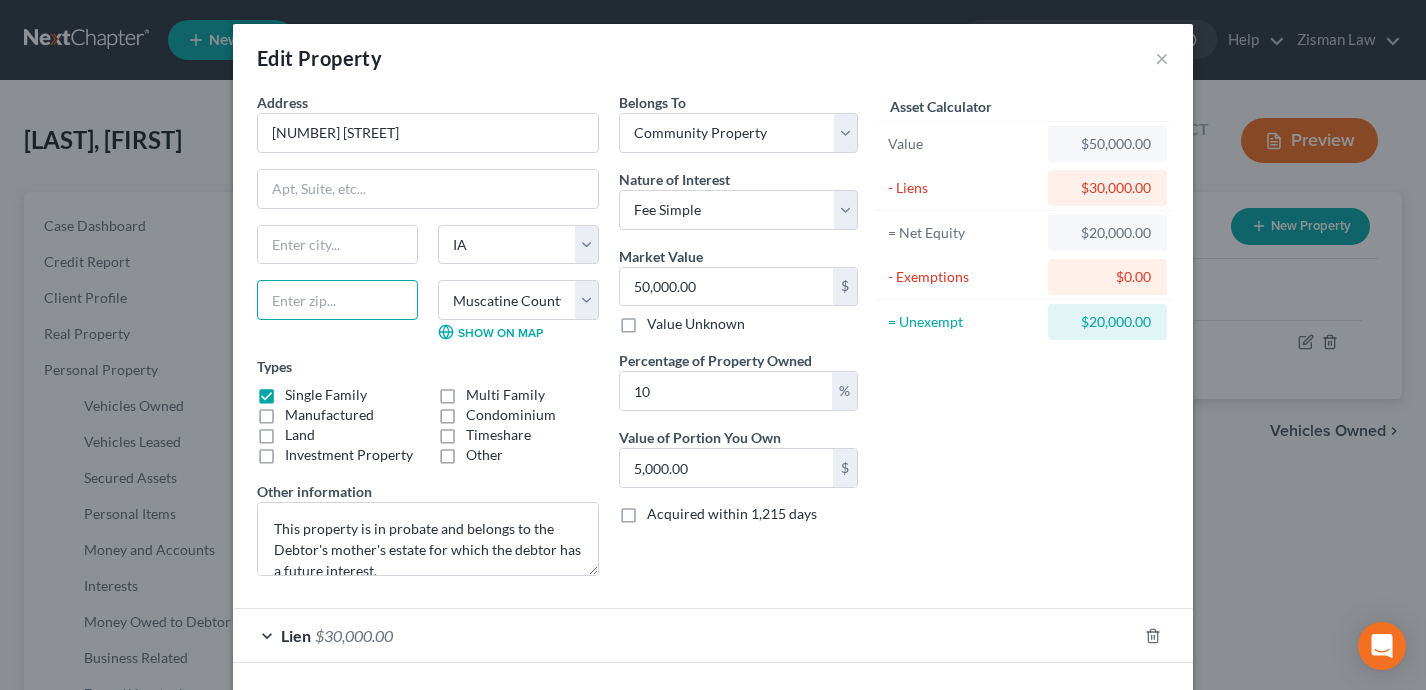 click at bounding box center [337, 300] 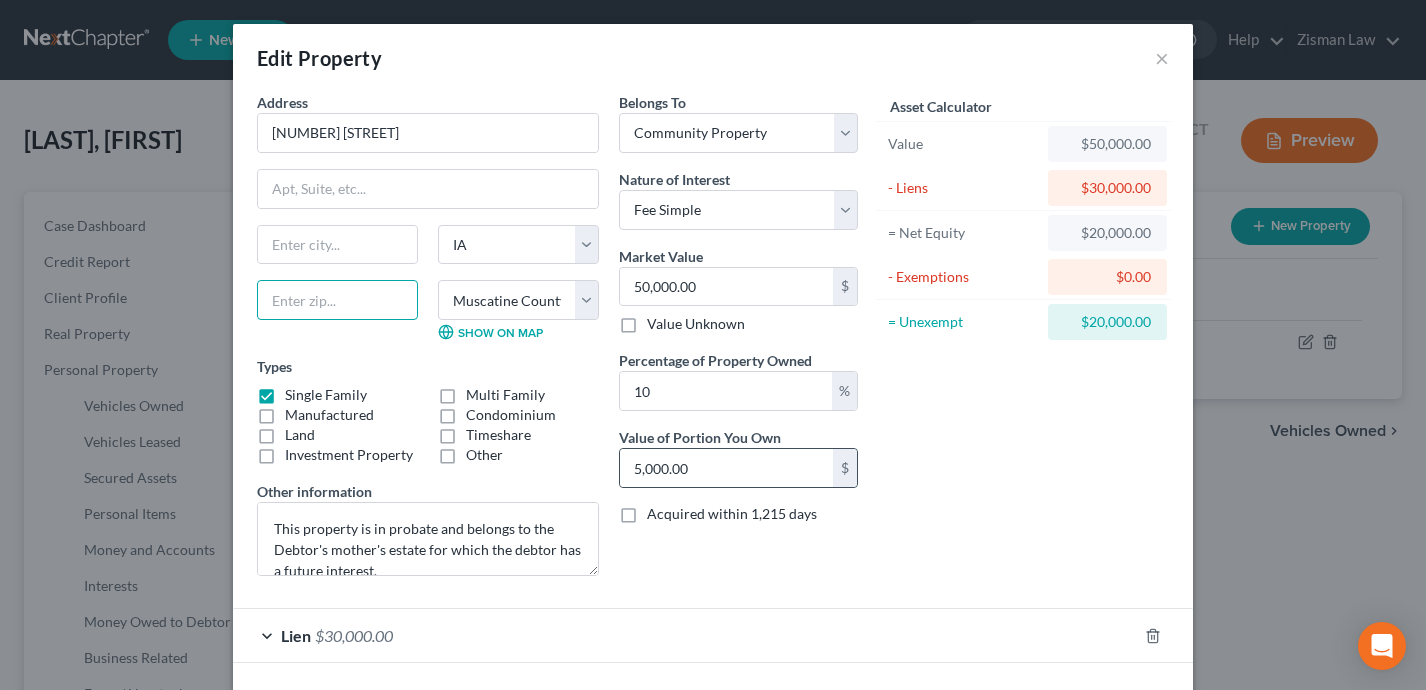 paste on "61401" 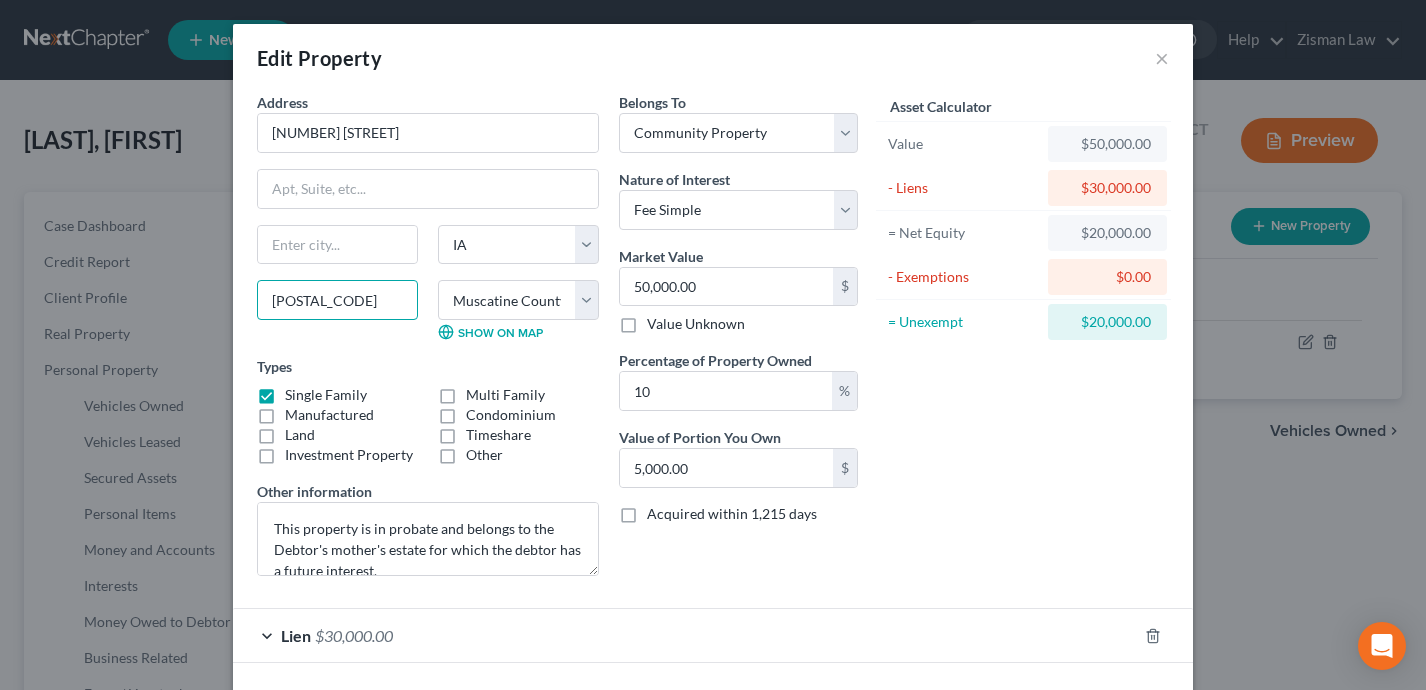 type on "61401" 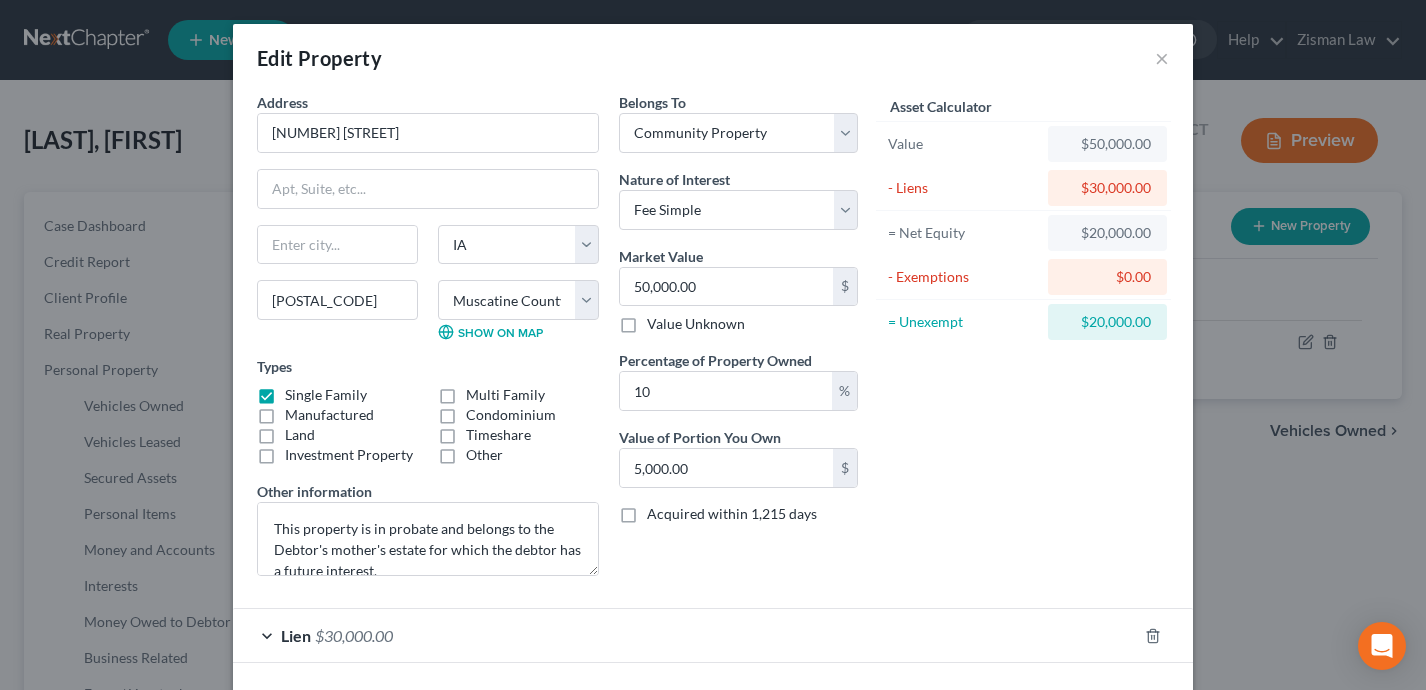click on "Address
*
146 W. North St State AL AK AR AZ CA CO CT DE DC FL GA GU HI ID IL IN IA KS KY LA ME MD MA MI MN MS MO MT NC ND NE NV NH NJ NM NY OH OK OR PA PR RI SC SD TN TX UT VI VA VT WA WV WI WY 61401 County Adair County Adams County Allamakee County Appanoose County Audubon County Benton County Black Hawk County Boone County Bremer County Buchanan County Buena Vista County Butler County Calhoun County Carroll County Cass County Cedar County Cerro Gordo County Cherokee County Chickasaw County Clarke County Clay County Clayton County Clinton County Crawford County Dallas County Davis County Decatur County Delaware County Des Moines County Dickinson County Dubuque County Emmet County Fayette County Floyd County Franklin County Fremont County Greene County Grundy County Guthrie County Hamilton County Hancock County Hardin County Harrison County Henry County Howard County Humboldt County Ida County Iowa County Jackson County Jasper County Jefferson County Johnson County Jones County Keokuk County" at bounding box center (713, 377) 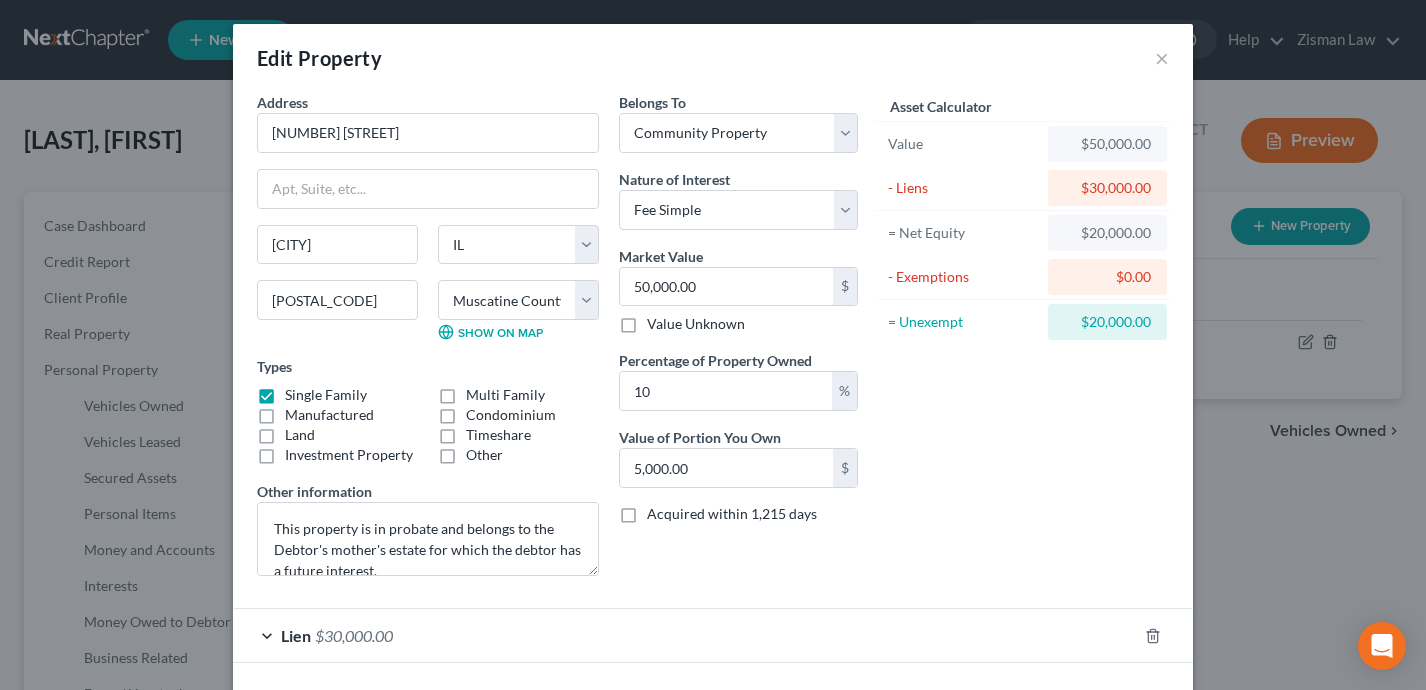 select 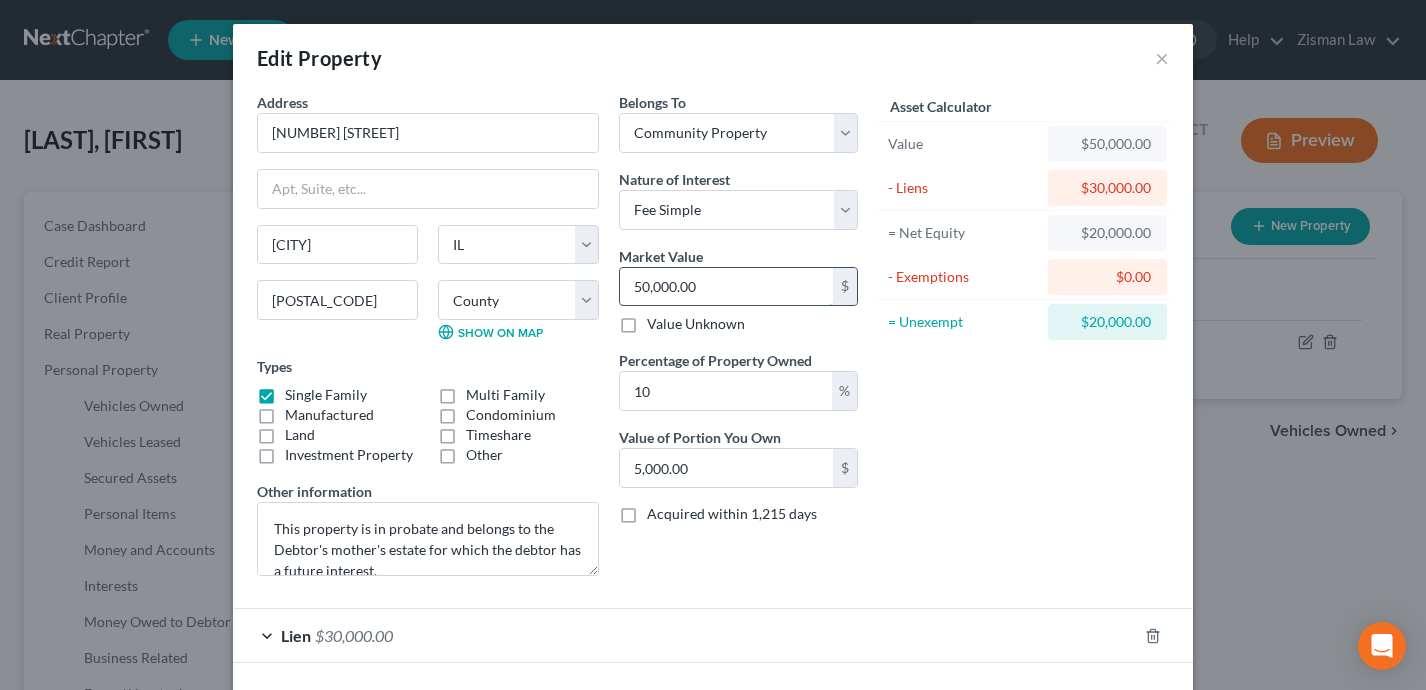 click on "50,000.00" at bounding box center (726, 287) 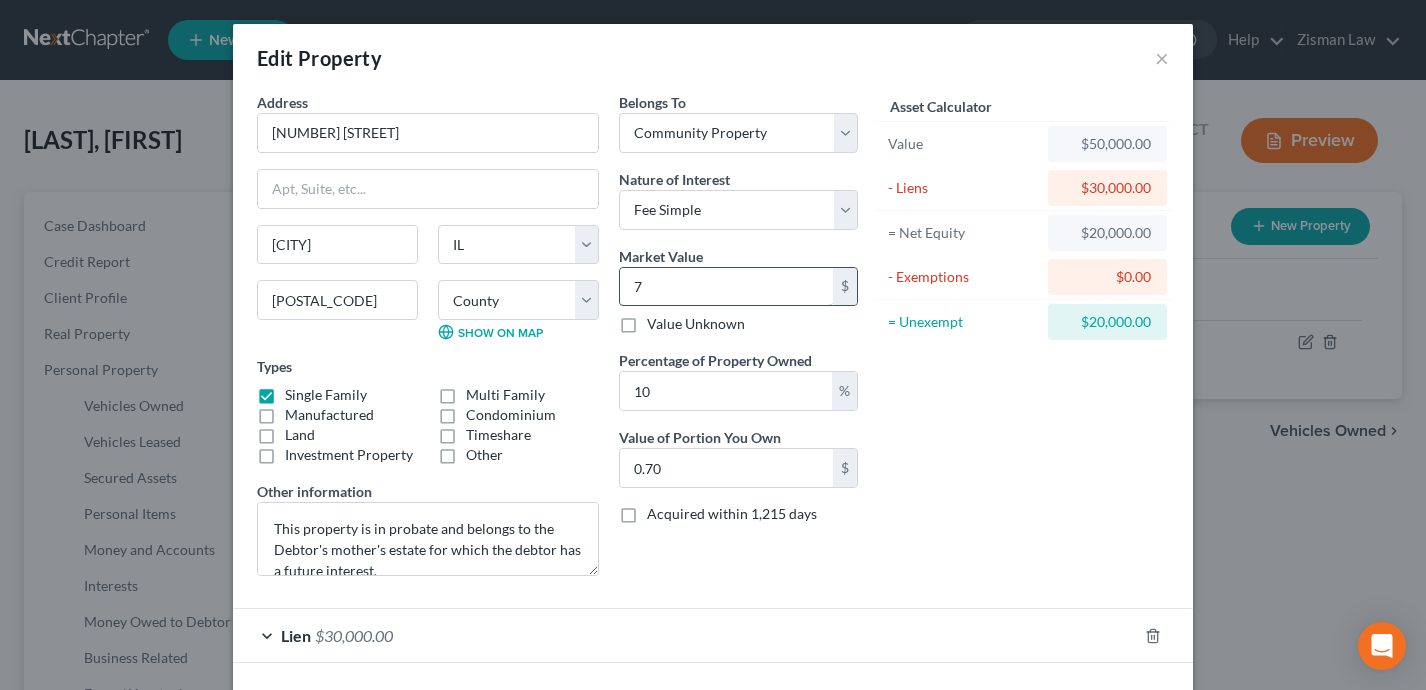 type on "70" 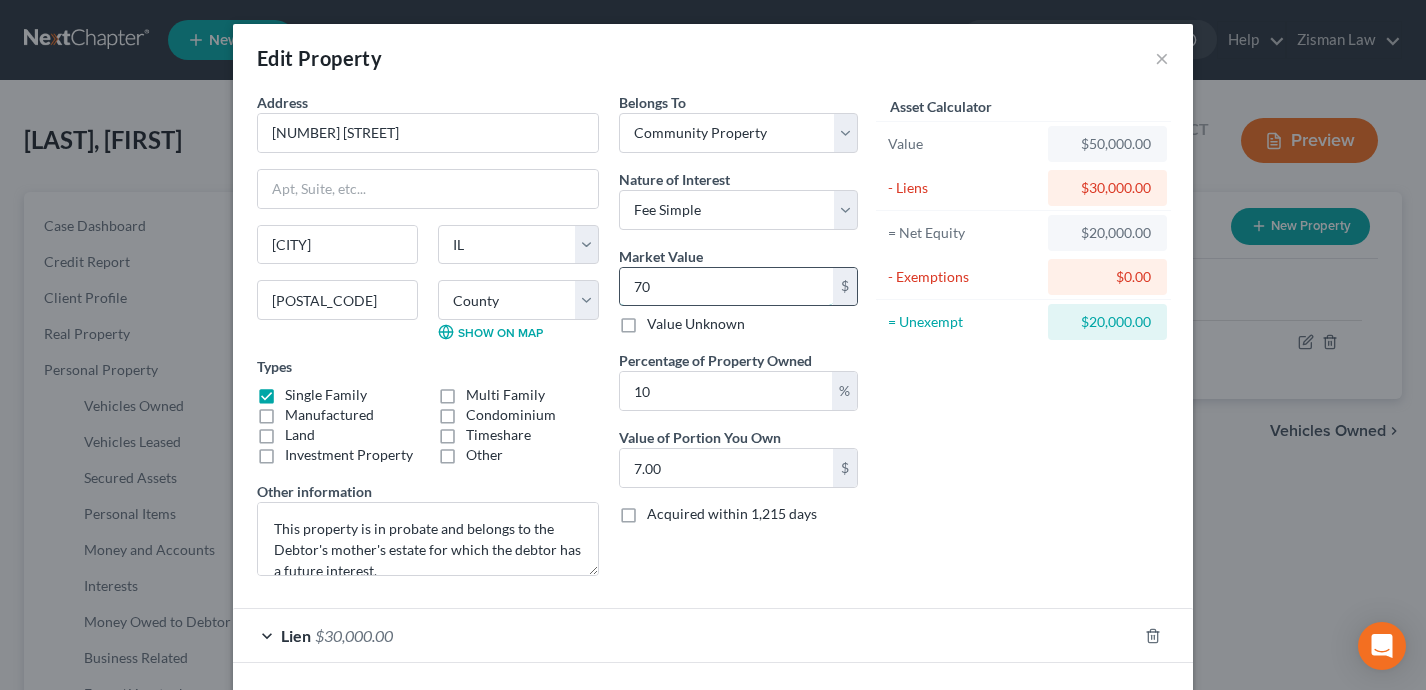 type on "700" 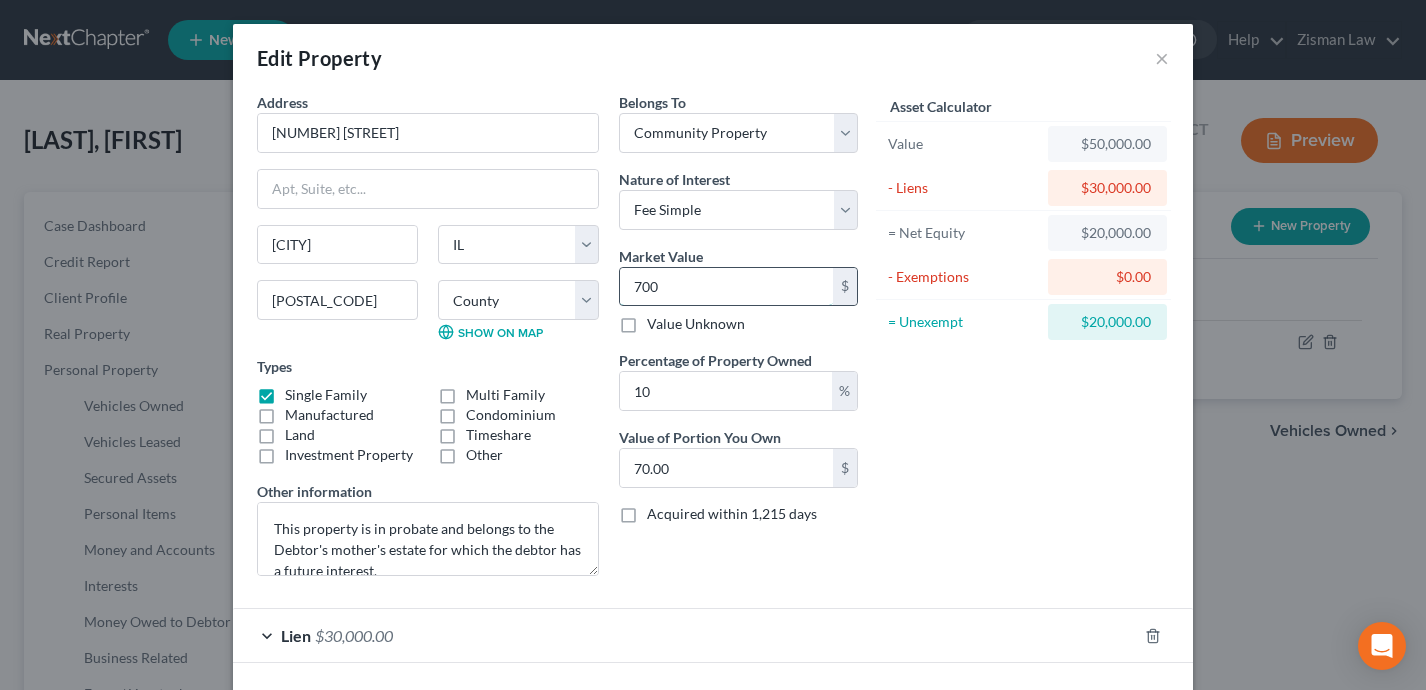 type on "7000" 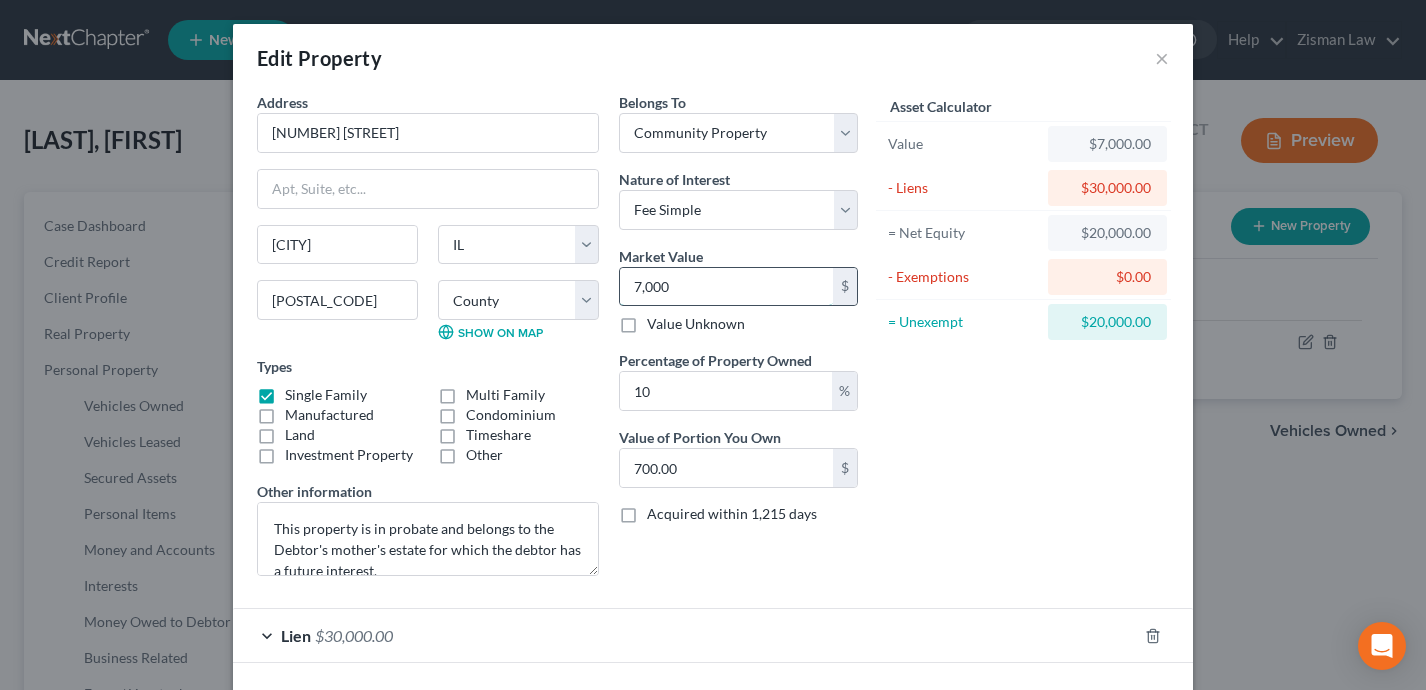 type on "7,00" 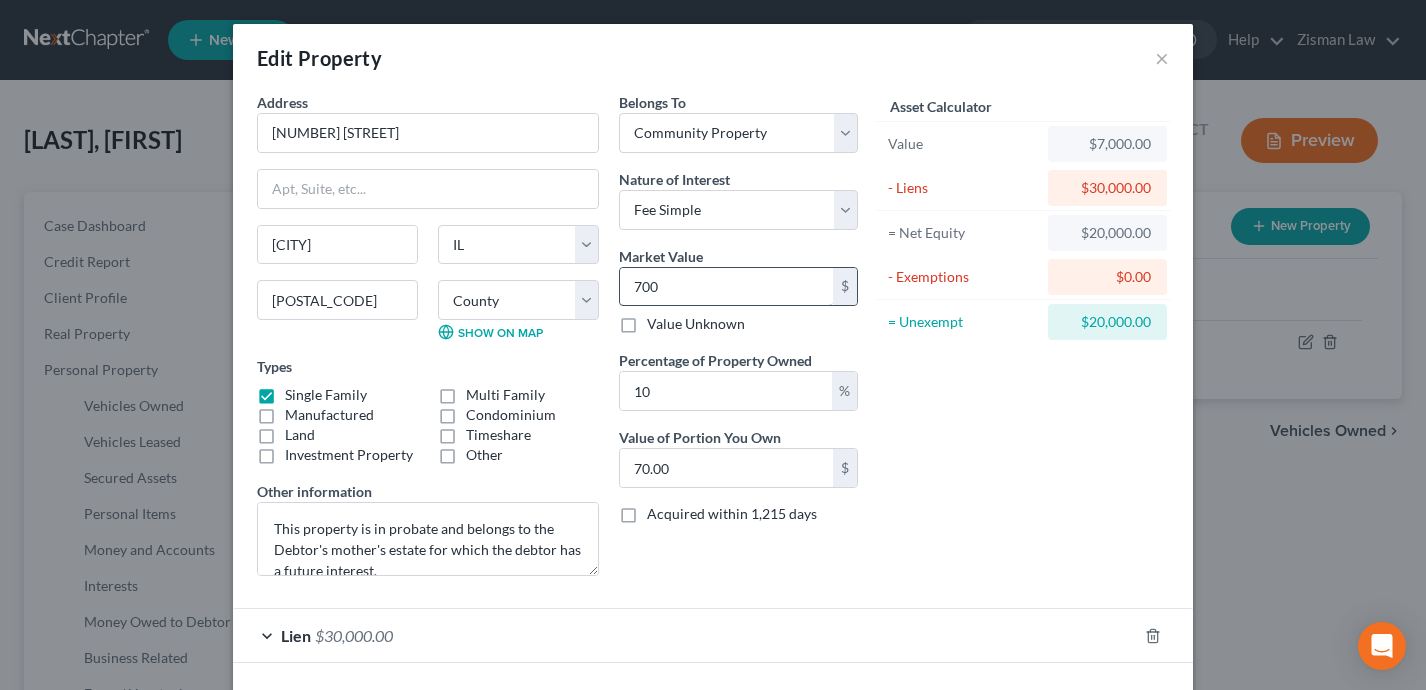 type on "70" 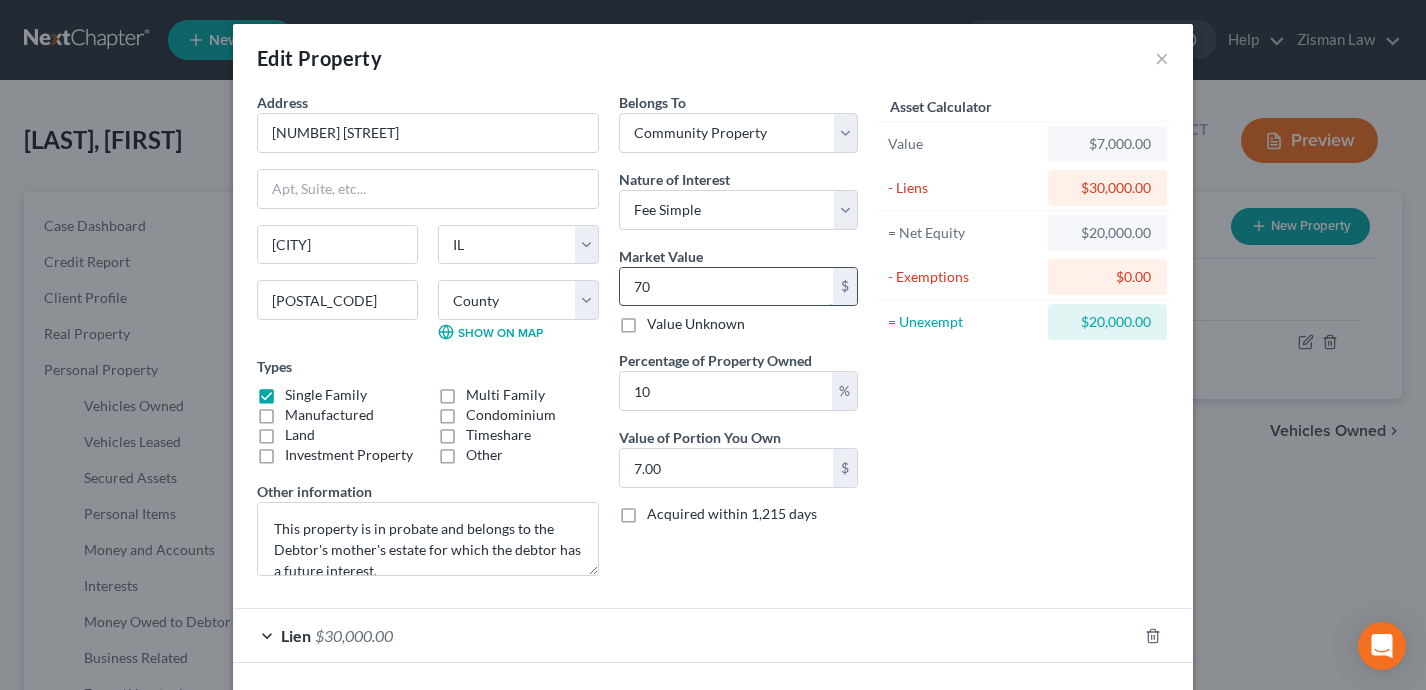 type on "7" 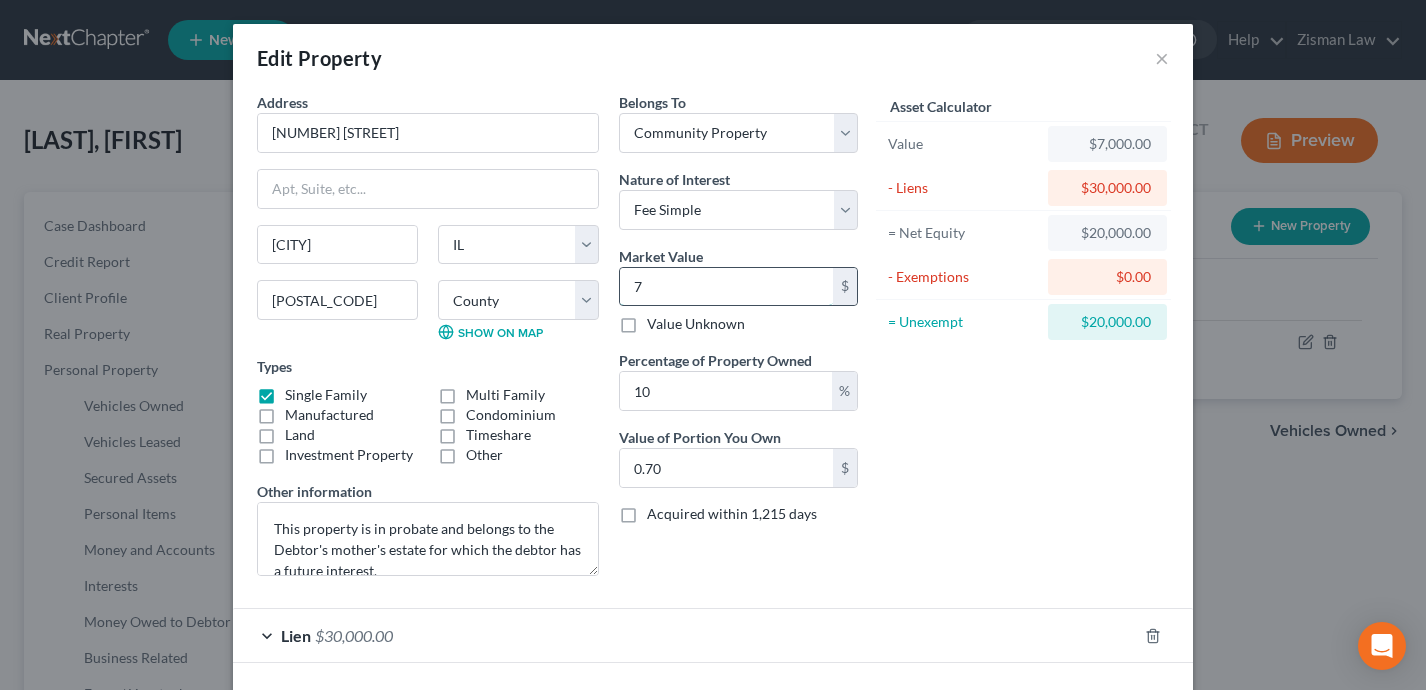 type 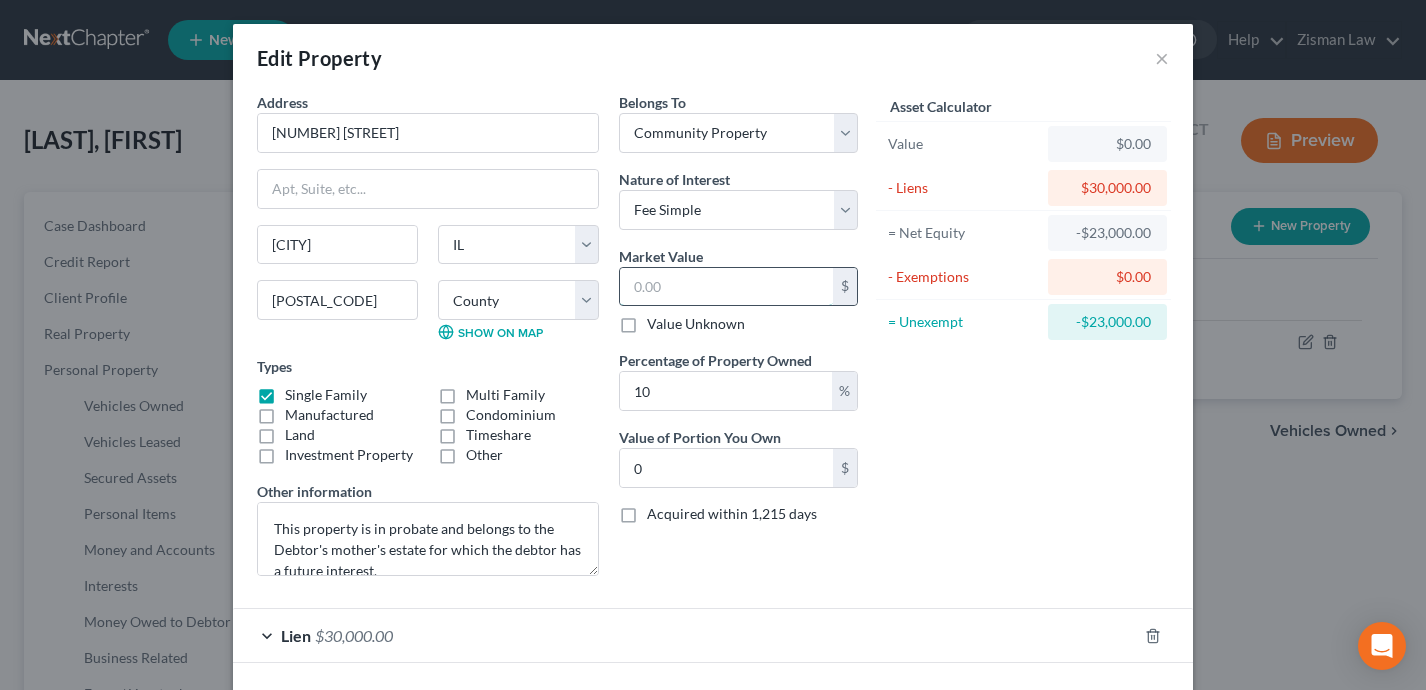 type on "6" 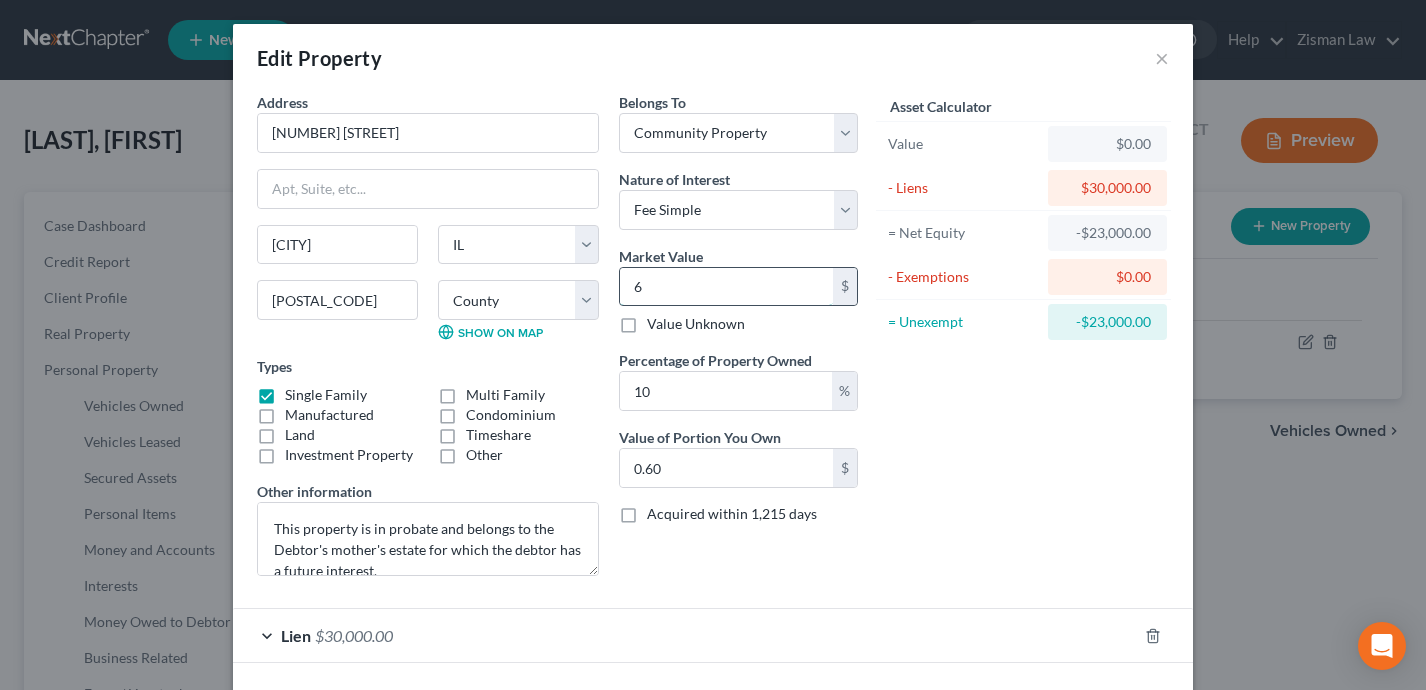 type on "60" 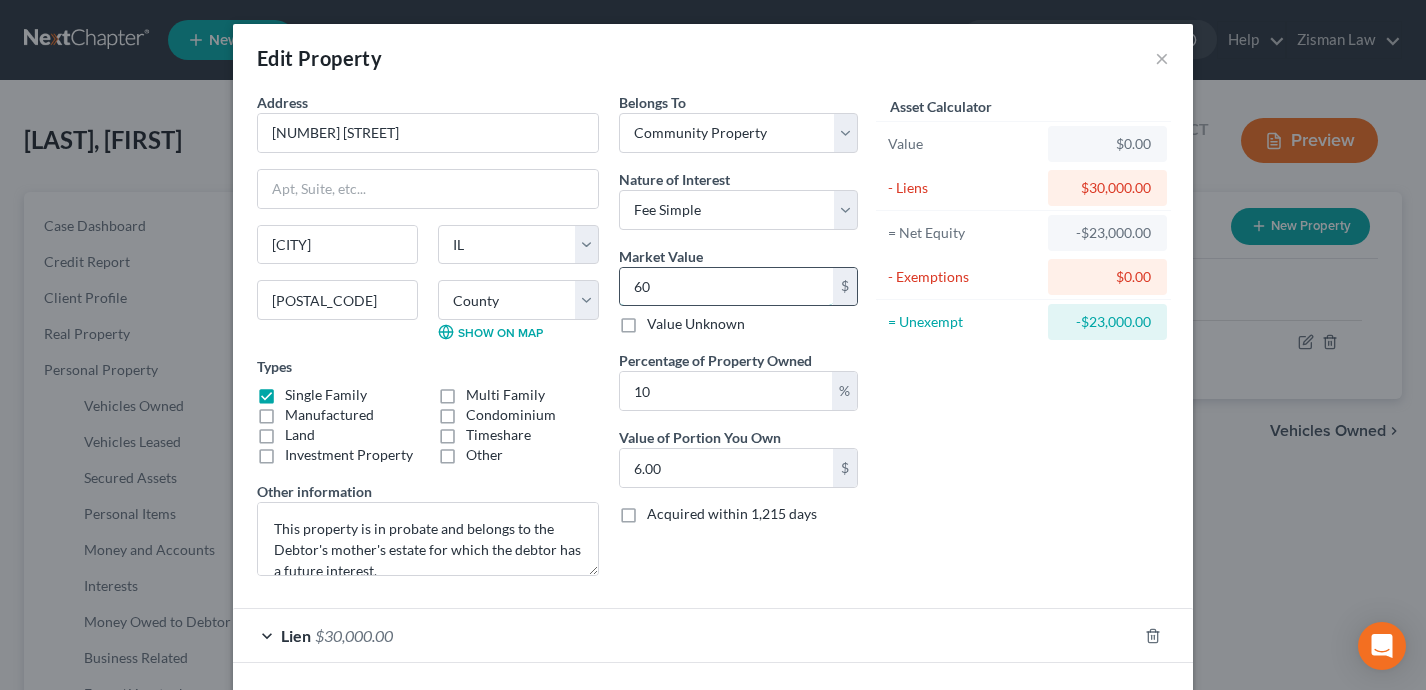 type on "600" 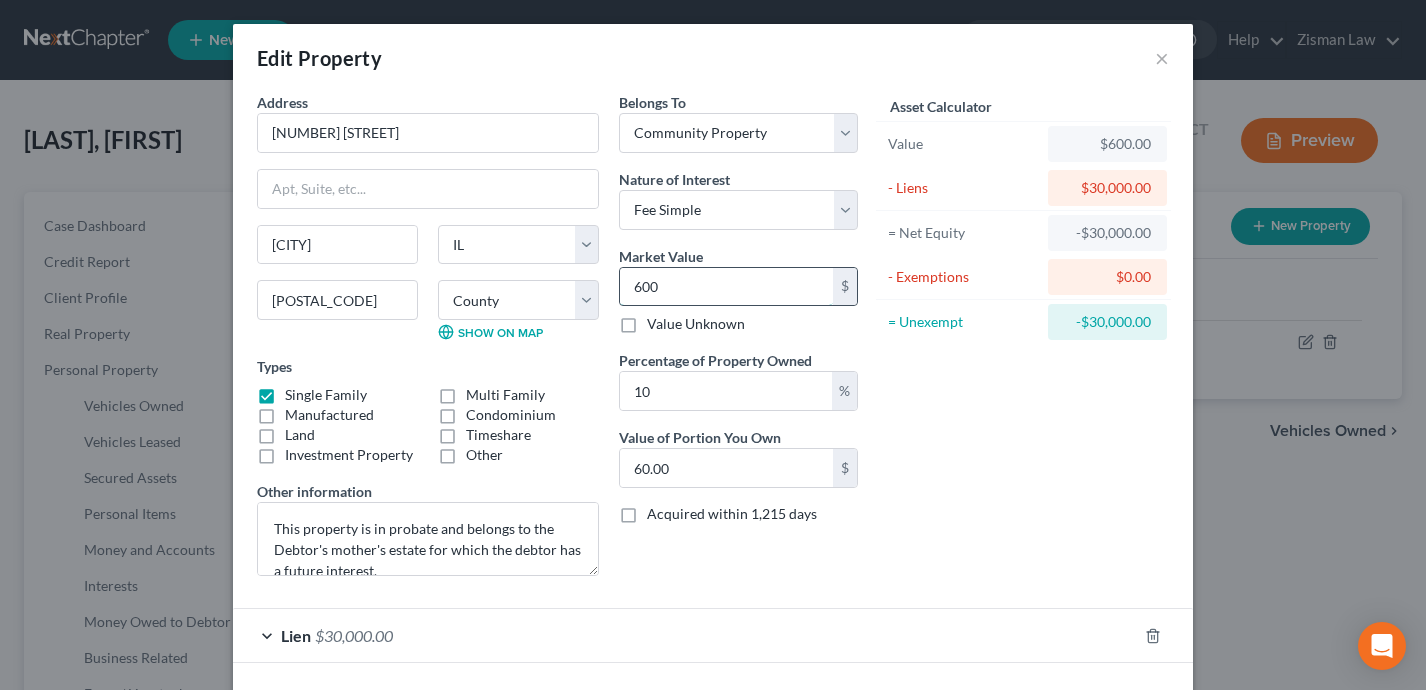type on "6000" 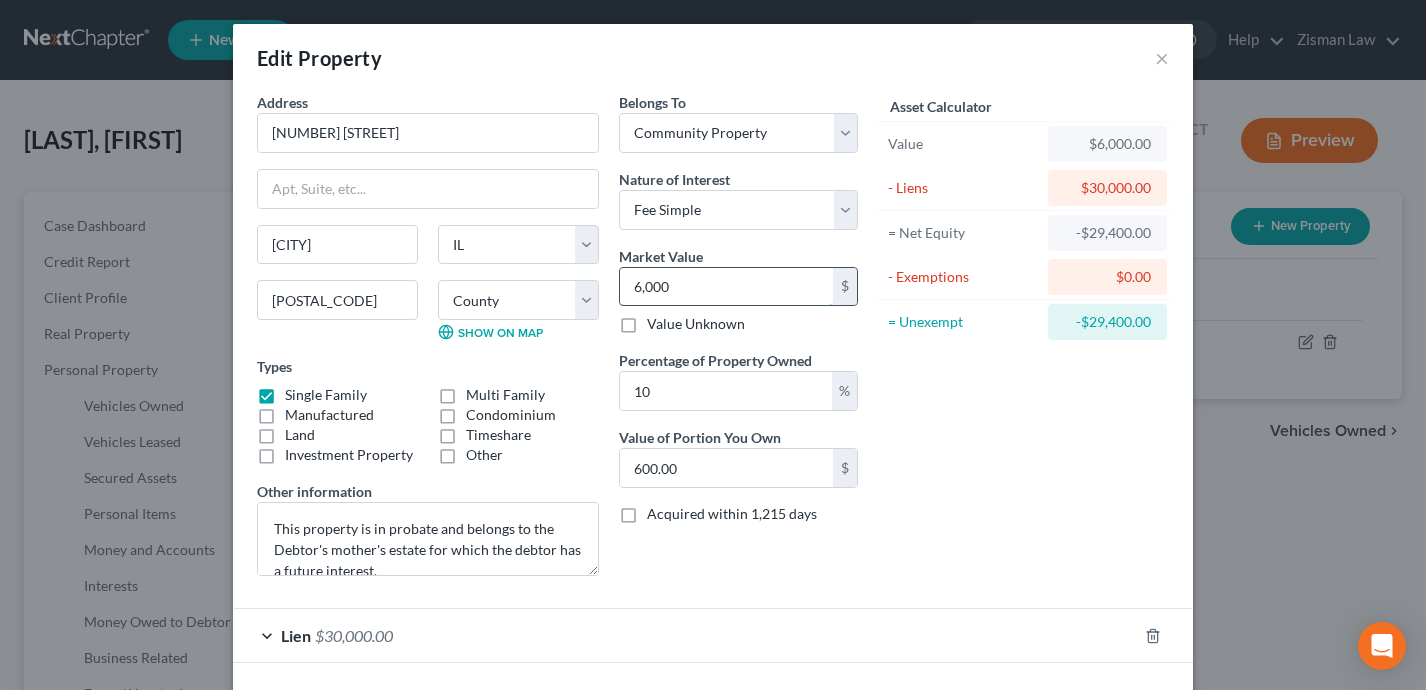 type on "6,0000" 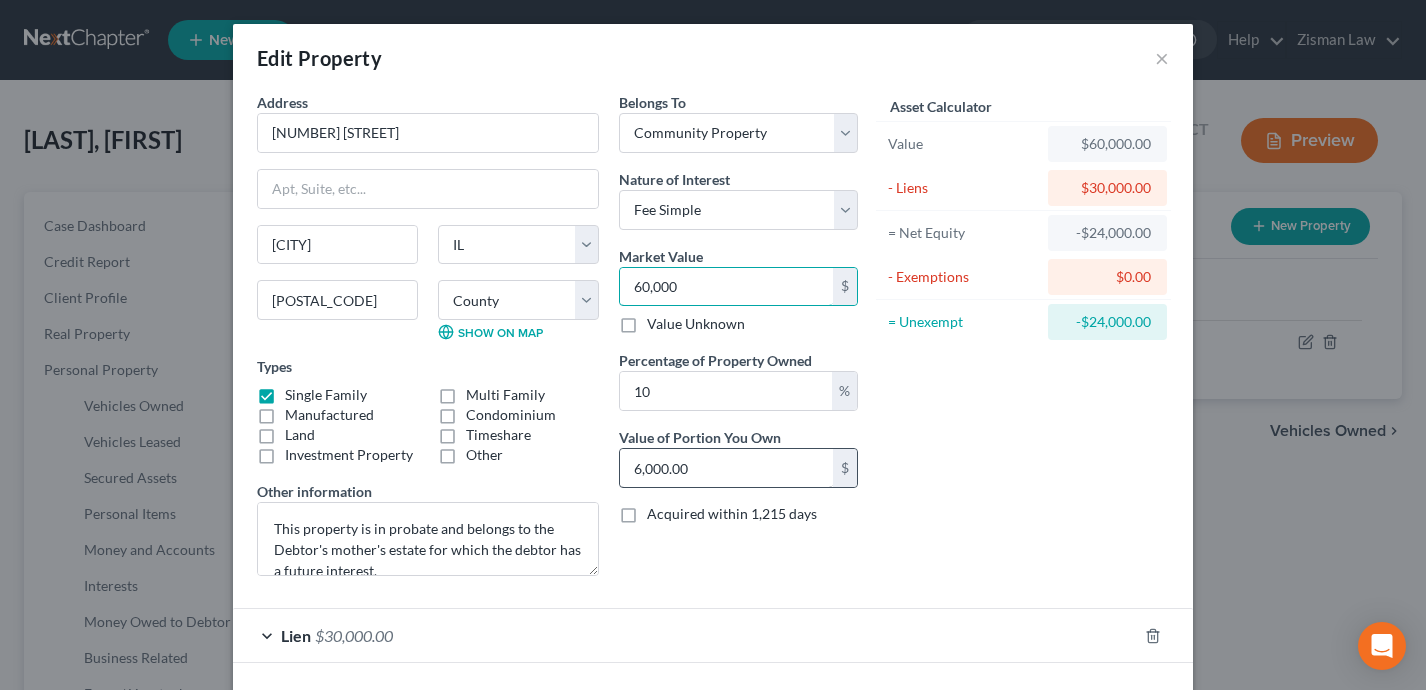 type on "60,000" 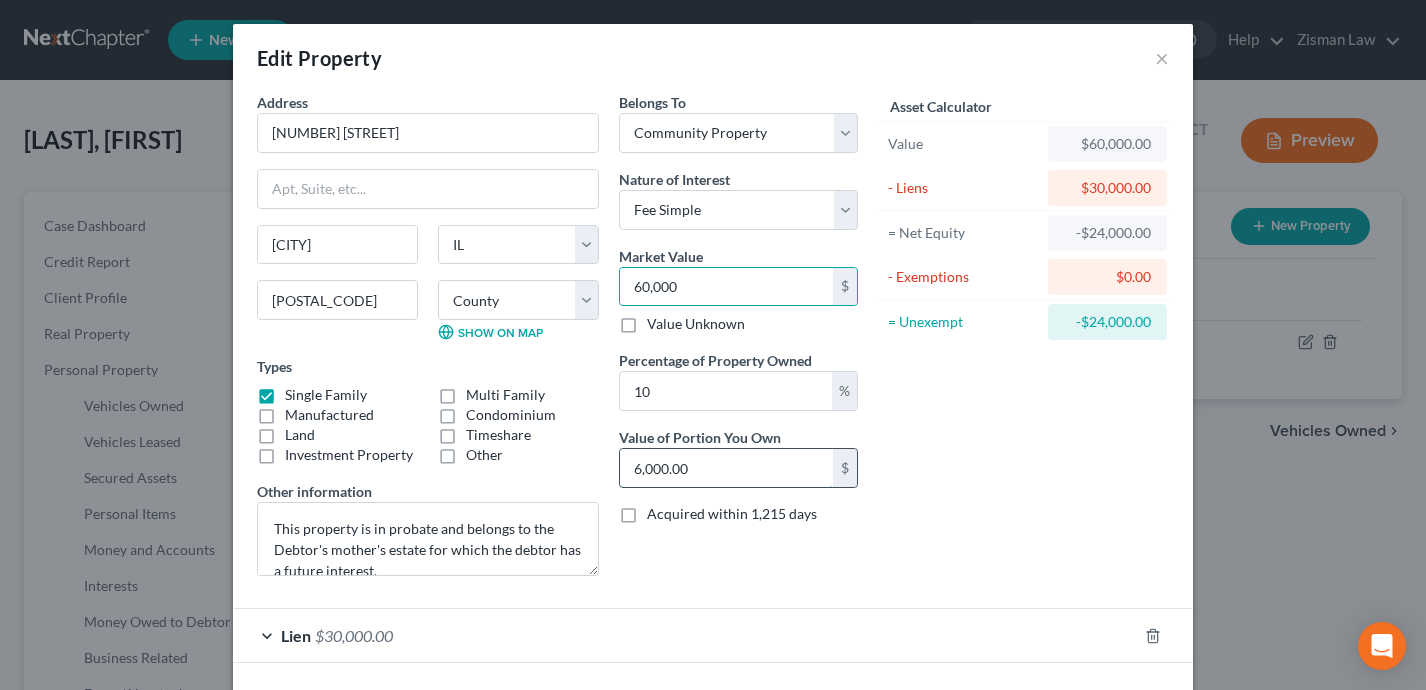 click on "6,000.00" at bounding box center [726, 468] 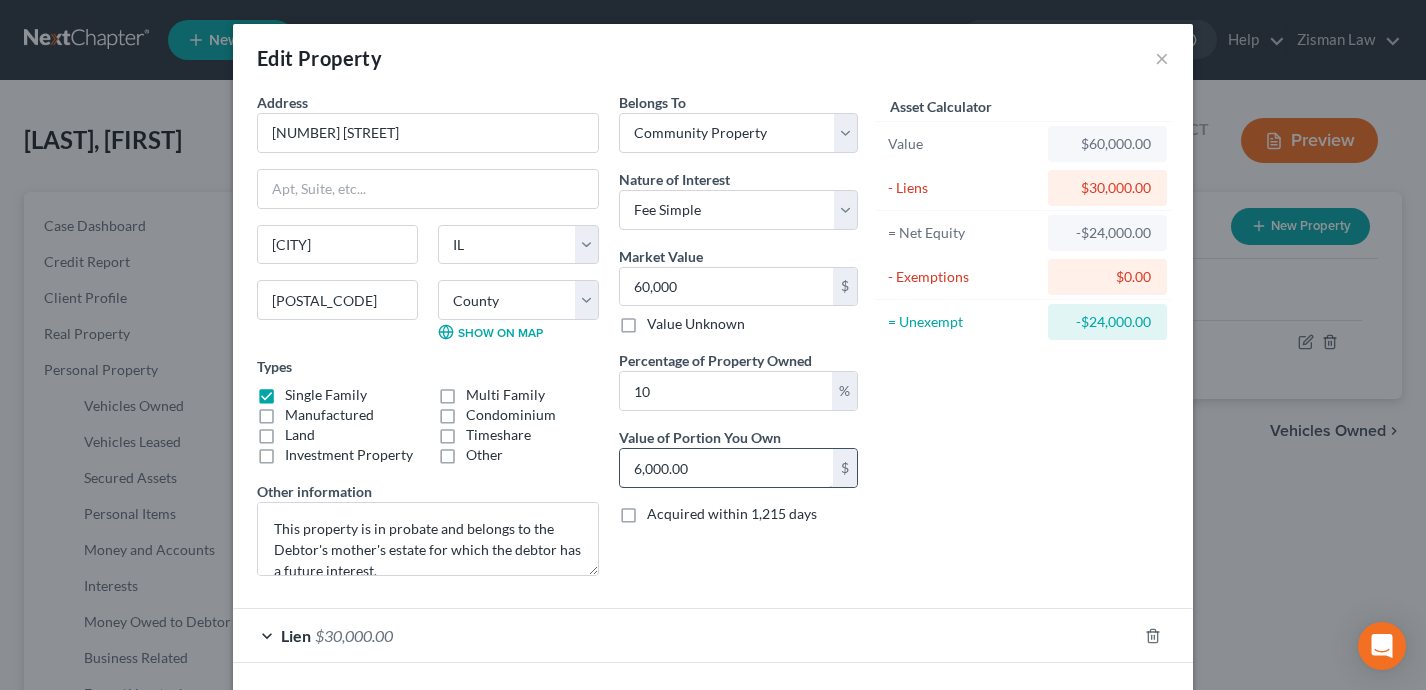 type on "0.00" 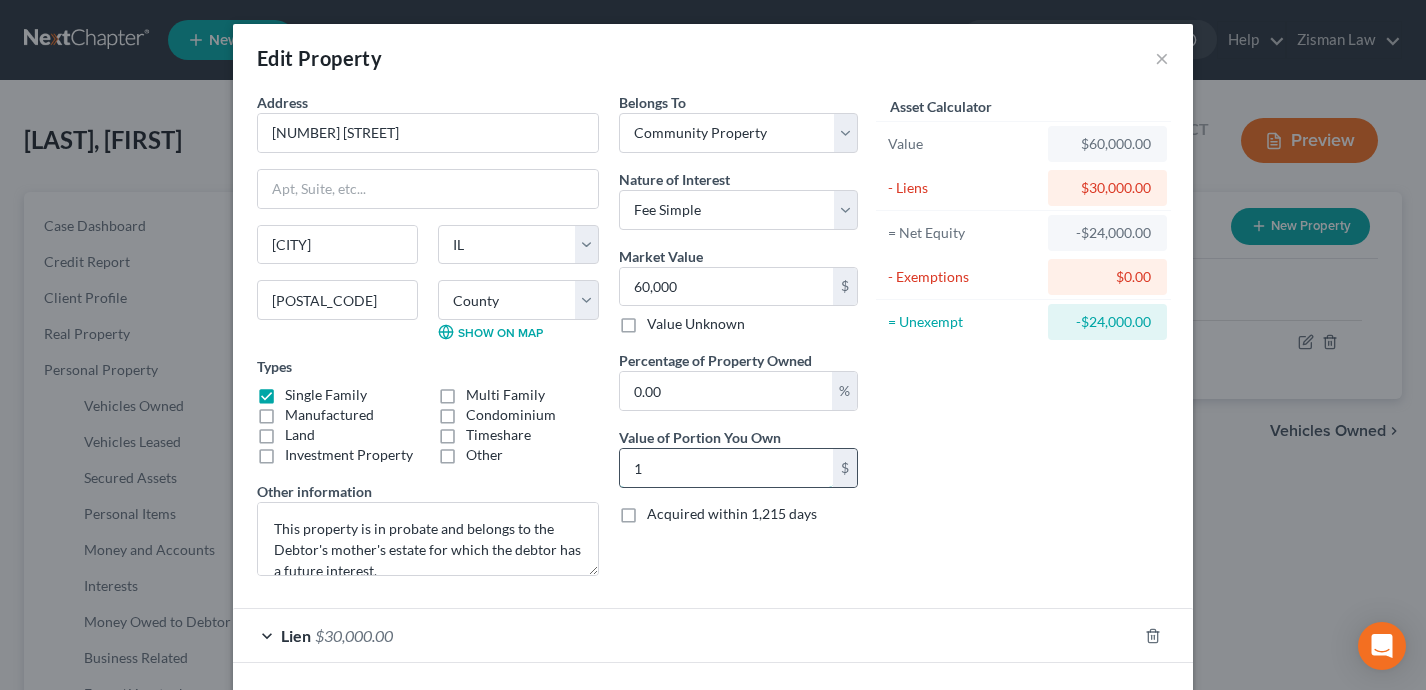 type on "0.03" 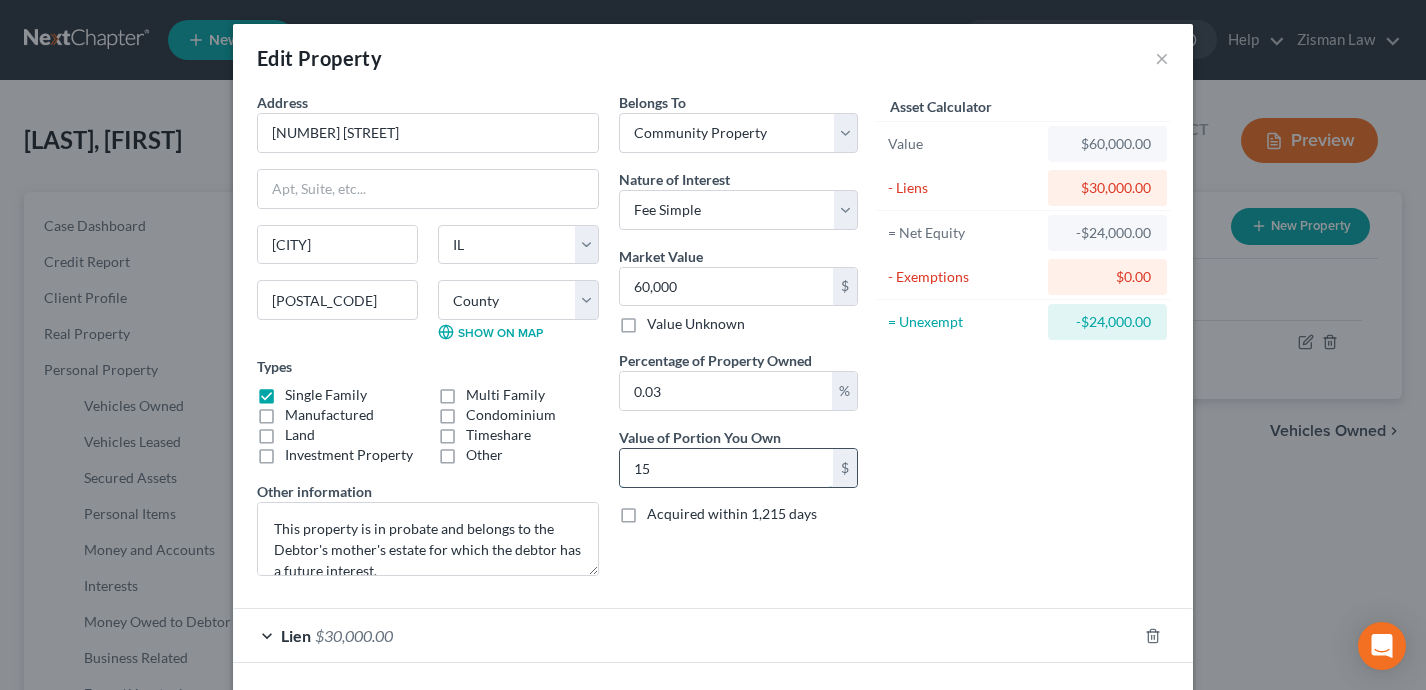 type on "0.25" 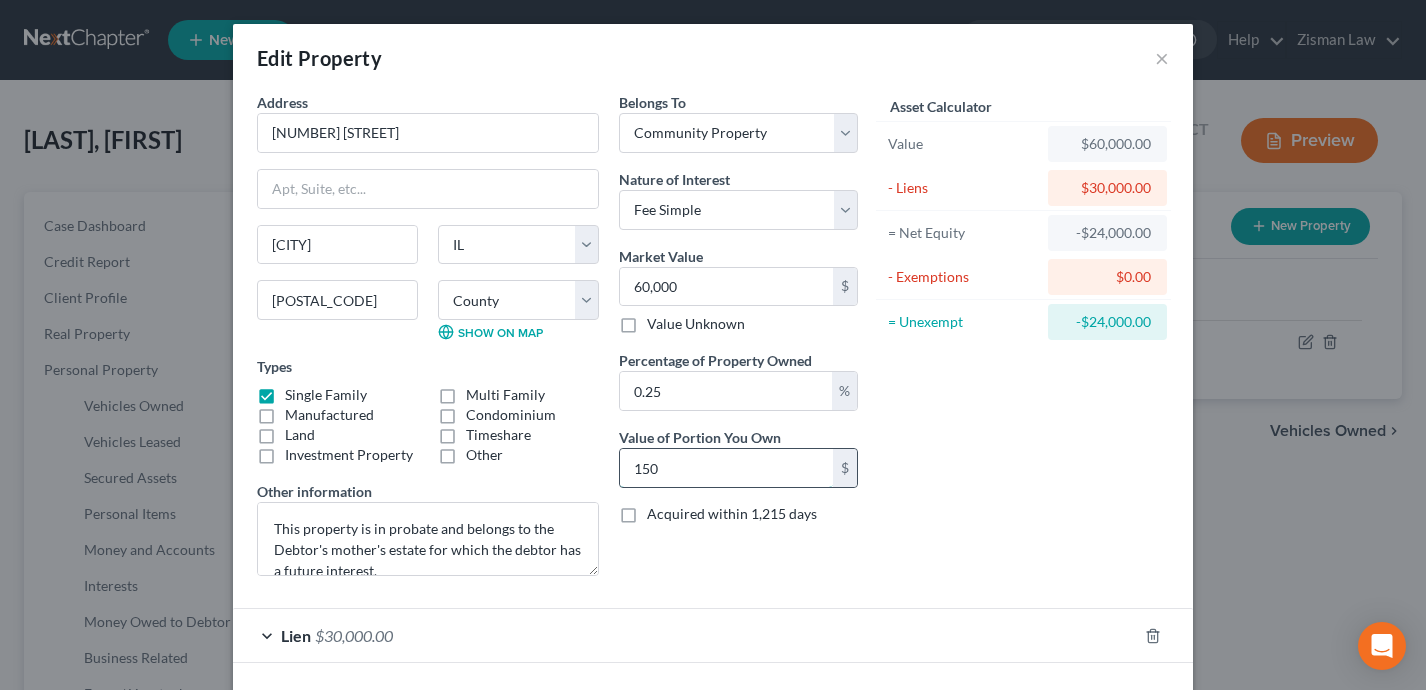 type on "2.50" 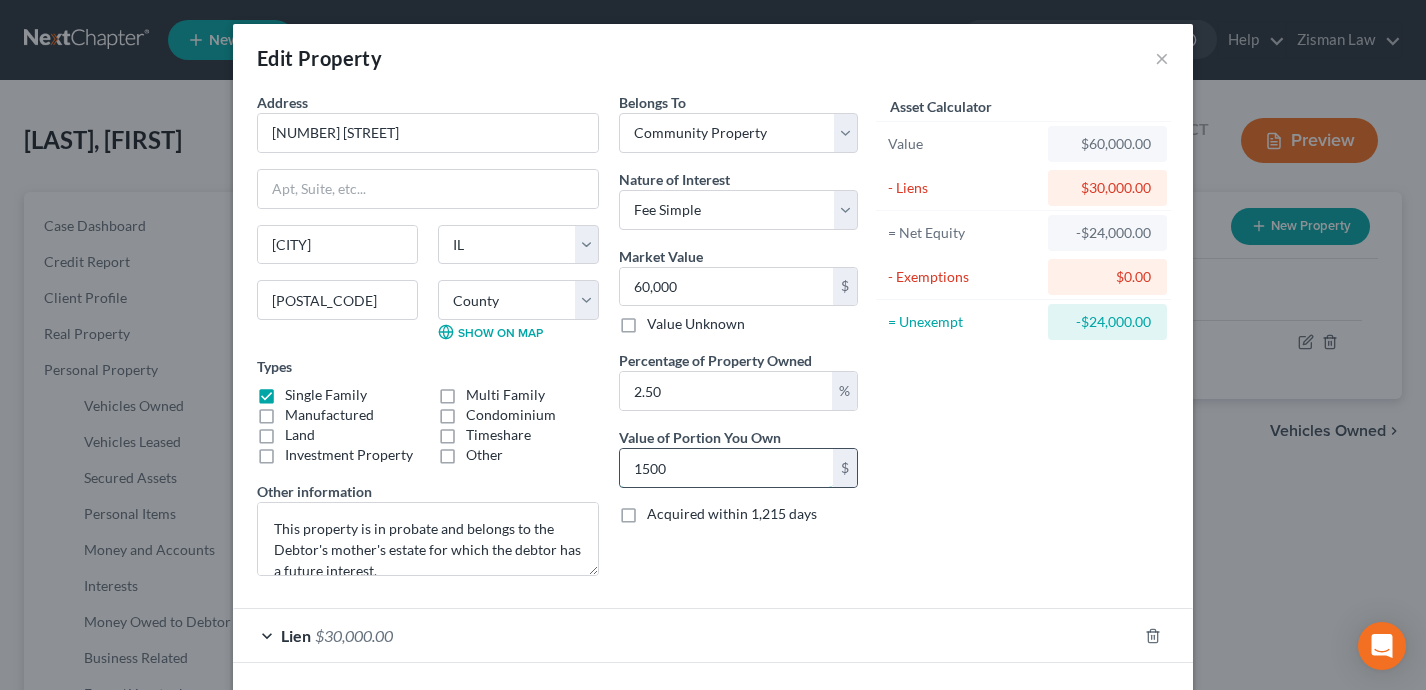 type on "1,500" 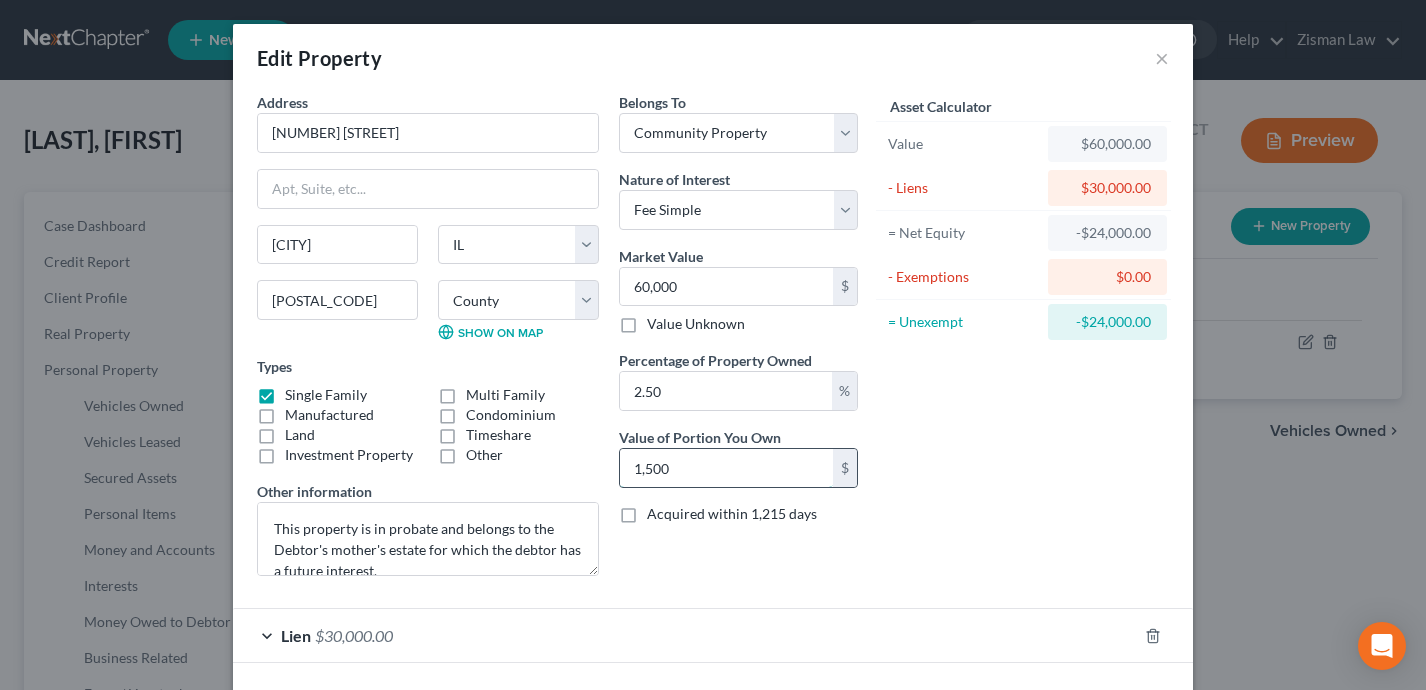type on "25" 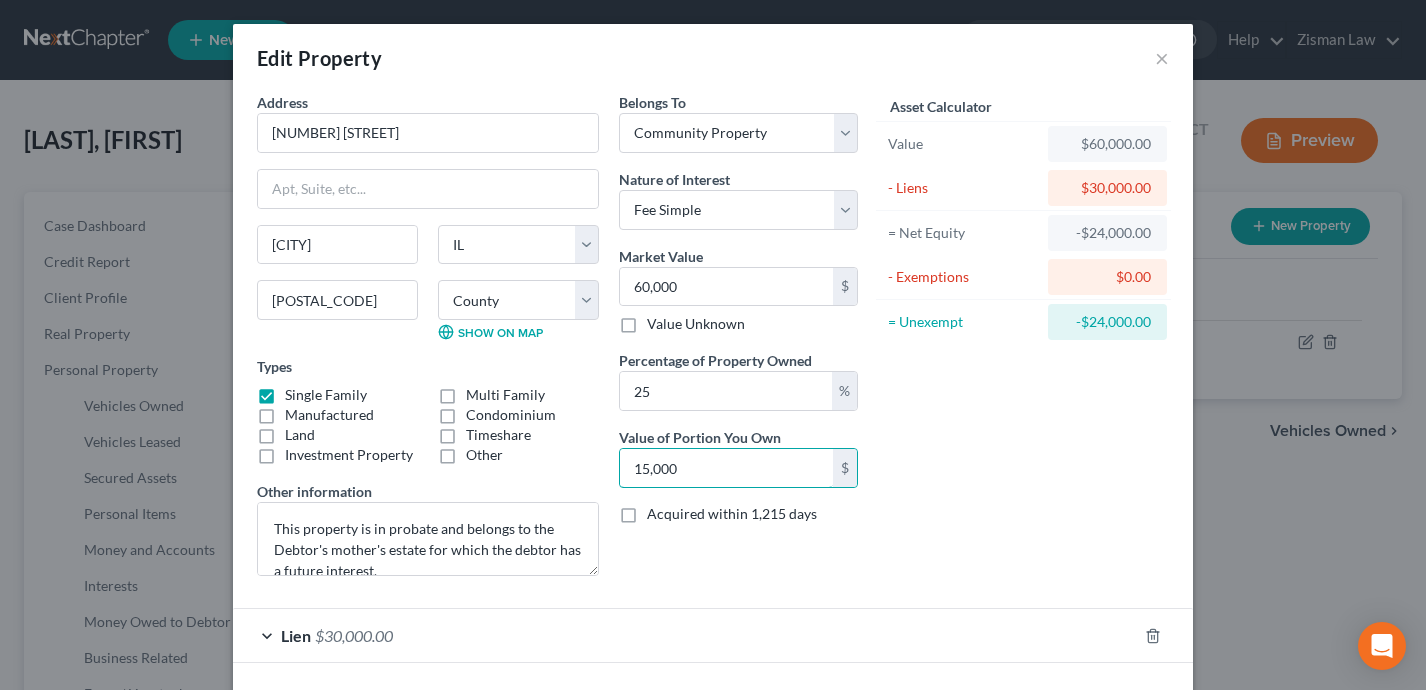 type on "15,000" 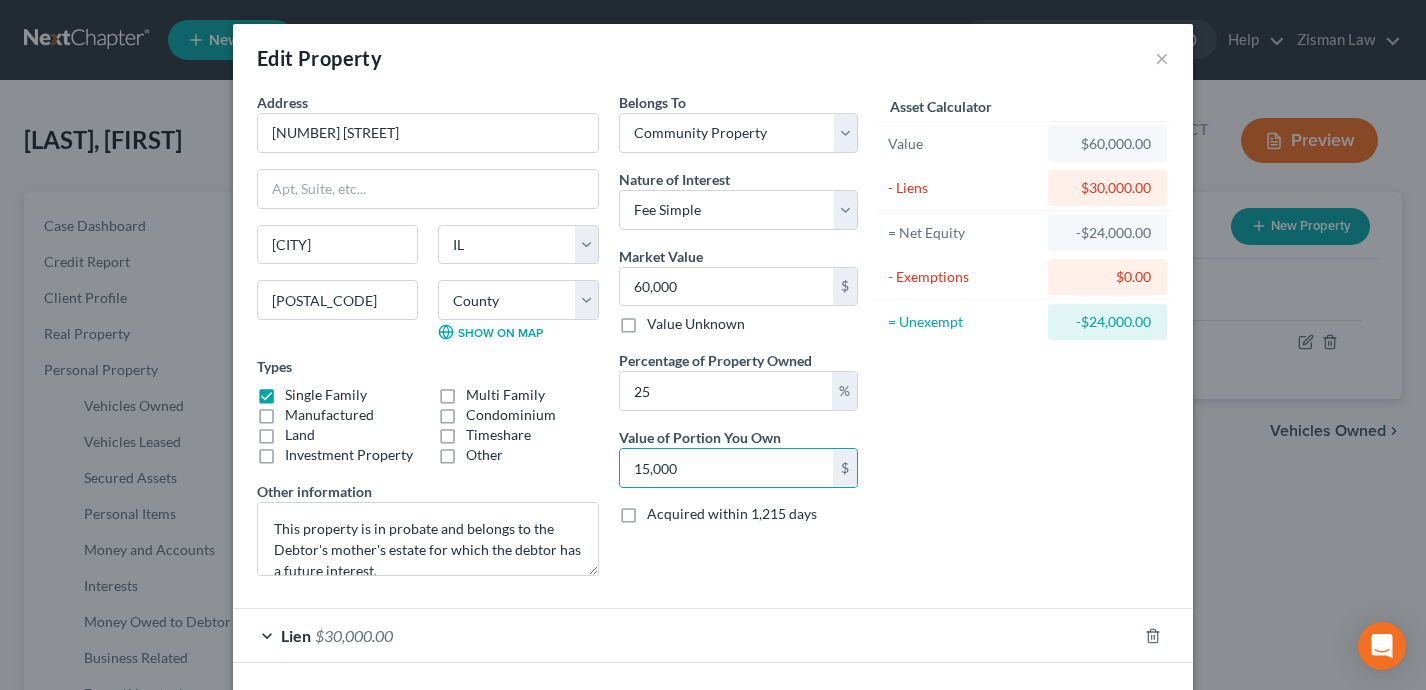 click on "Asset Calculator Value $60,000.00 - Liens $30,000.00 = Net Equity -$24,000.00 - Exemptions $0.00 = Unexempt -$24,000.00" at bounding box center (1023, 342) 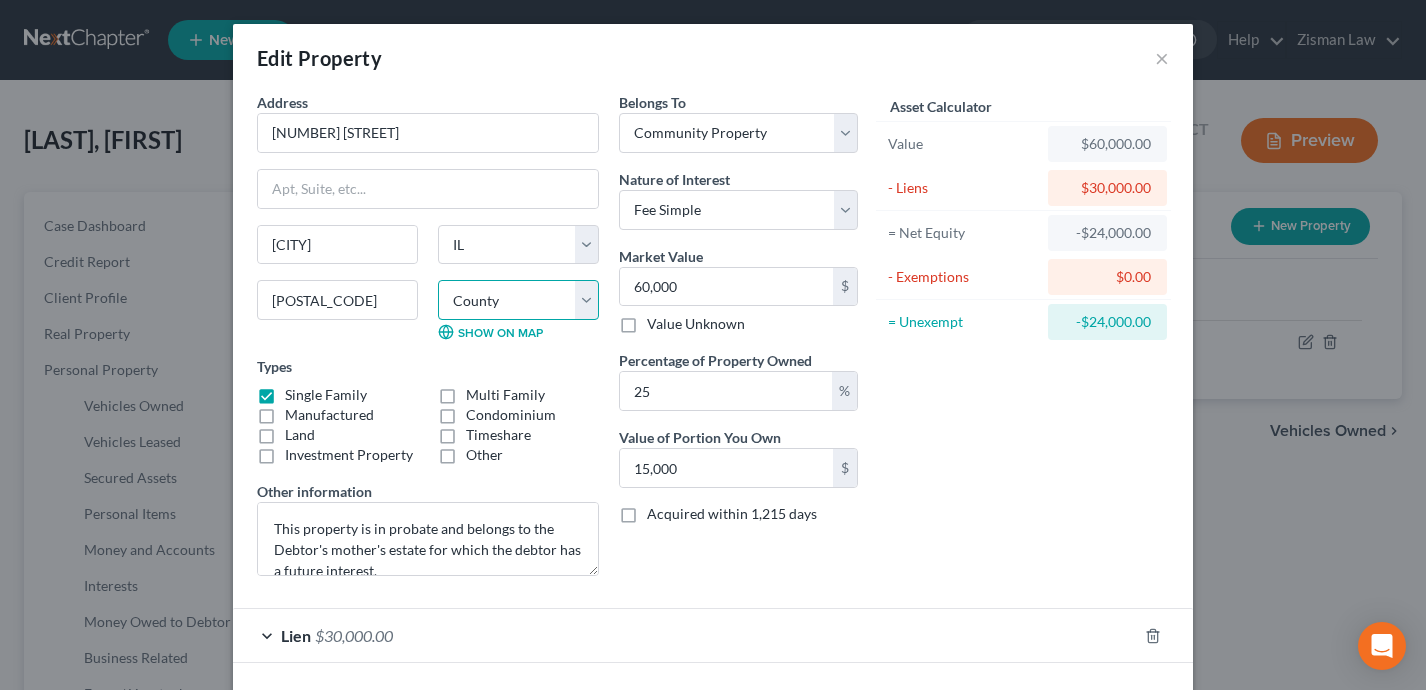 click on "County Adams County Alexander County Bond County Boone County Brown County Bureau County Calhoun County Carroll County Cass County Champaign County Christian County Clark County Clay County Clinton County Coles County Cook County Crawford County Cumberland County De Witt County DeKalb County Douglas County DuPage County Edgar County Edwards County Effingham County Fayette County Ford County Franklin County Fulton County Gallatin County Greene County Grundy County Hamilton County Hancock County Hardin County Henderson County Henry County Iroquois County Jackson County Jasper County Jefferson County Jersey County Jo Daviess County Johnson County Kane County Kankakee County Kendall County Knox County La Salle County Lake County Lawrence County Lee County Livingston County Logan County Macon County Macoupin County Madison County Marion County Marshall County Mason County Massac County McDonough County McHenry County McLean County Menard County Mercer County Monroe County Montgomery County Morgan County" at bounding box center [518, 300] 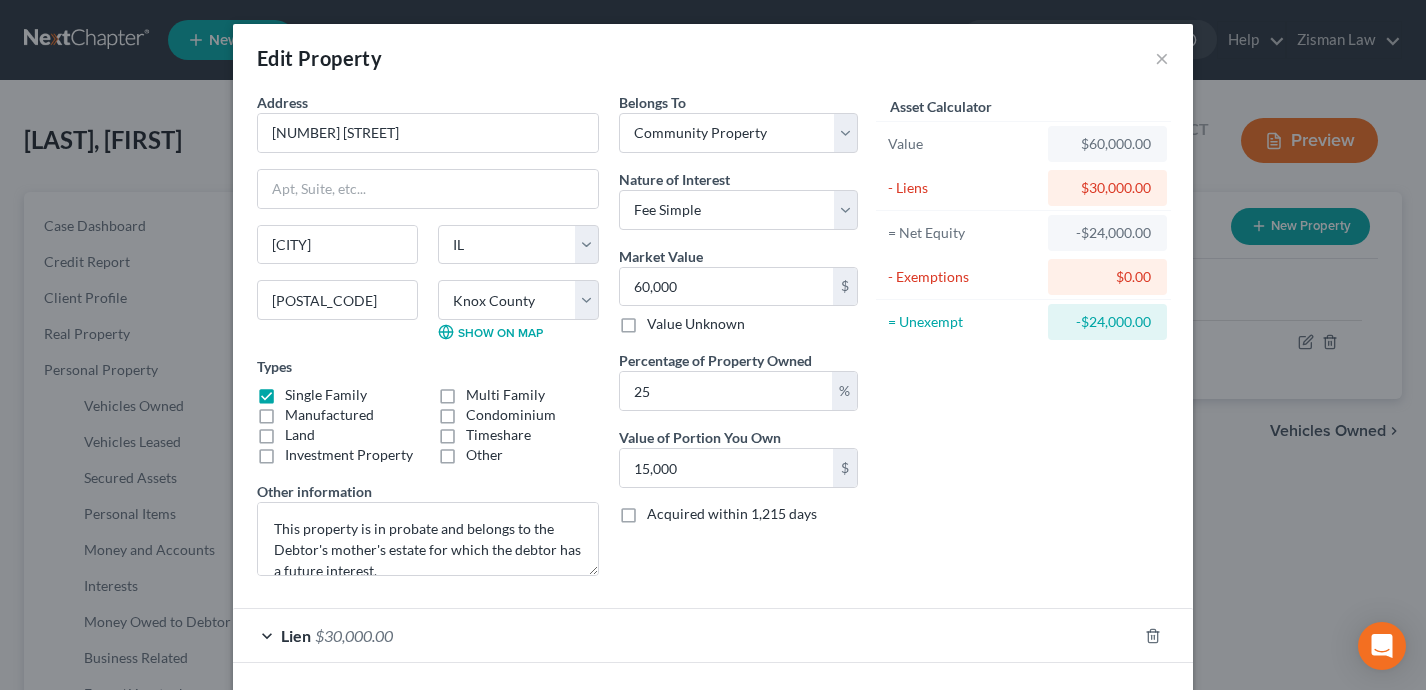 click on "Asset Calculator Value $60,000.00 - Liens $30,000.00 = Net Equity -$24,000.00 - Exemptions $0.00 = Unexempt -$24,000.00" at bounding box center (1023, 342) 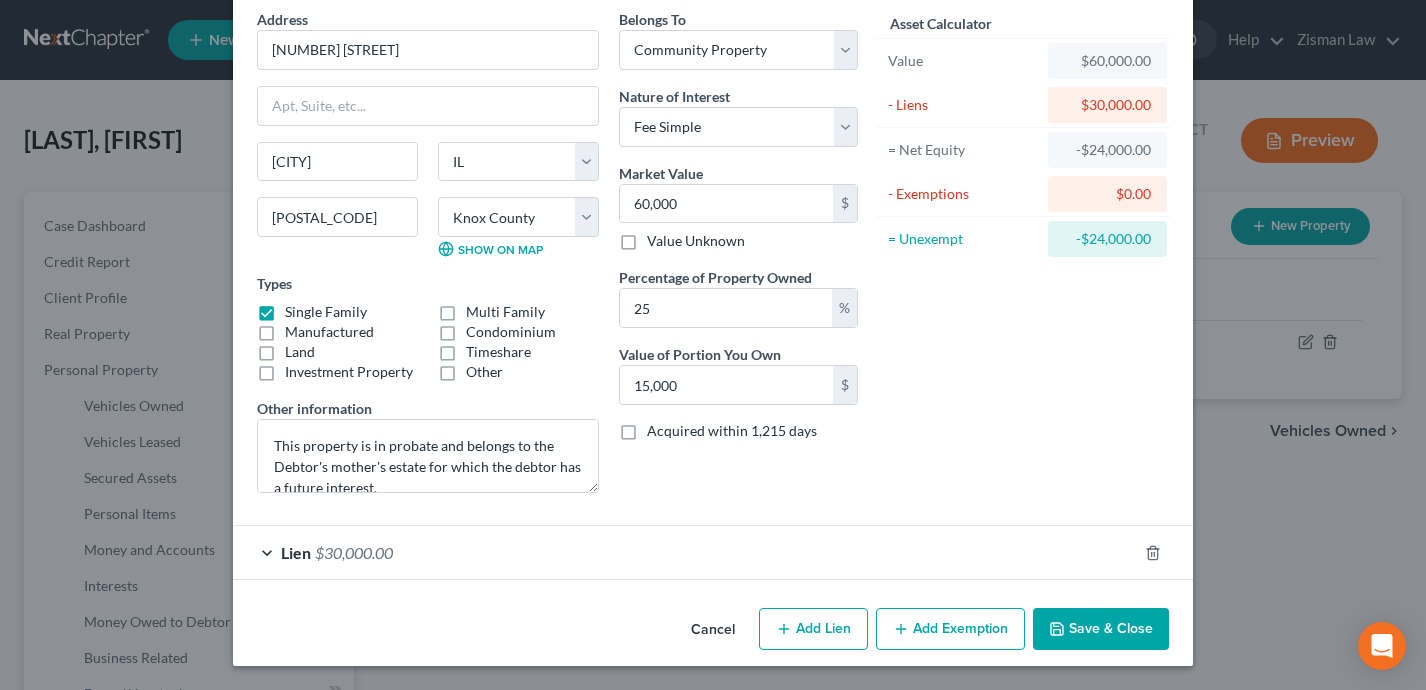 click on "Save & Close" at bounding box center (1101, 629) 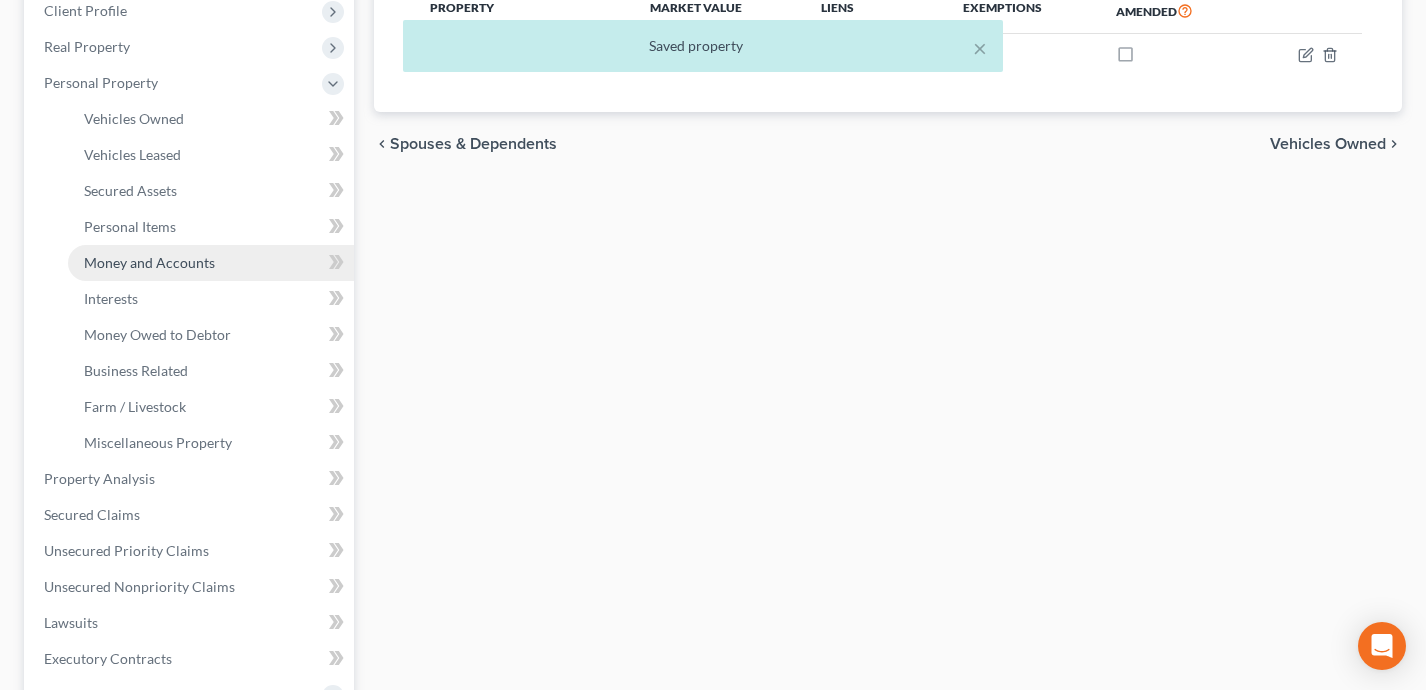 scroll, scrollTop: 767, scrollLeft: 0, axis: vertical 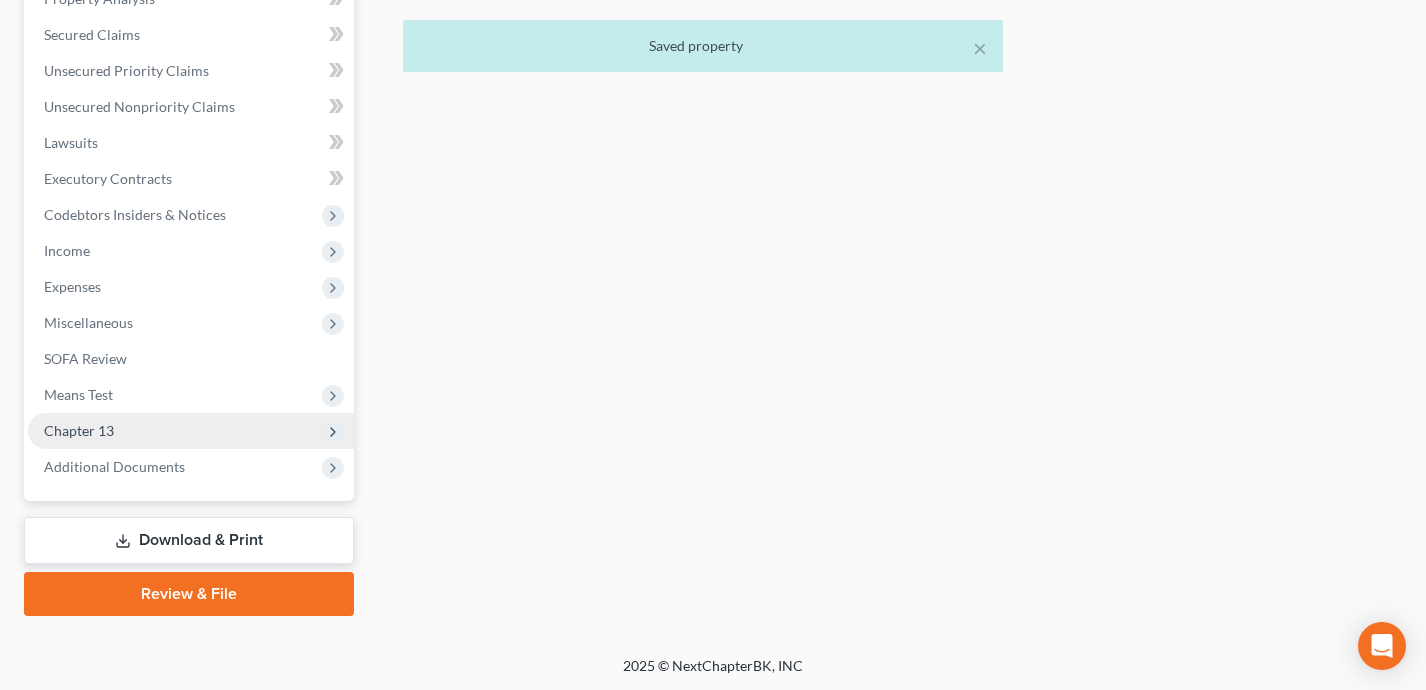 click on "Chapter 13" at bounding box center [191, 431] 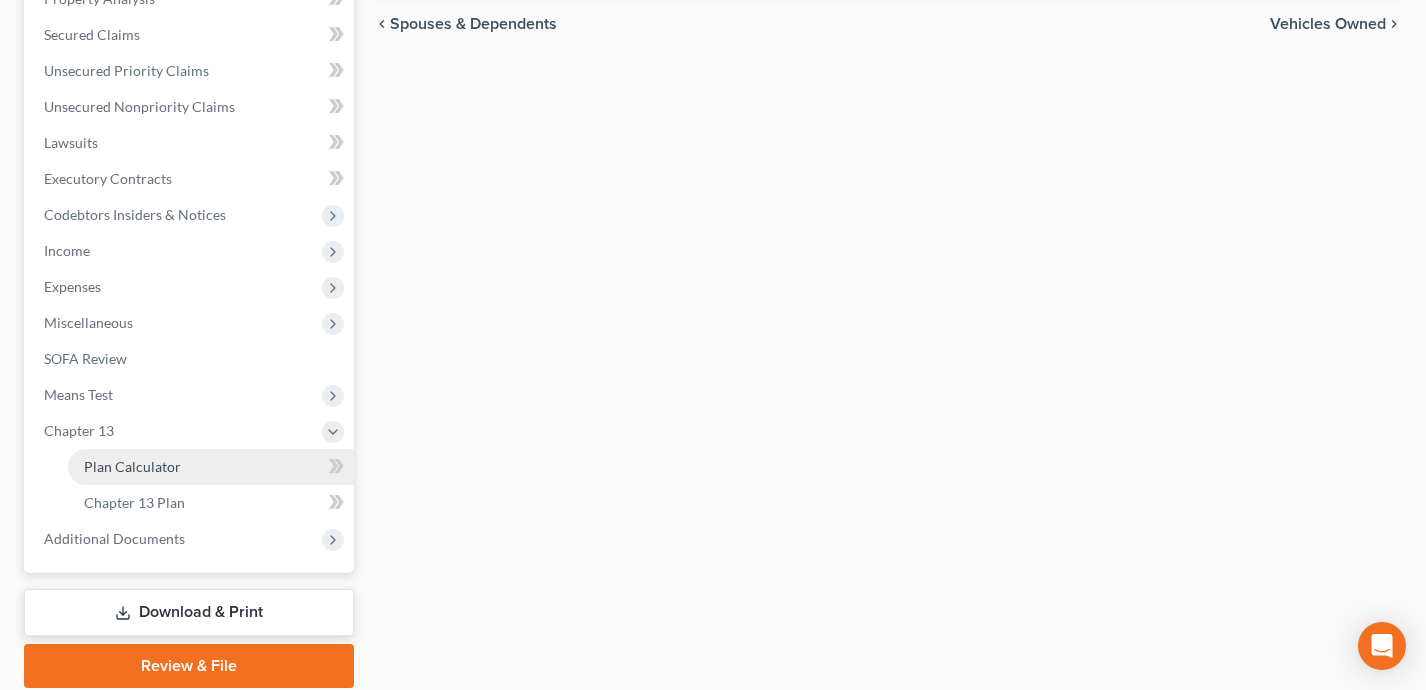 click on "Plan Calculator" at bounding box center (211, 467) 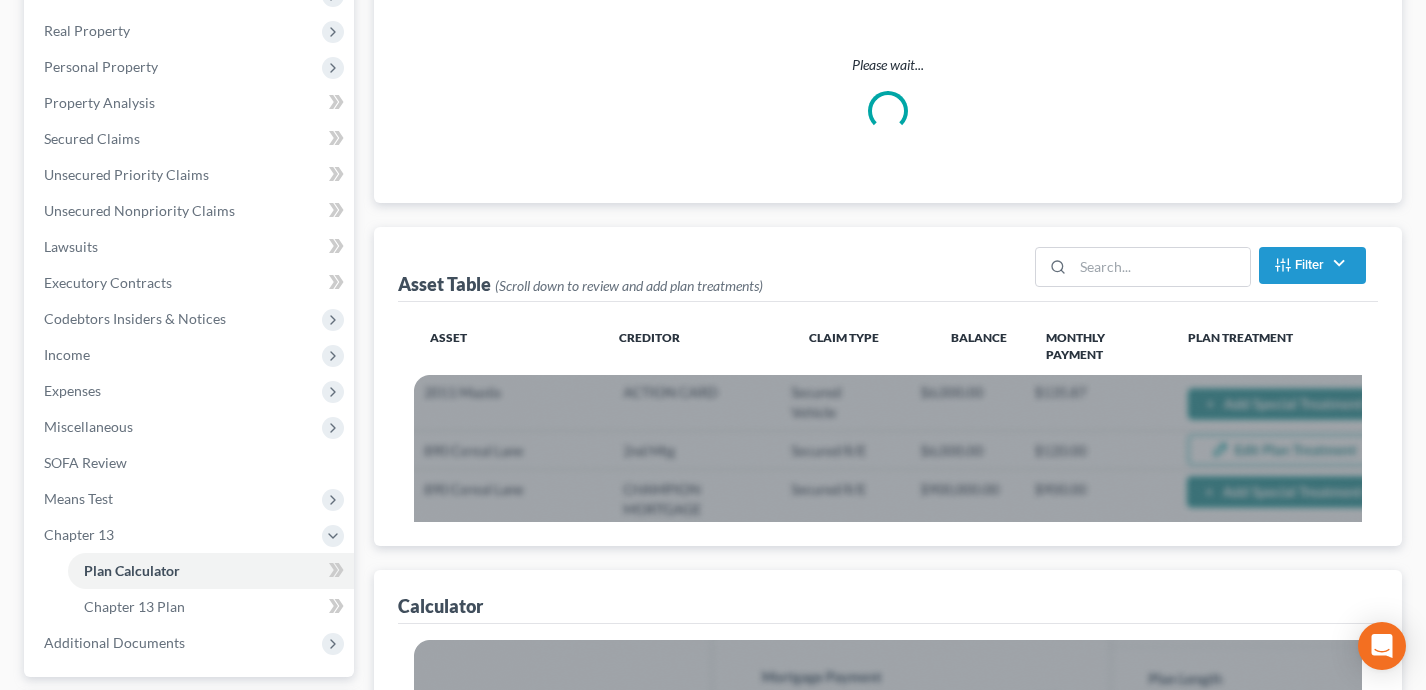 scroll, scrollTop: 76, scrollLeft: 0, axis: vertical 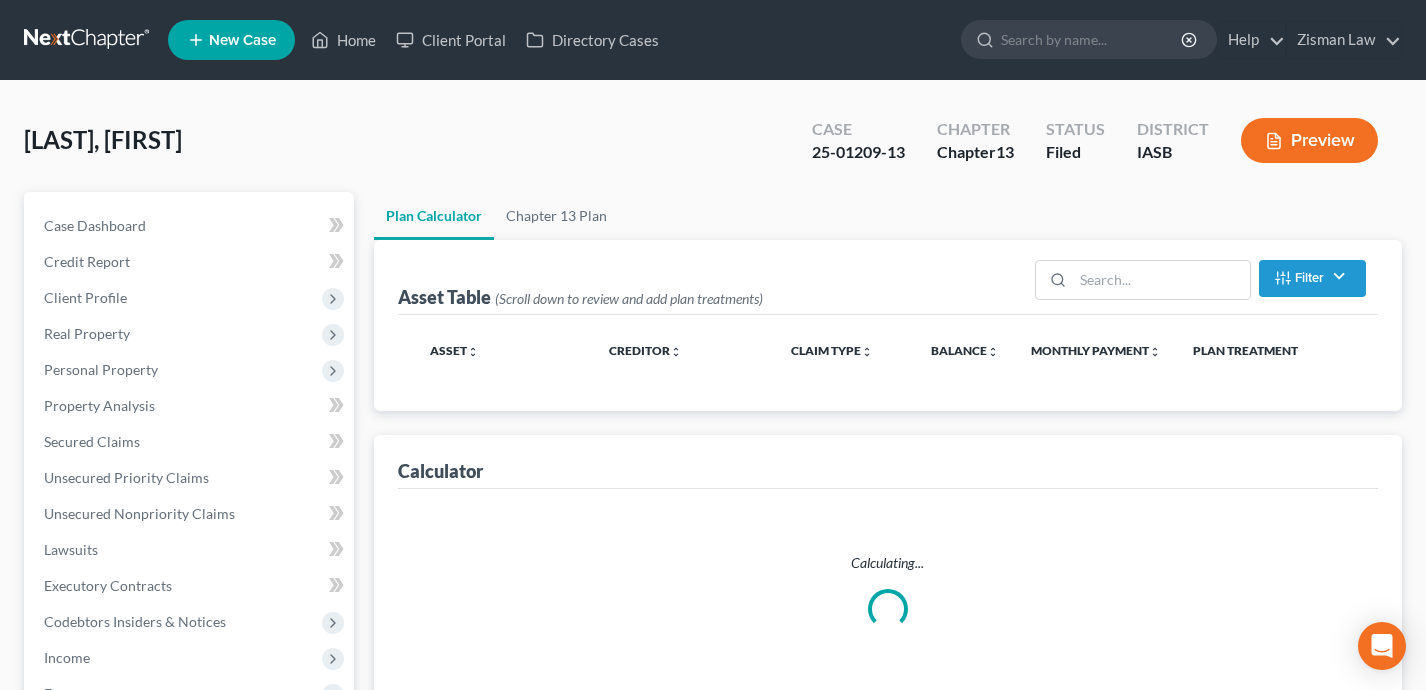 select on "59" 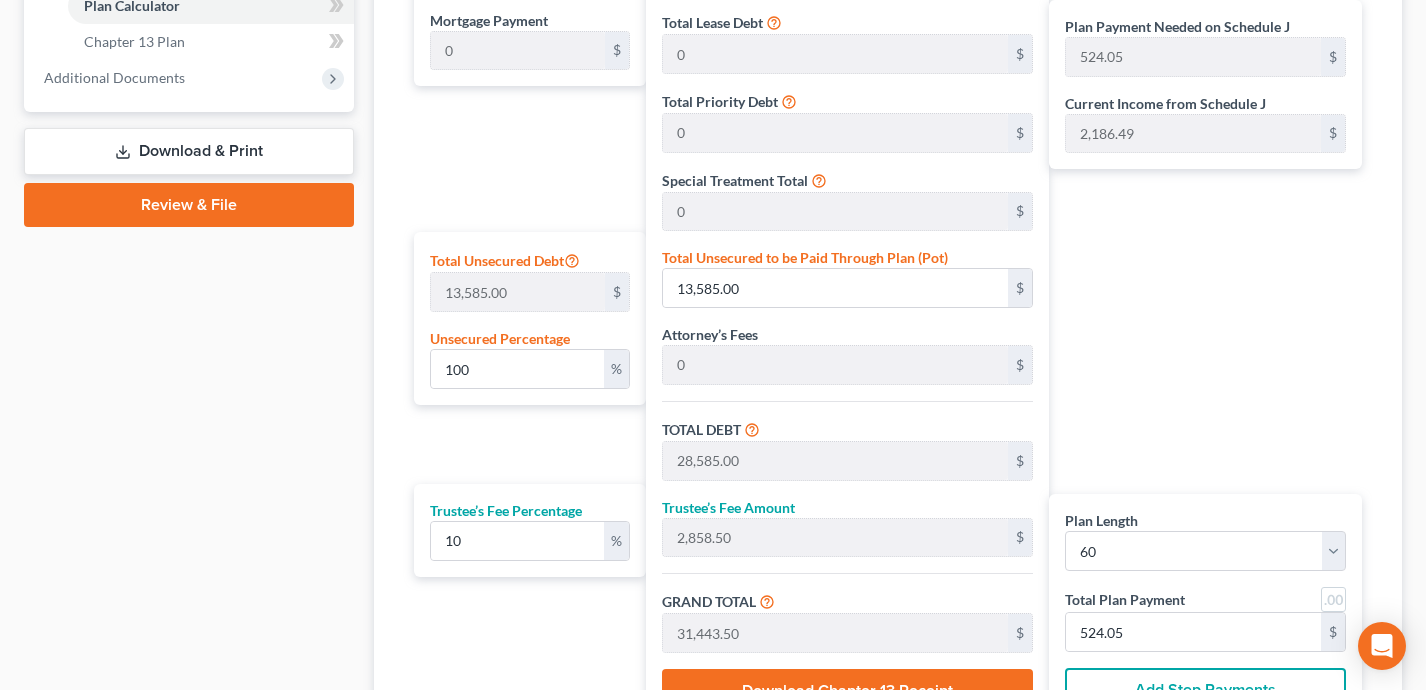 scroll, scrollTop: 918, scrollLeft: 0, axis: vertical 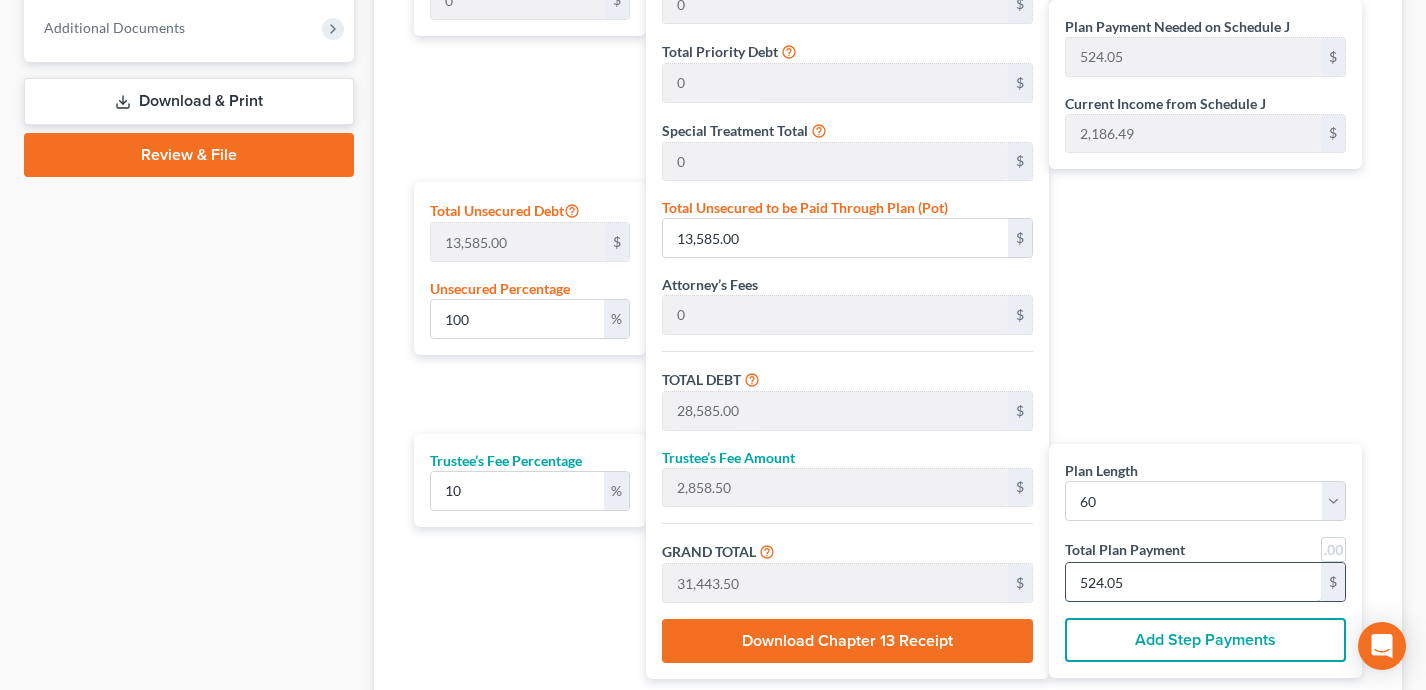 click on "524.05" at bounding box center [1193, 582] 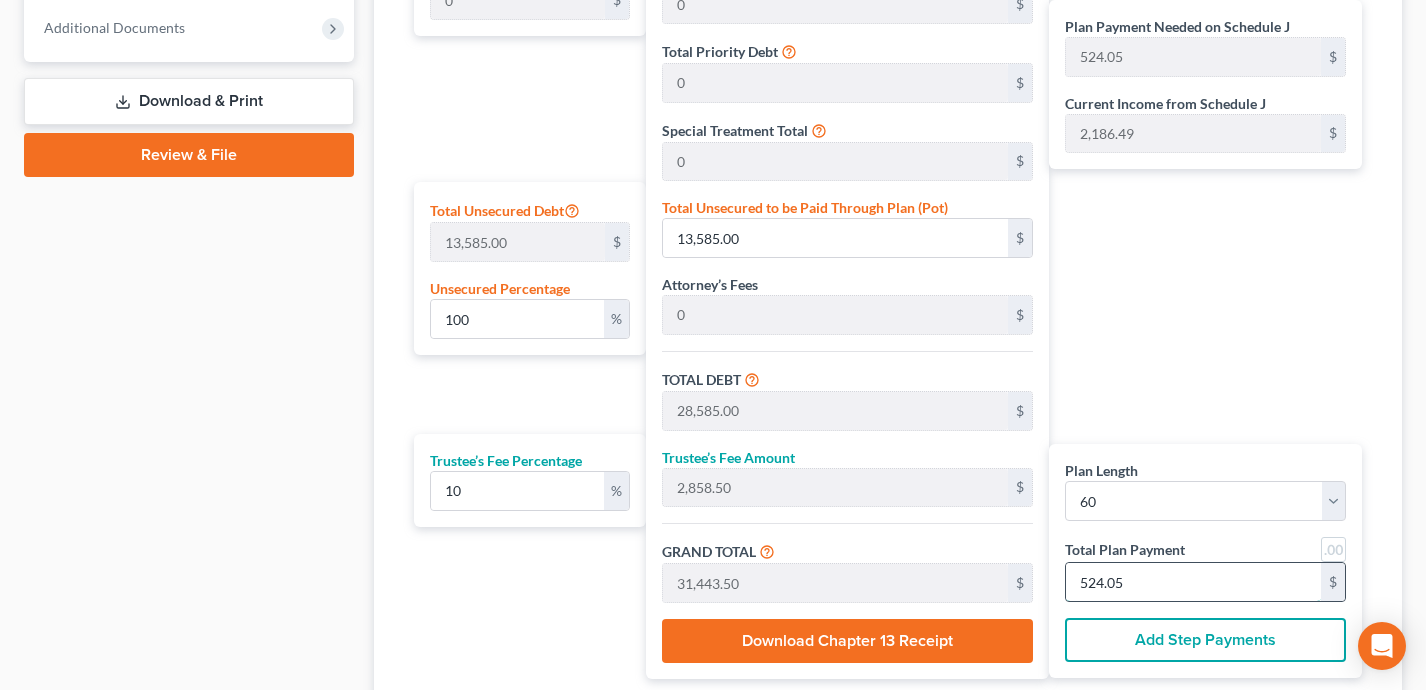 type on "0" 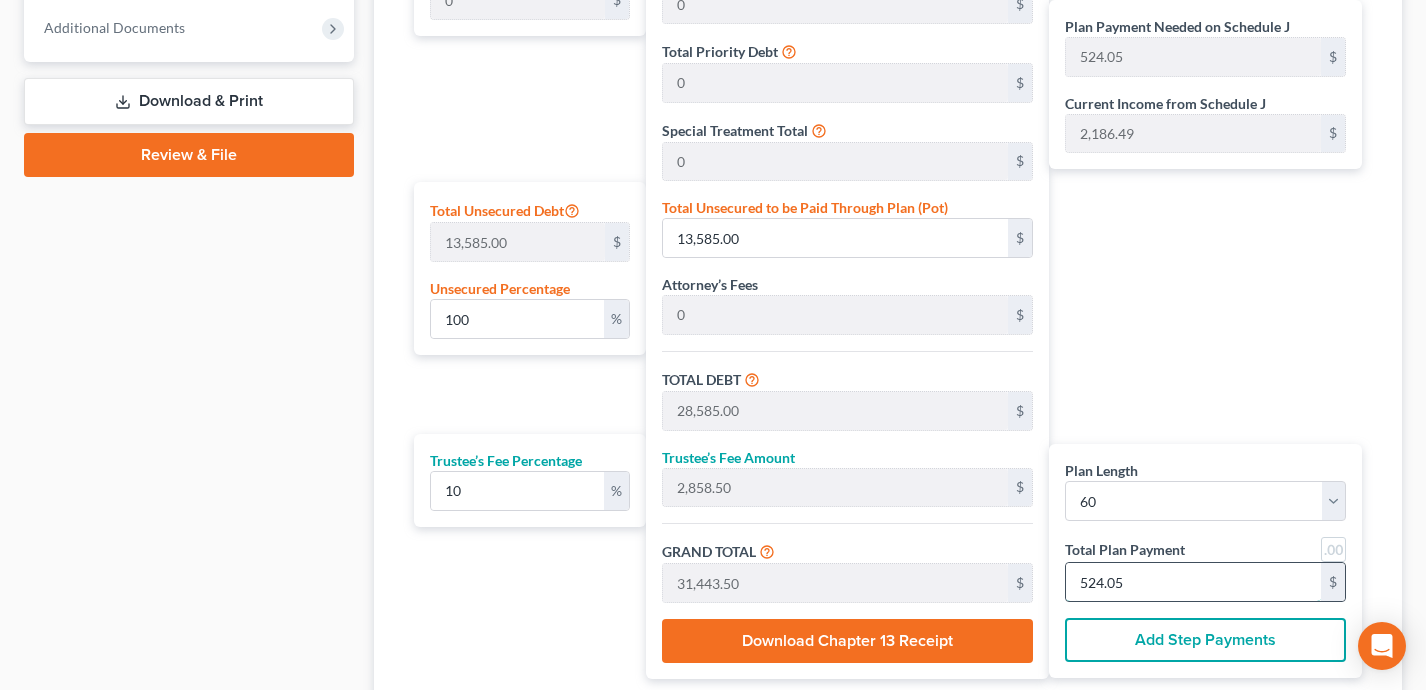 type on "0" 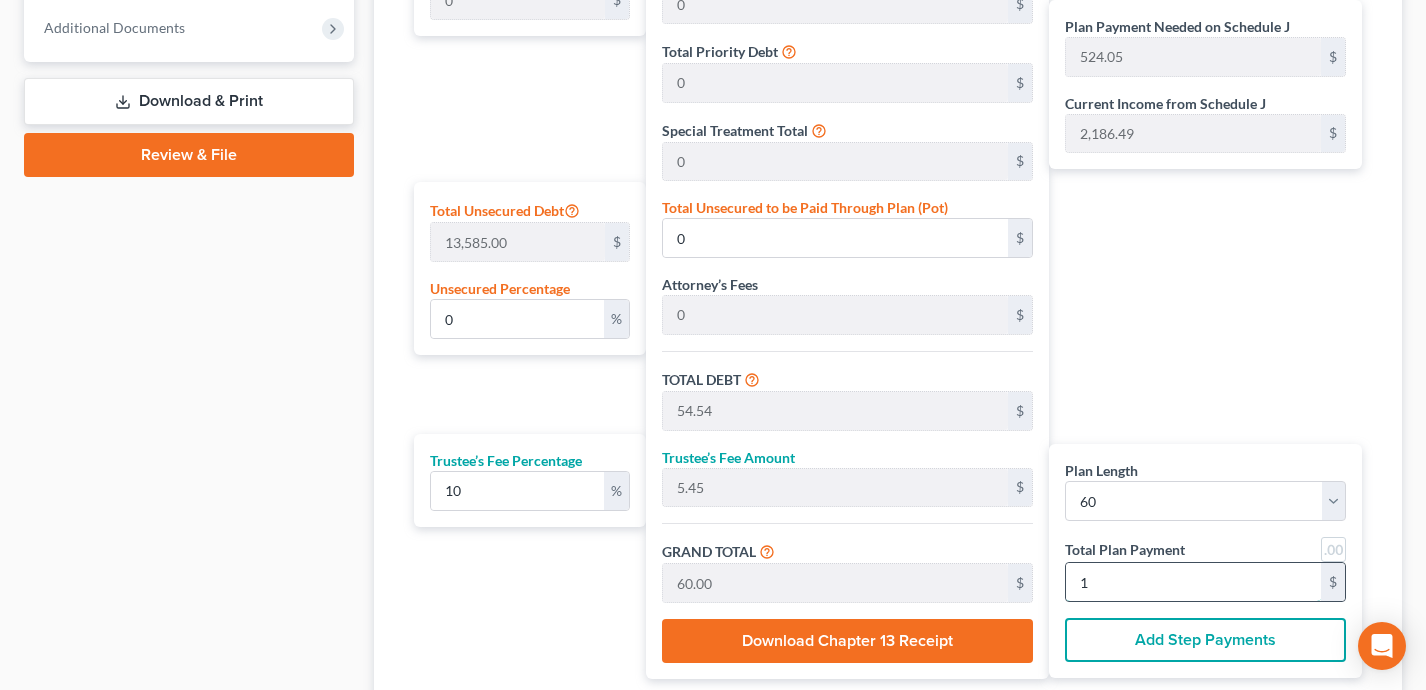 type on "818.18" 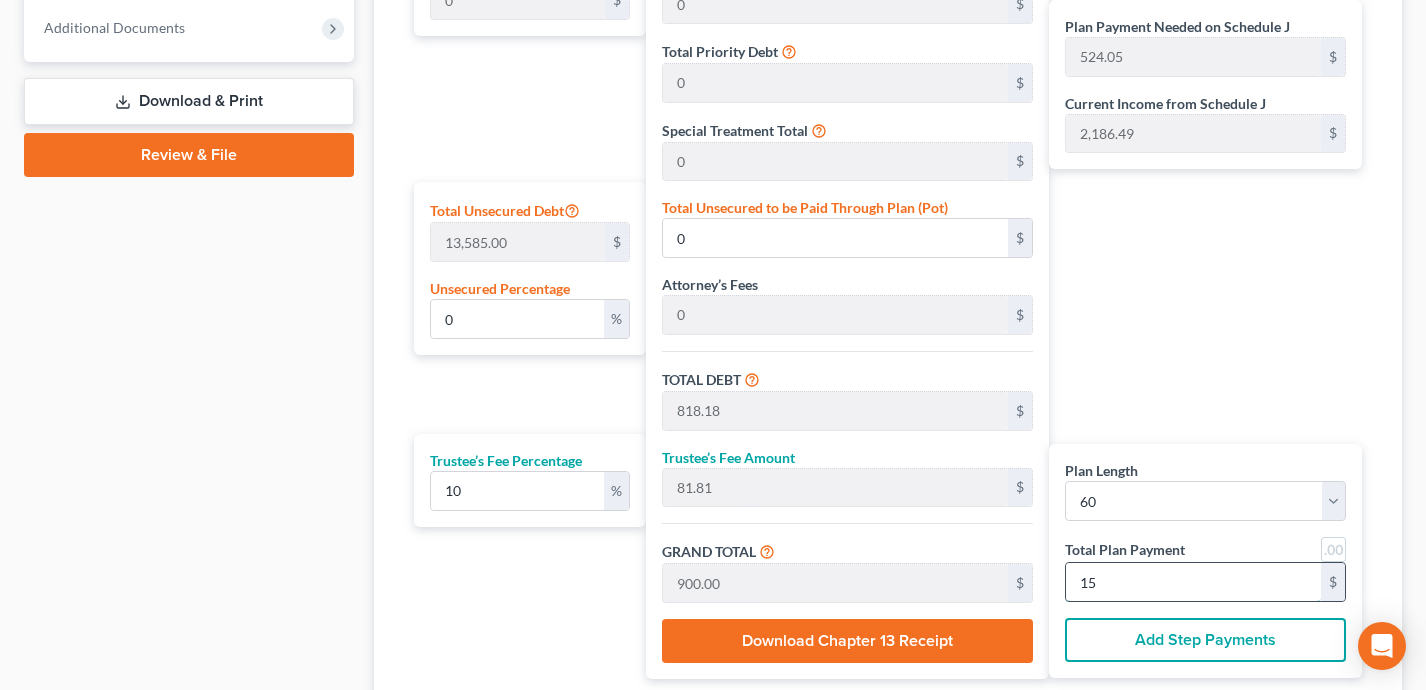 type on "8,181.81" 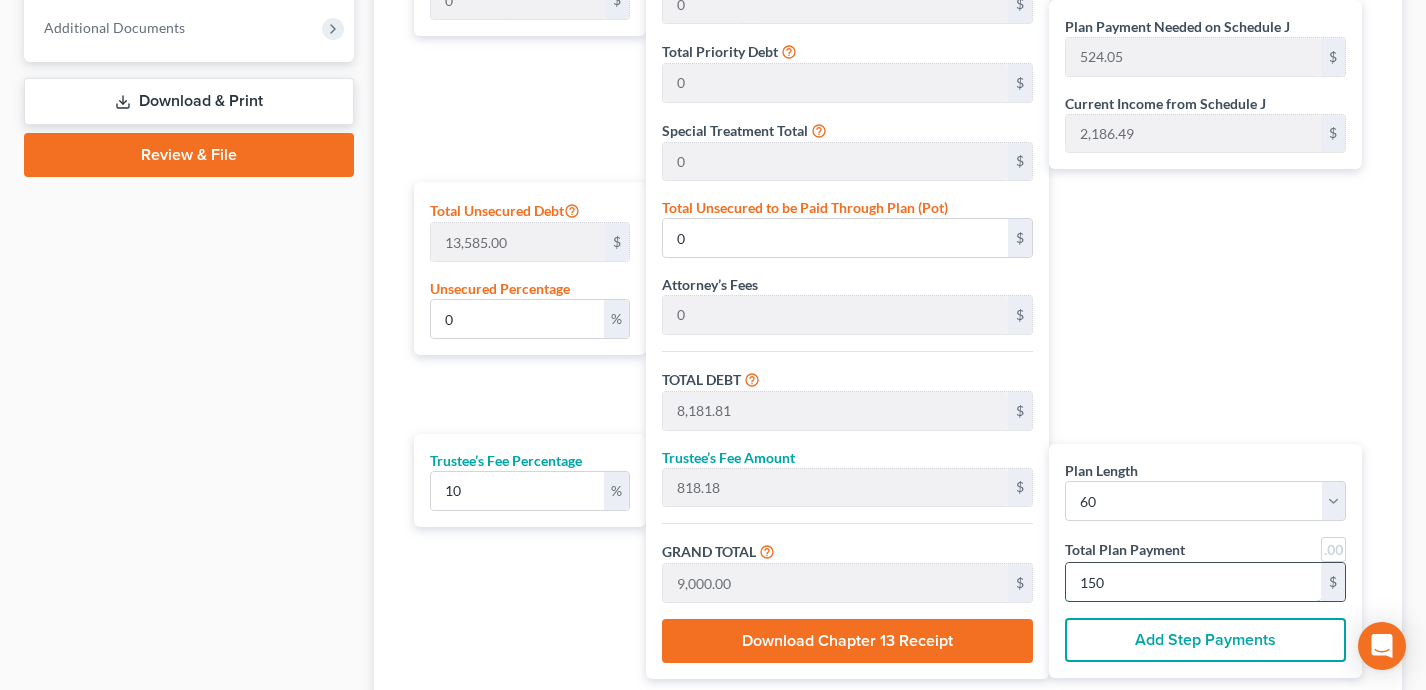 type on "491.85" 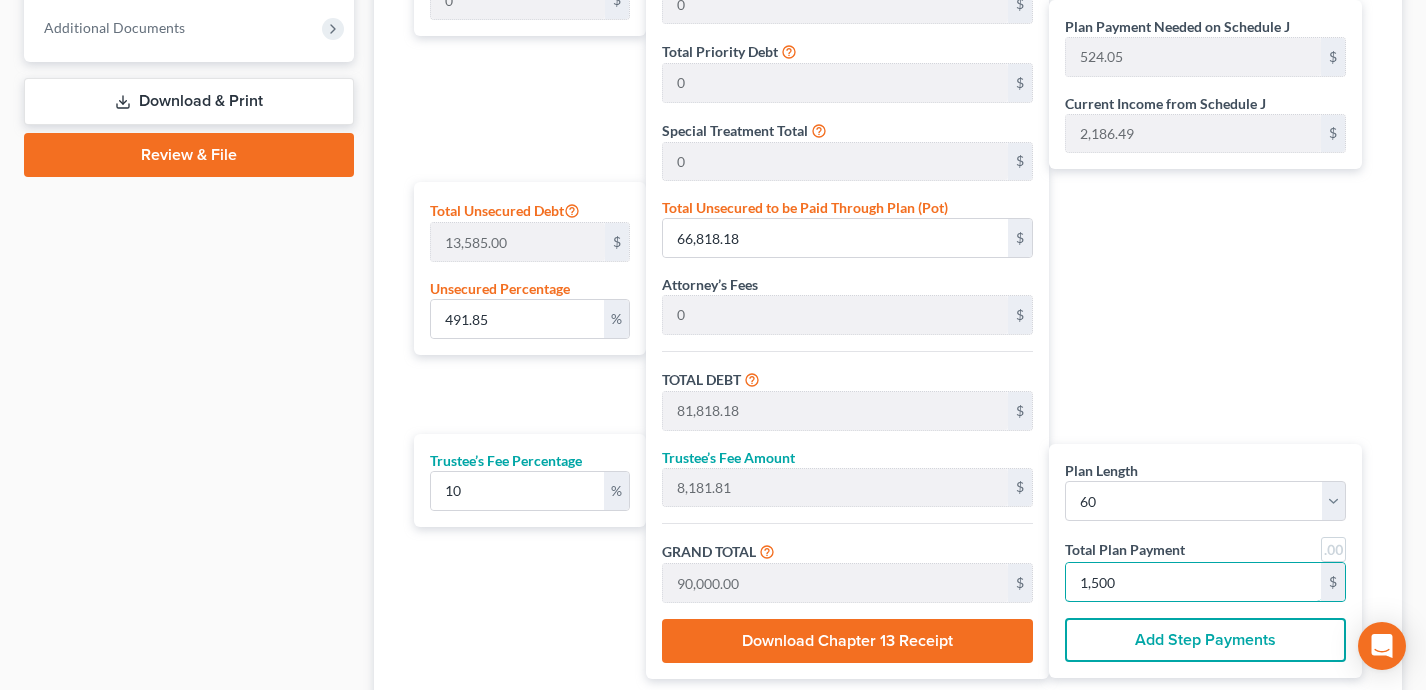 type on "1,500" 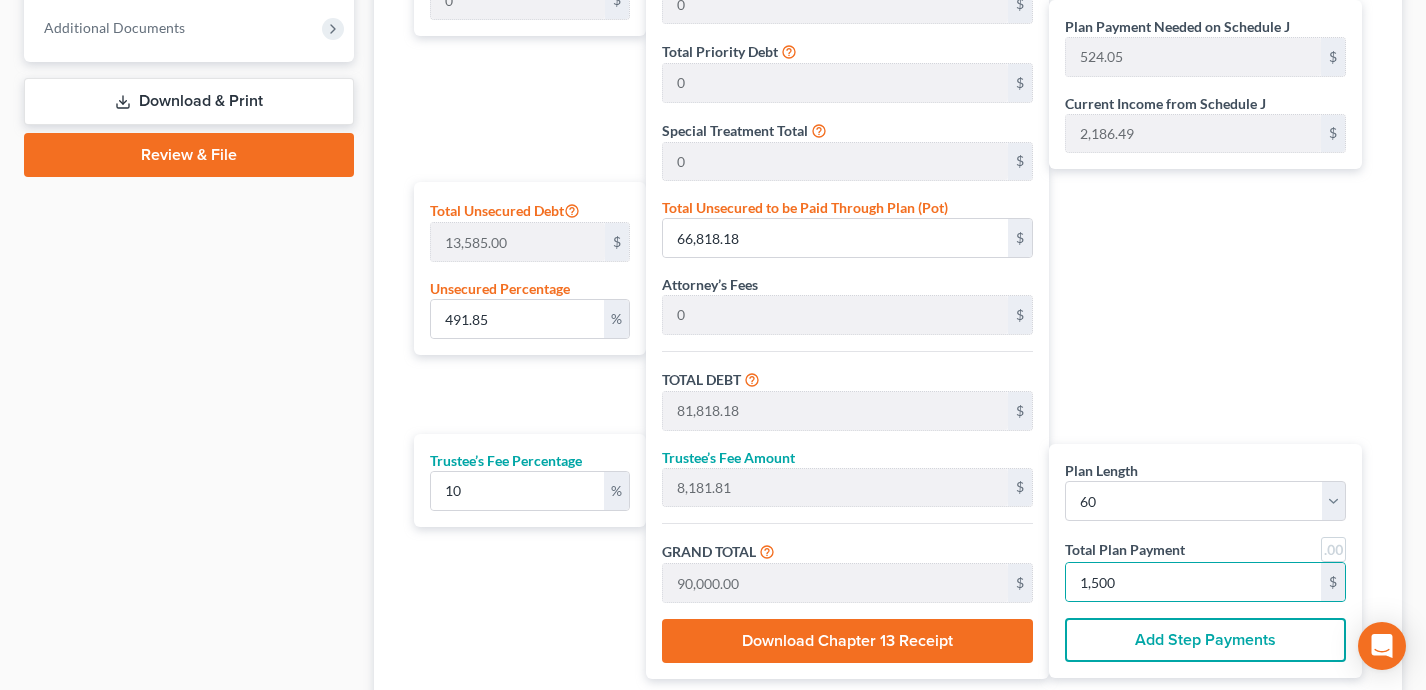 click on "Plan Payment Needed on Schedule J 524.05 $ Current Income from Schedule J 2,186.49 $ Plan Length  1 2 3 4 5 6 7 8 9 10 11 12 13 14 15 16 17 18 19 20 21 22 23 24 25 26 27 28 29 30 31 32 33 34 35 36 37 38 39 40 41 42 43 44 45 46 47 48 49 50 51 52 53 54 55 56 57 58 59 60 61 62 63 64 65 66 67 68 69 70 71 72 73 74 75 76 77 78 79 80 81 82 83 84 Total Plan Payment 1,500 $ Add Step Payments" at bounding box center [1210, 273] 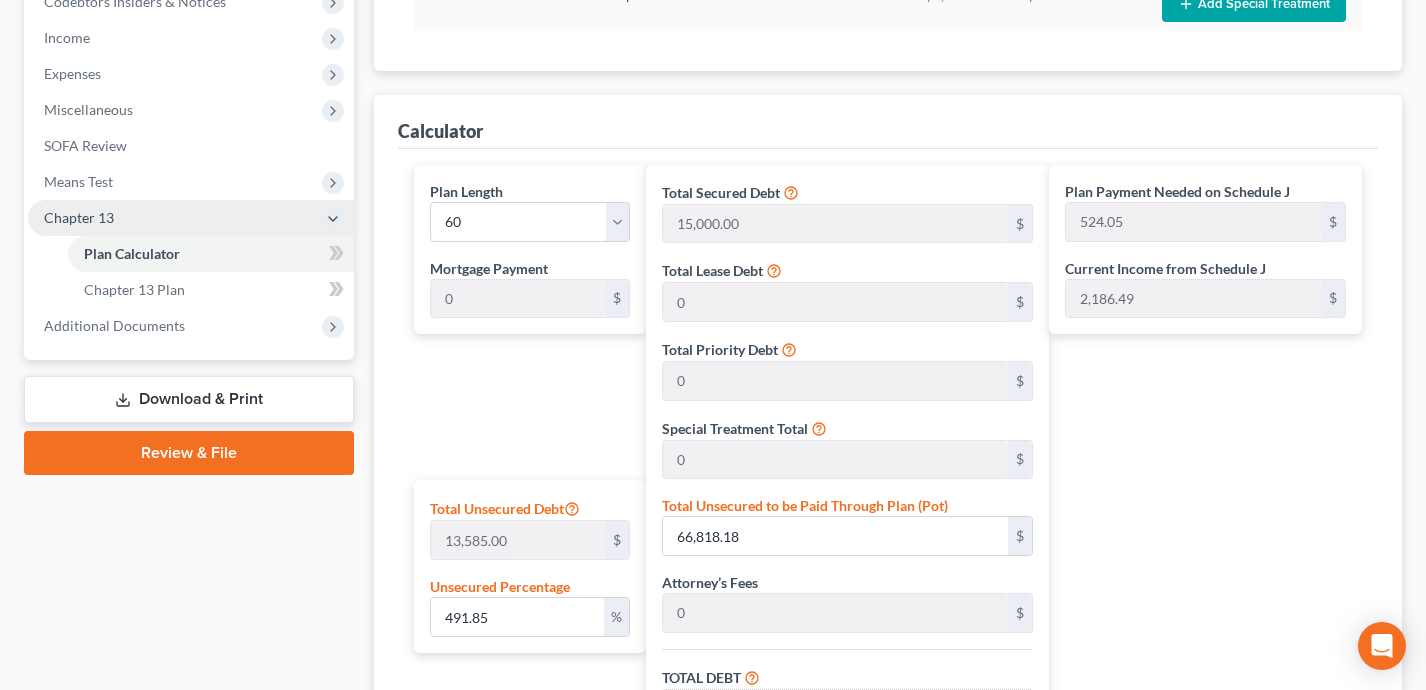 scroll, scrollTop: 588, scrollLeft: 0, axis: vertical 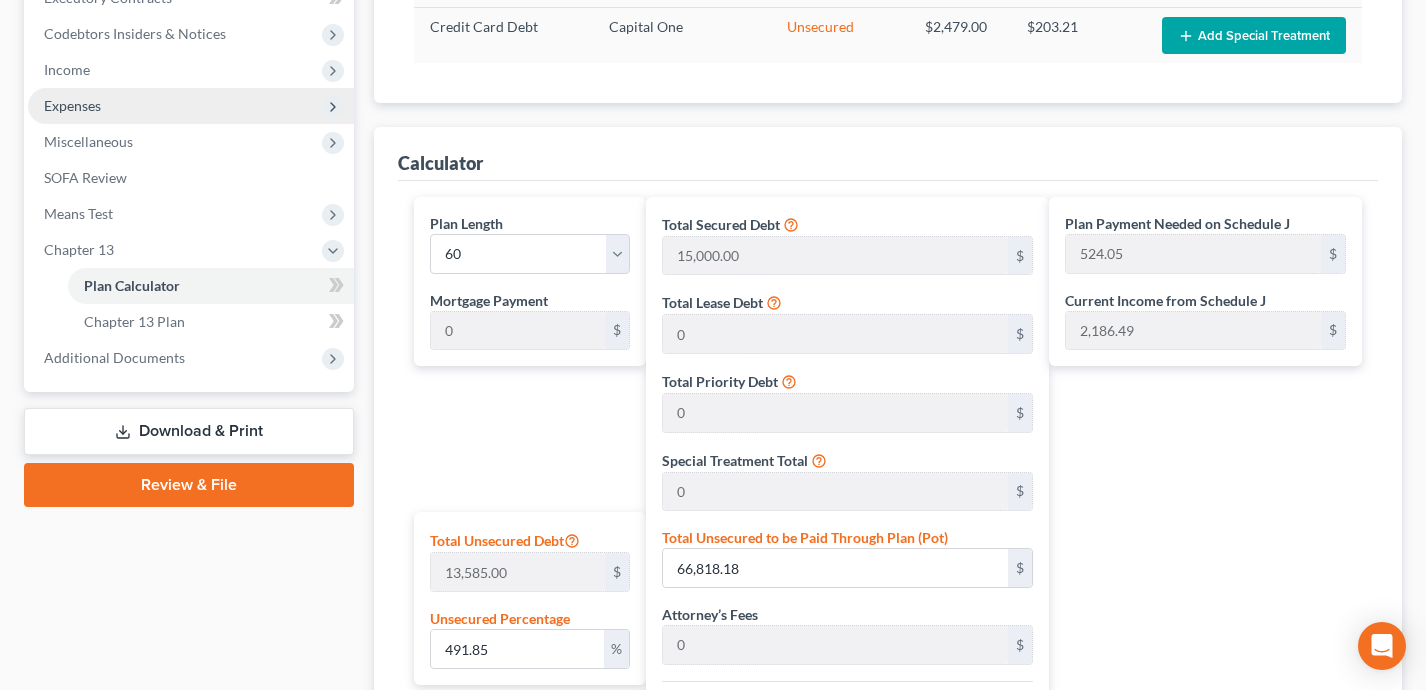 click on "Expenses" at bounding box center [191, 106] 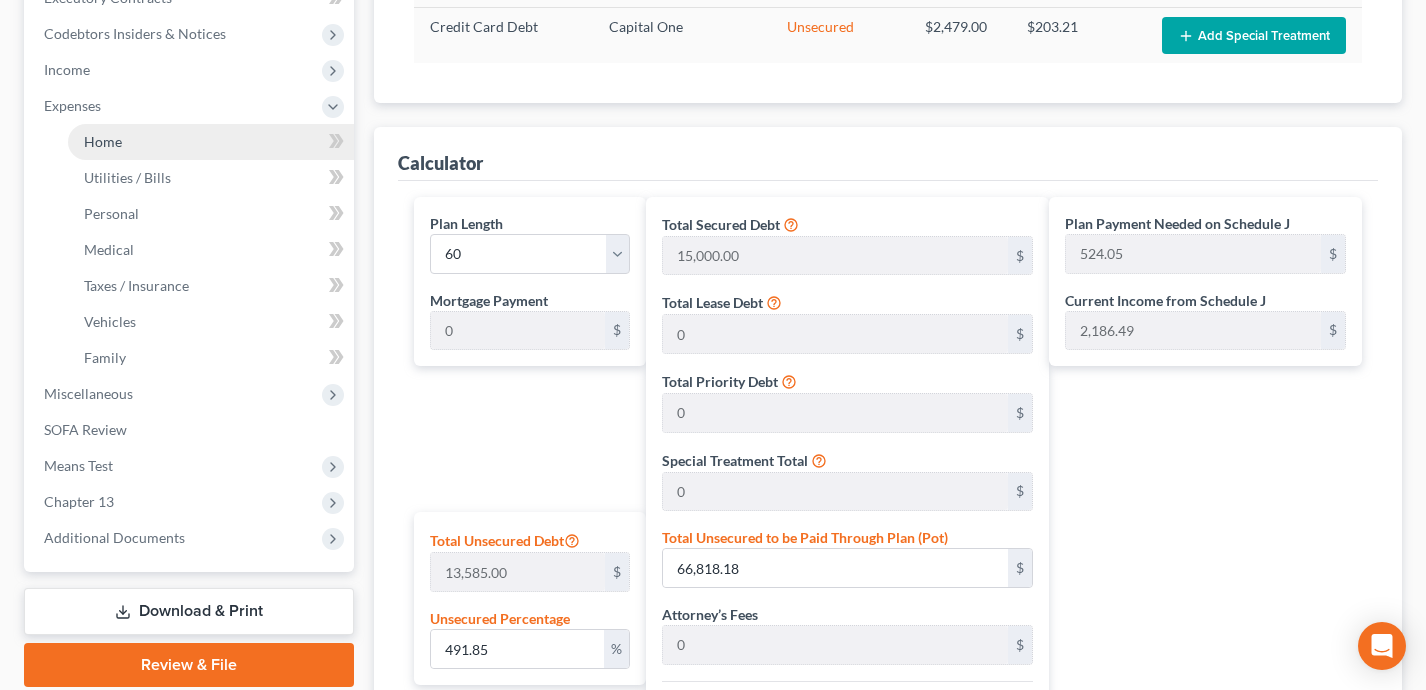 click on "Home" at bounding box center [211, 142] 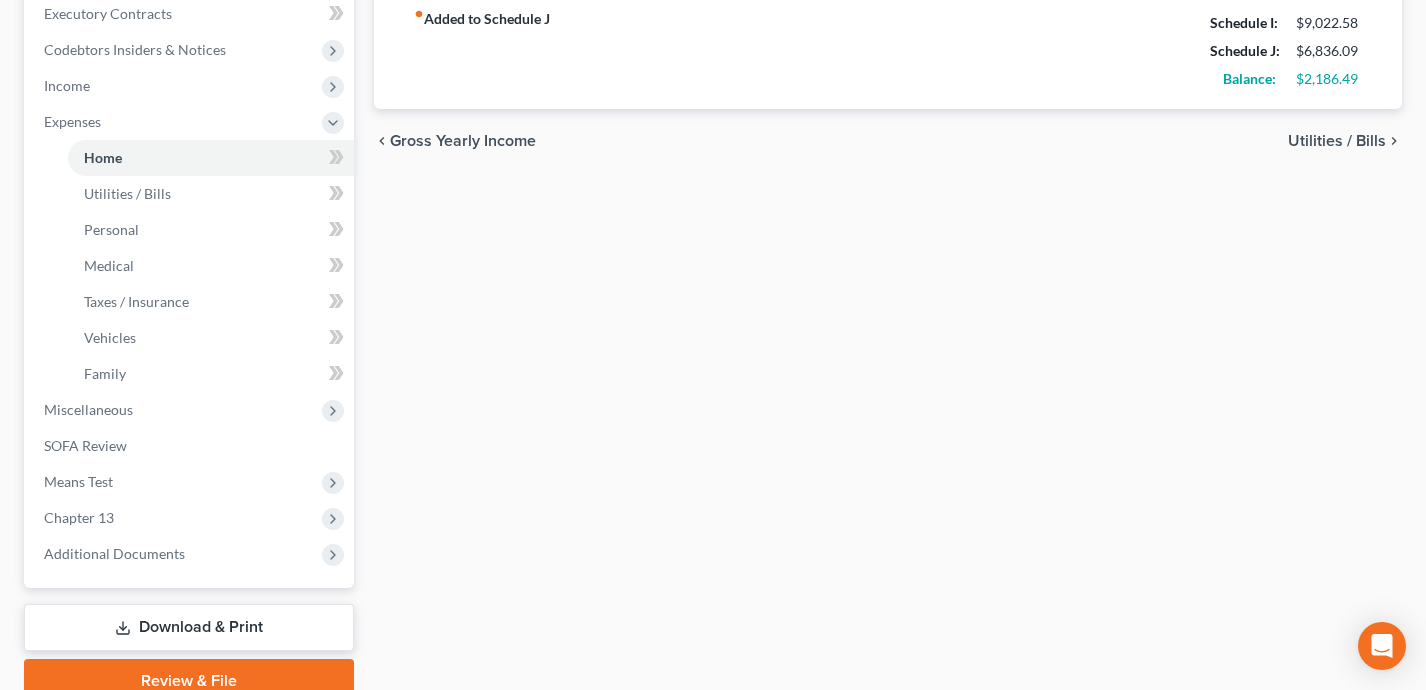 scroll, scrollTop: 585, scrollLeft: 0, axis: vertical 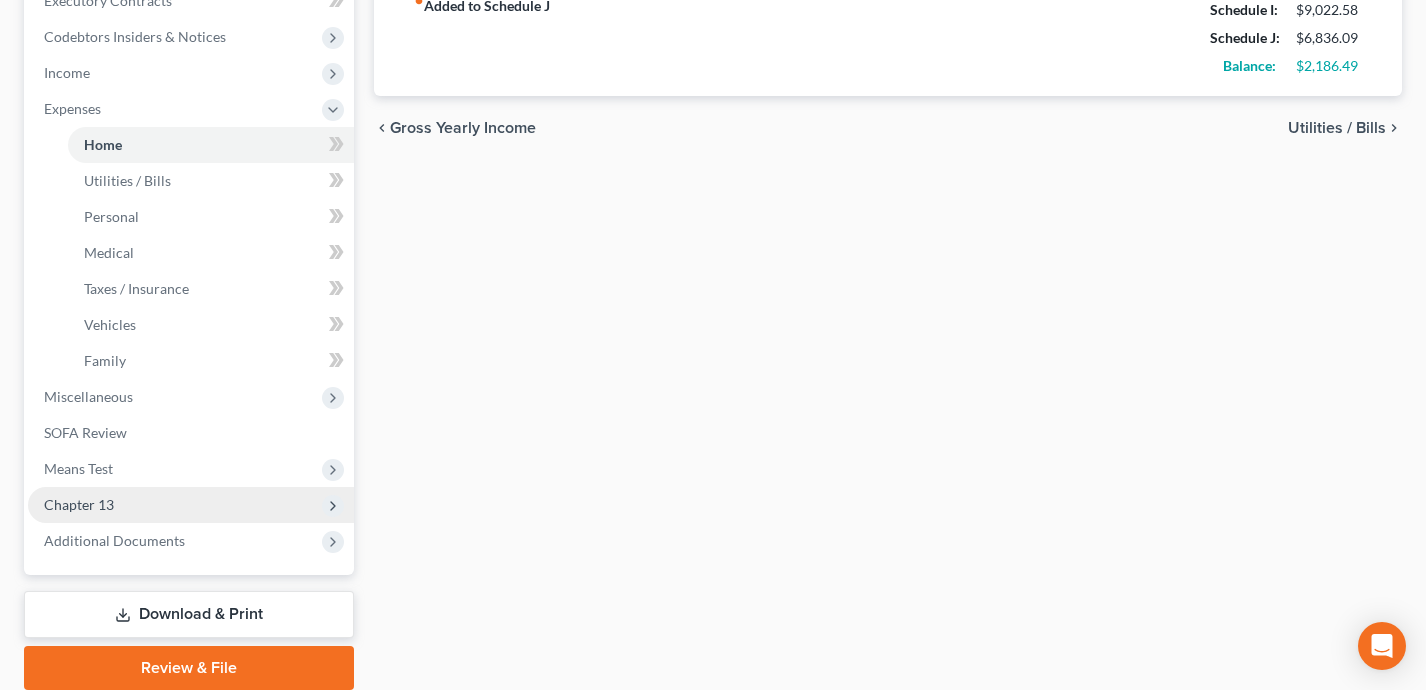 click on "Chapter 13" at bounding box center [191, 505] 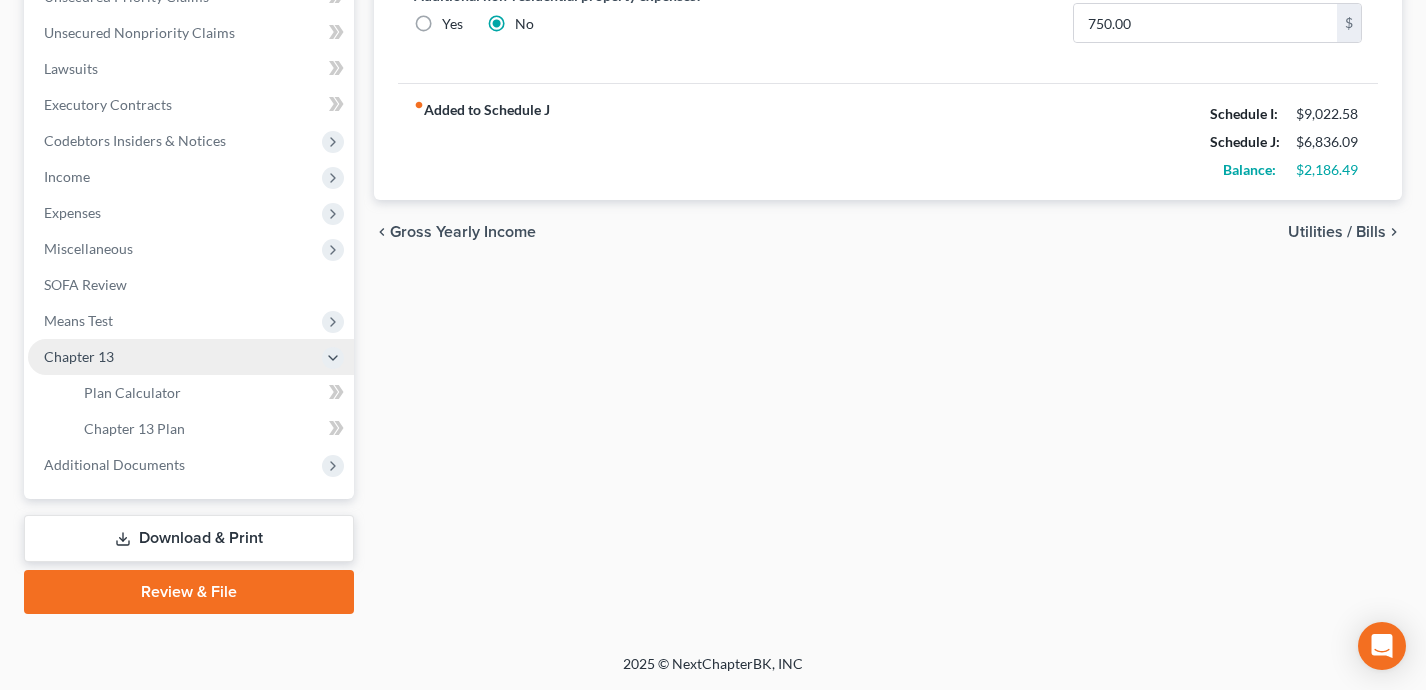 scroll, scrollTop: 479, scrollLeft: 0, axis: vertical 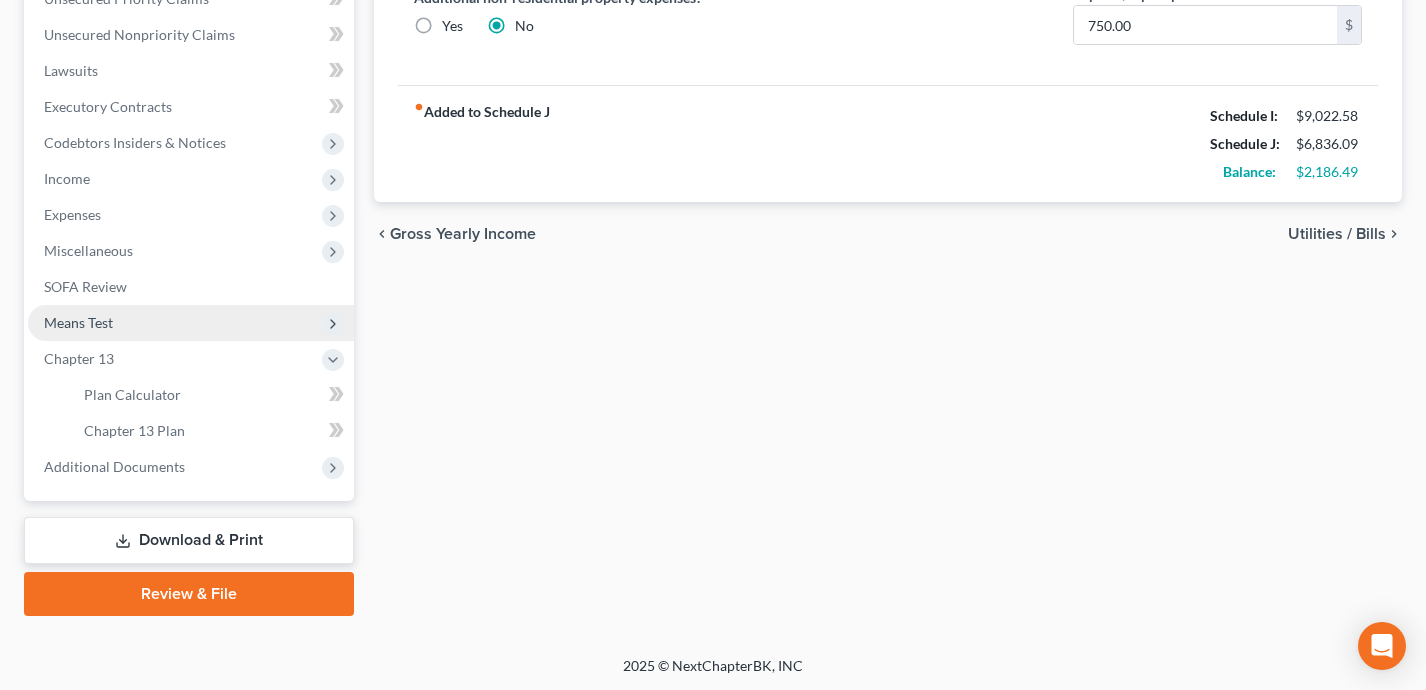 click on "Means Test" at bounding box center (191, 323) 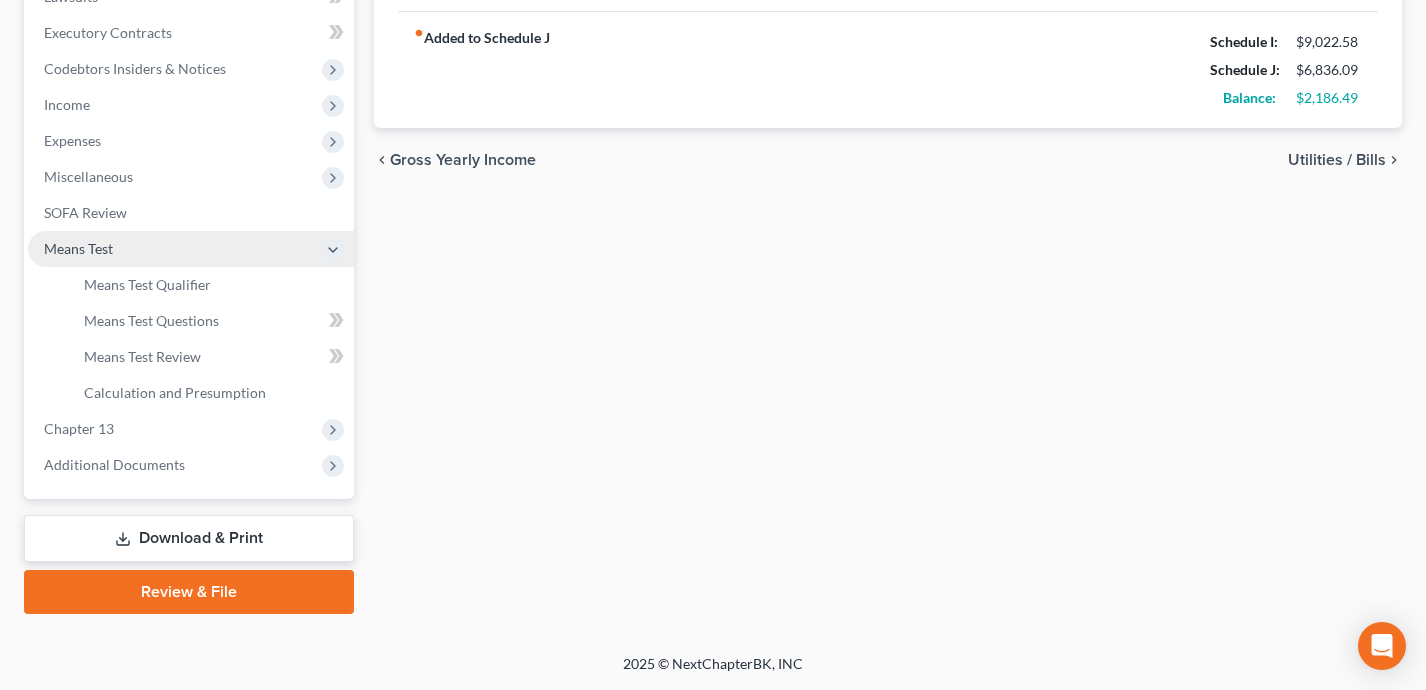 scroll, scrollTop: 551, scrollLeft: 0, axis: vertical 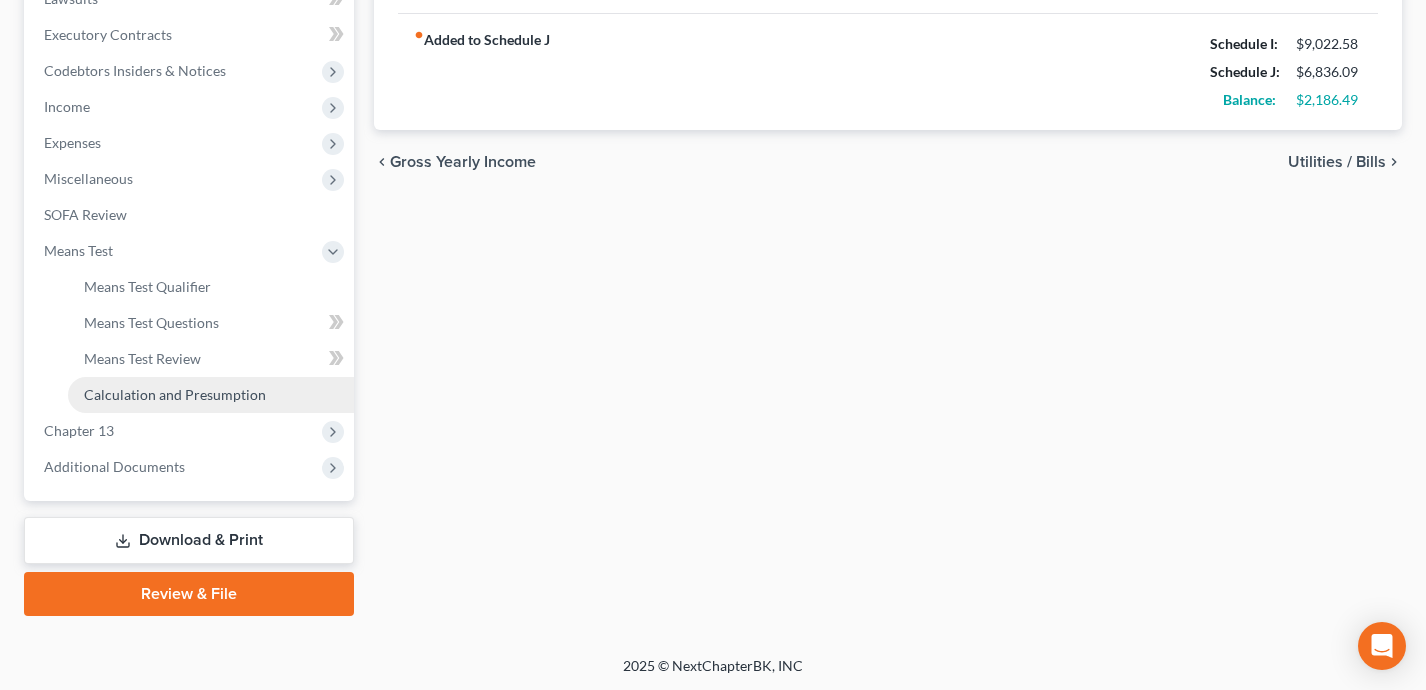click on "Calculation and Presumption" at bounding box center [175, 394] 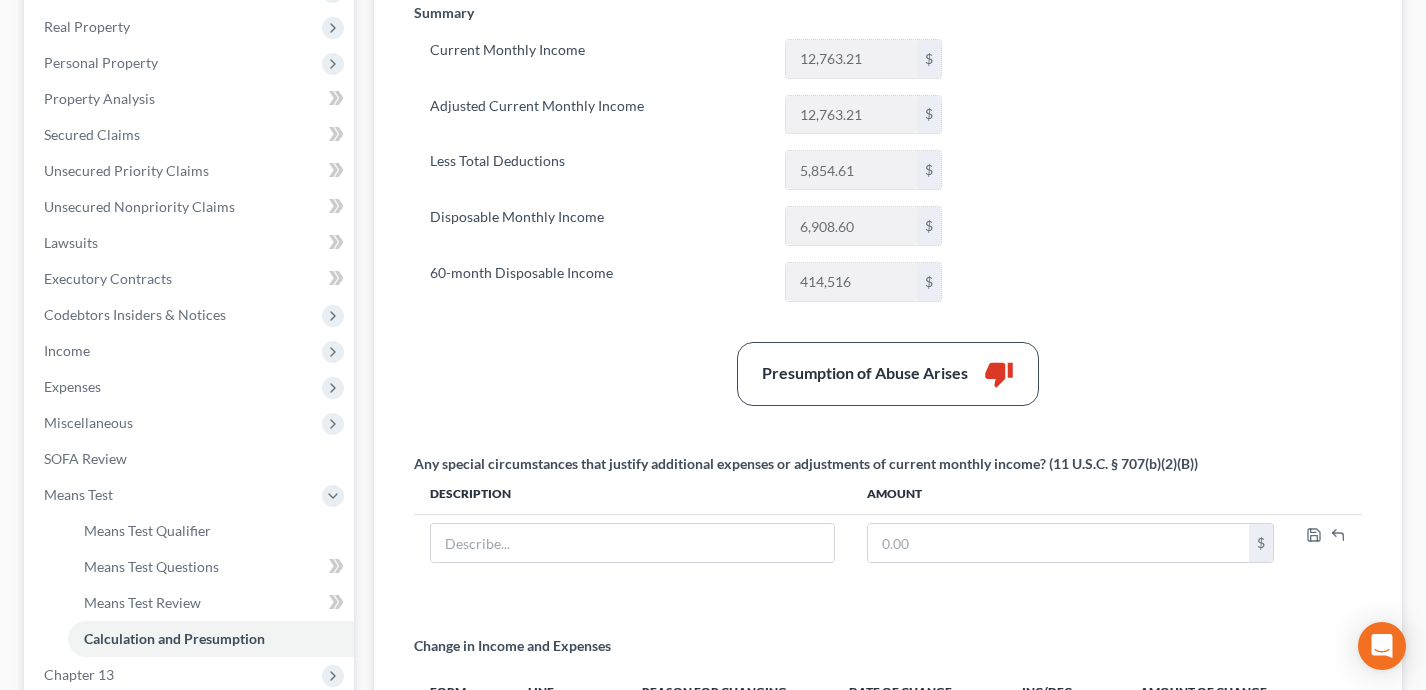 scroll, scrollTop: 373, scrollLeft: 0, axis: vertical 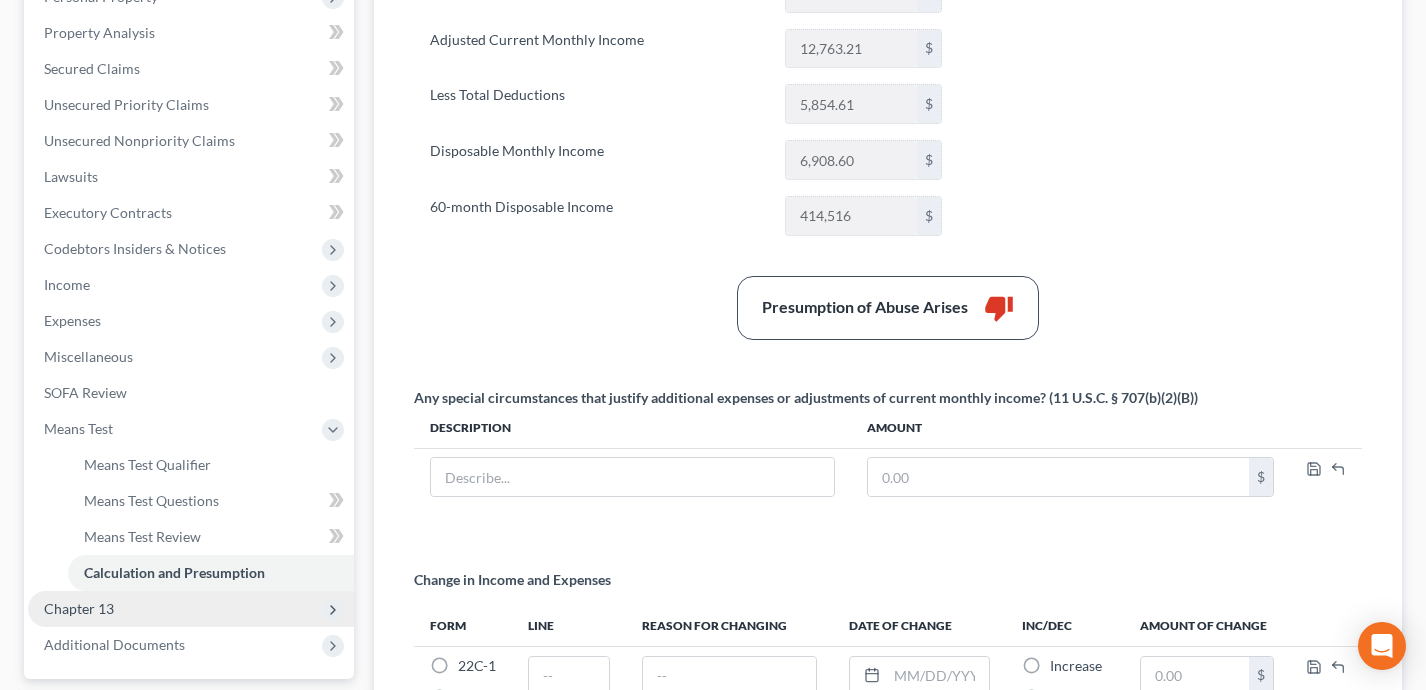 click on "Chapter 13" at bounding box center [191, 609] 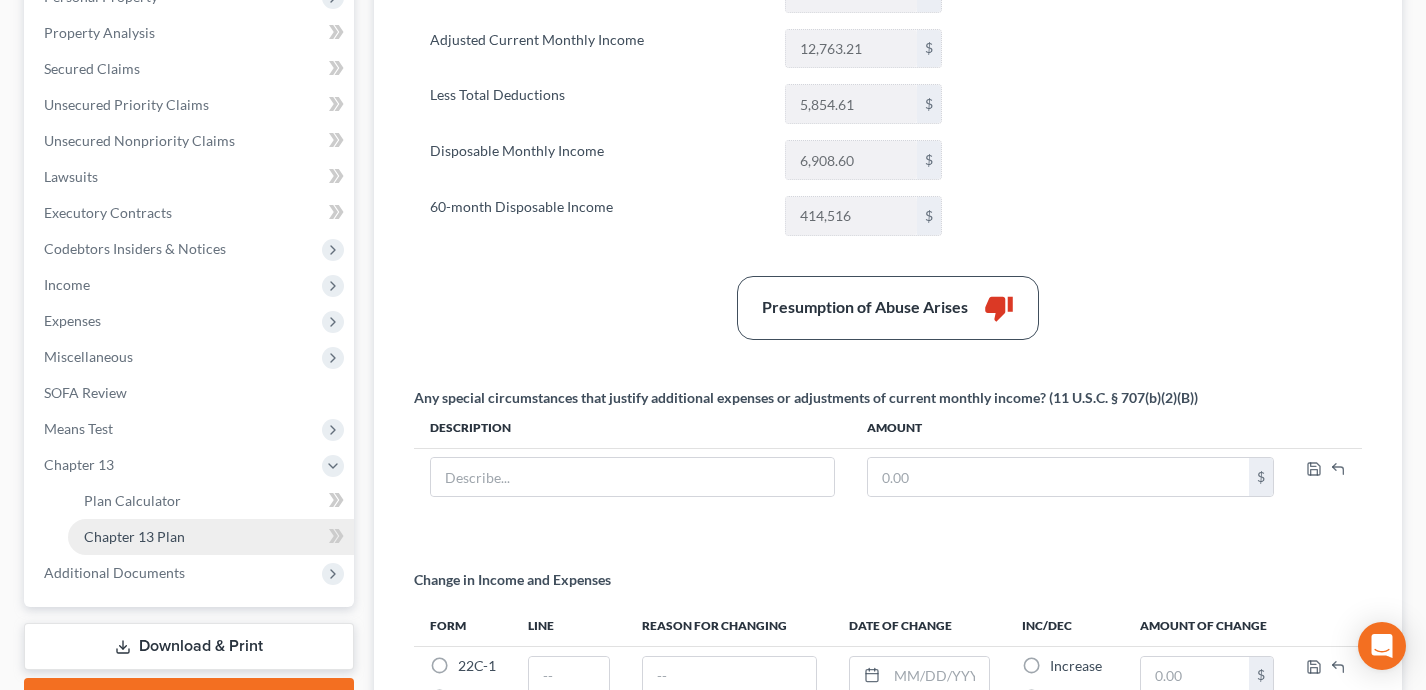 click on "Chapter 13 Plan" at bounding box center (134, 536) 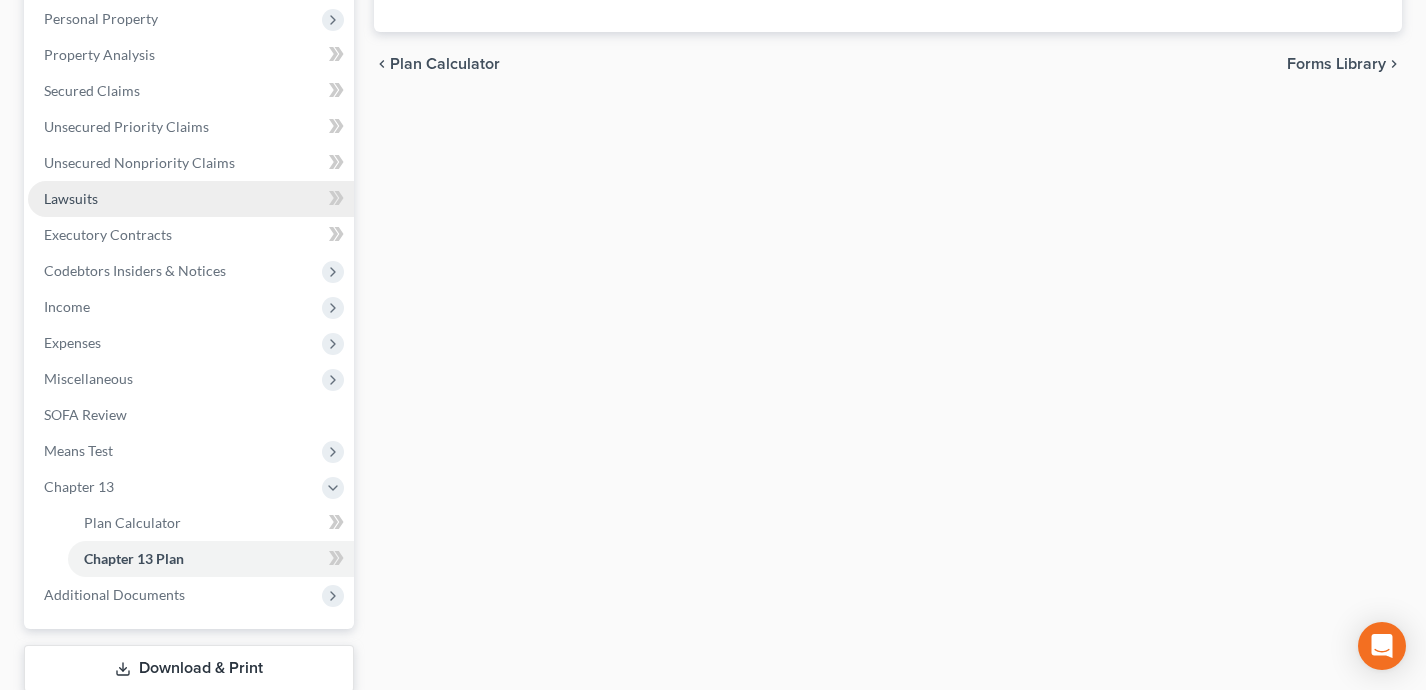 scroll, scrollTop: 479, scrollLeft: 0, axis: vertical 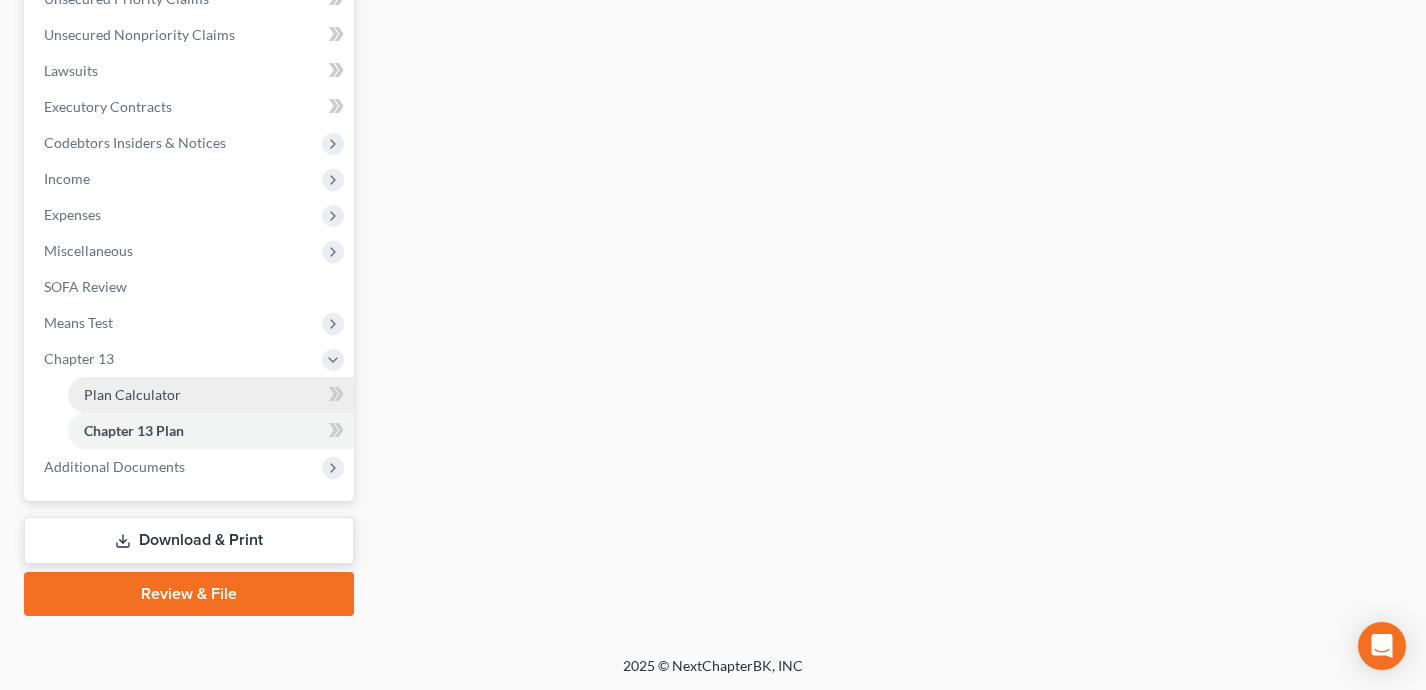 click on "Plan Calculator" at bounding box center [211, 395] 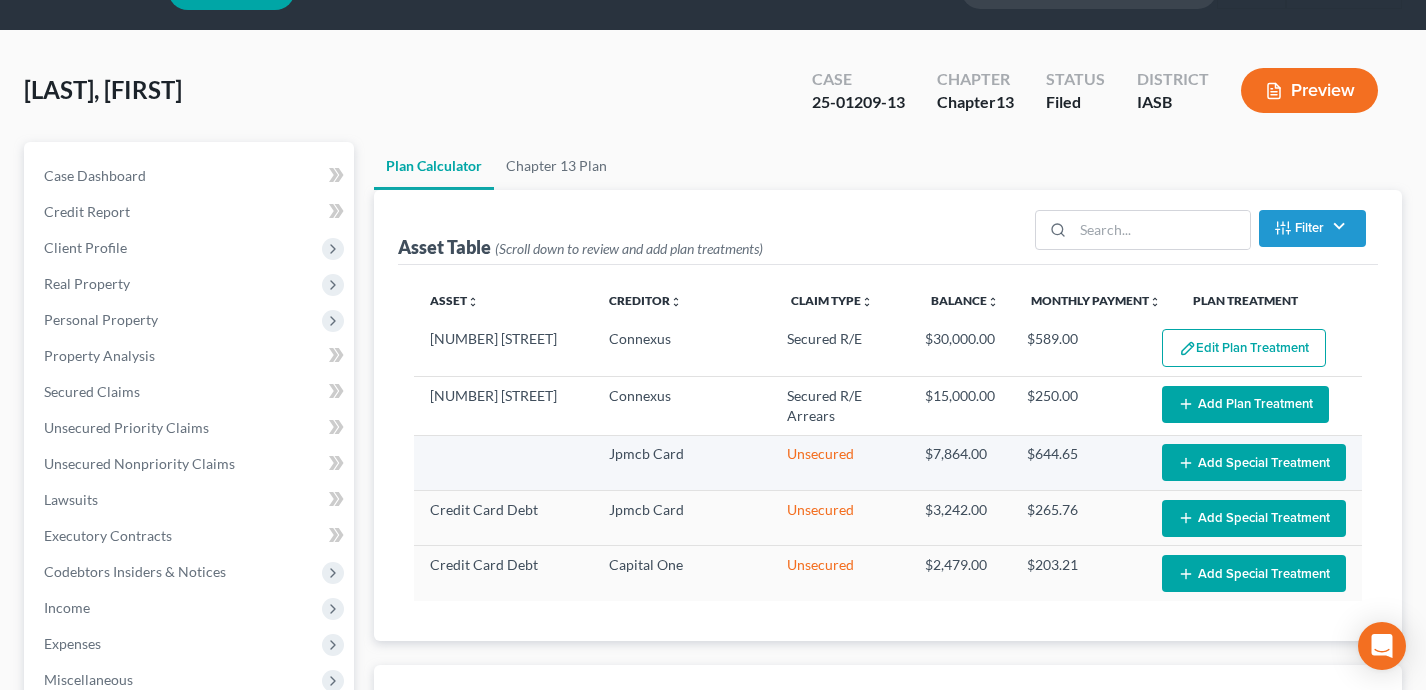 scroll, scrollTop: 0, scrollLeft: 0, axis: both 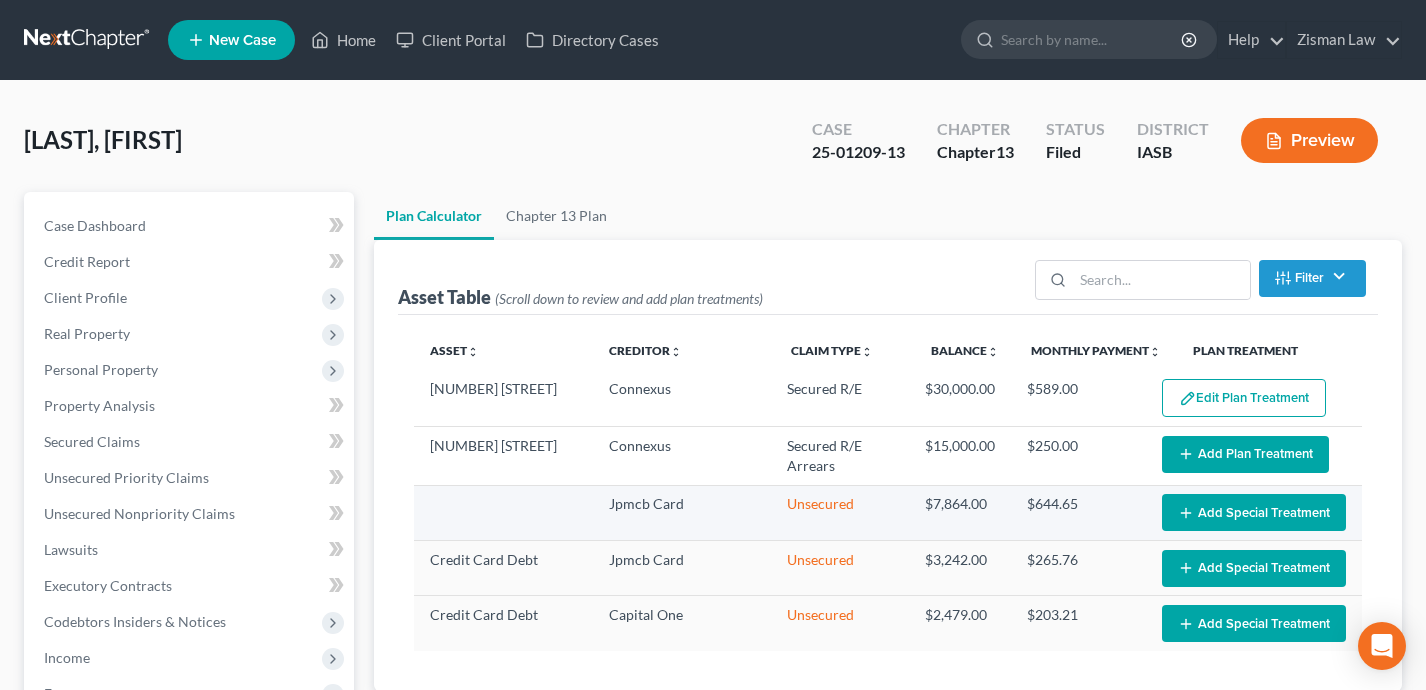 select on "59" 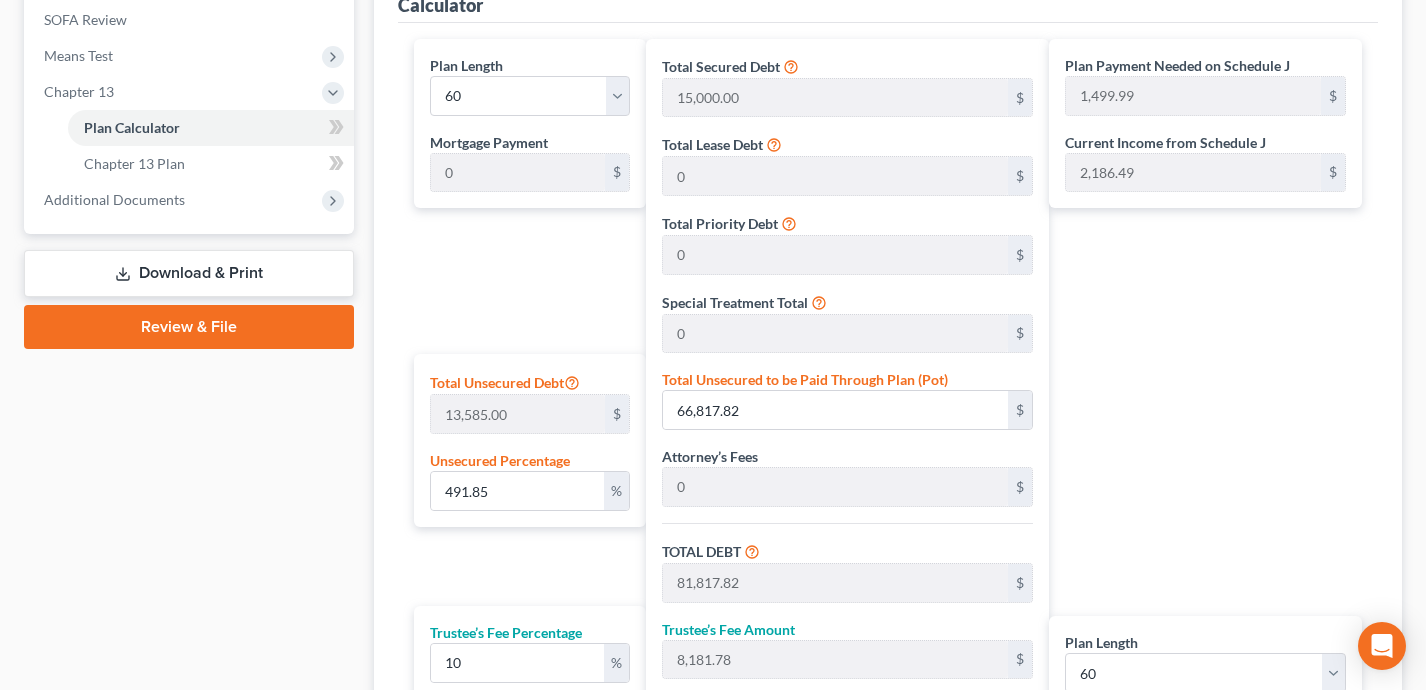 scroll, scrollTop: 783, scrollLeft: 0, axis: vertical 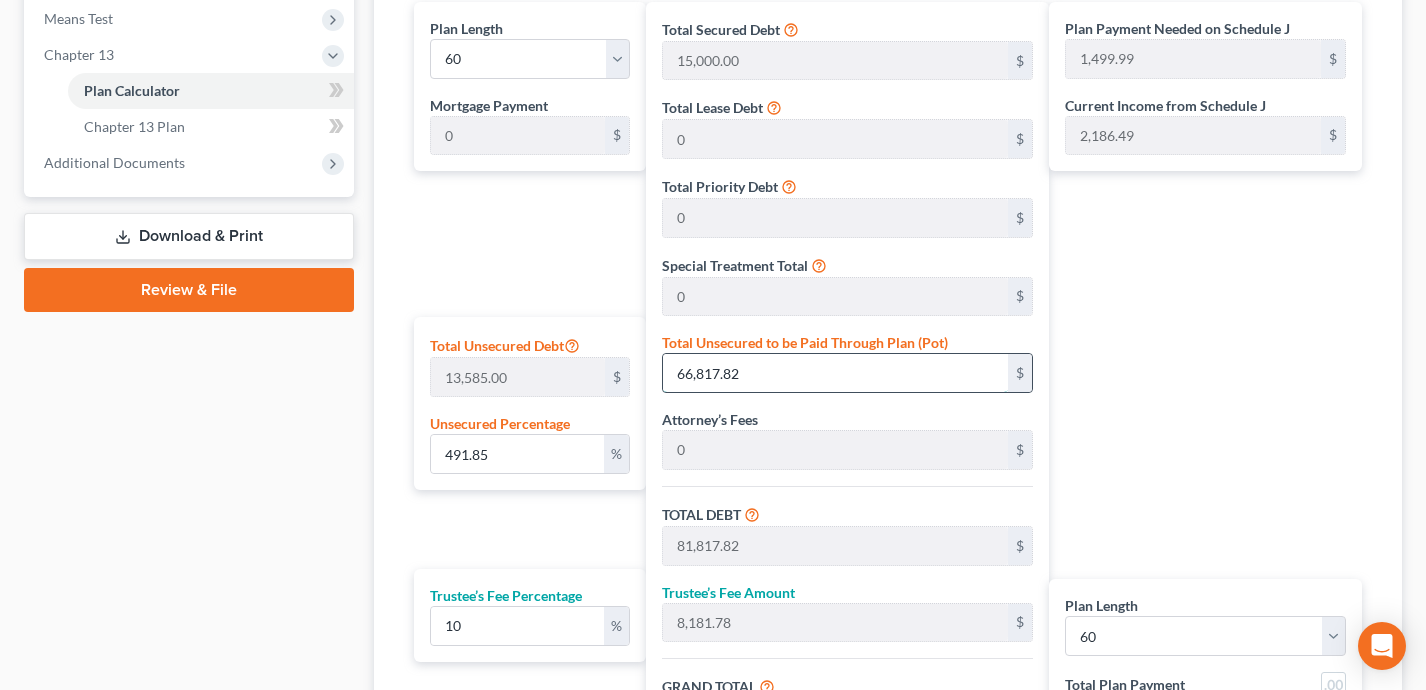 click on "66,817.82" at bounding box center (836, 373) 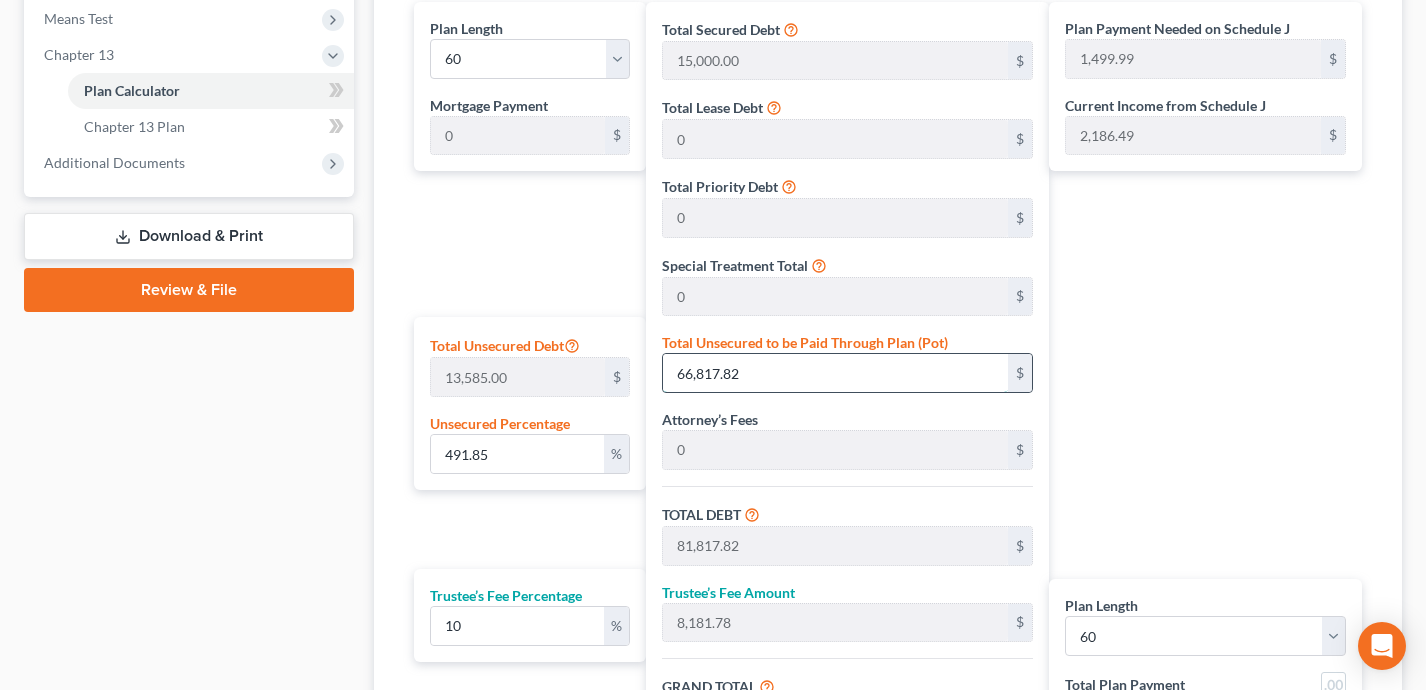 type on "0.00736105999263894" 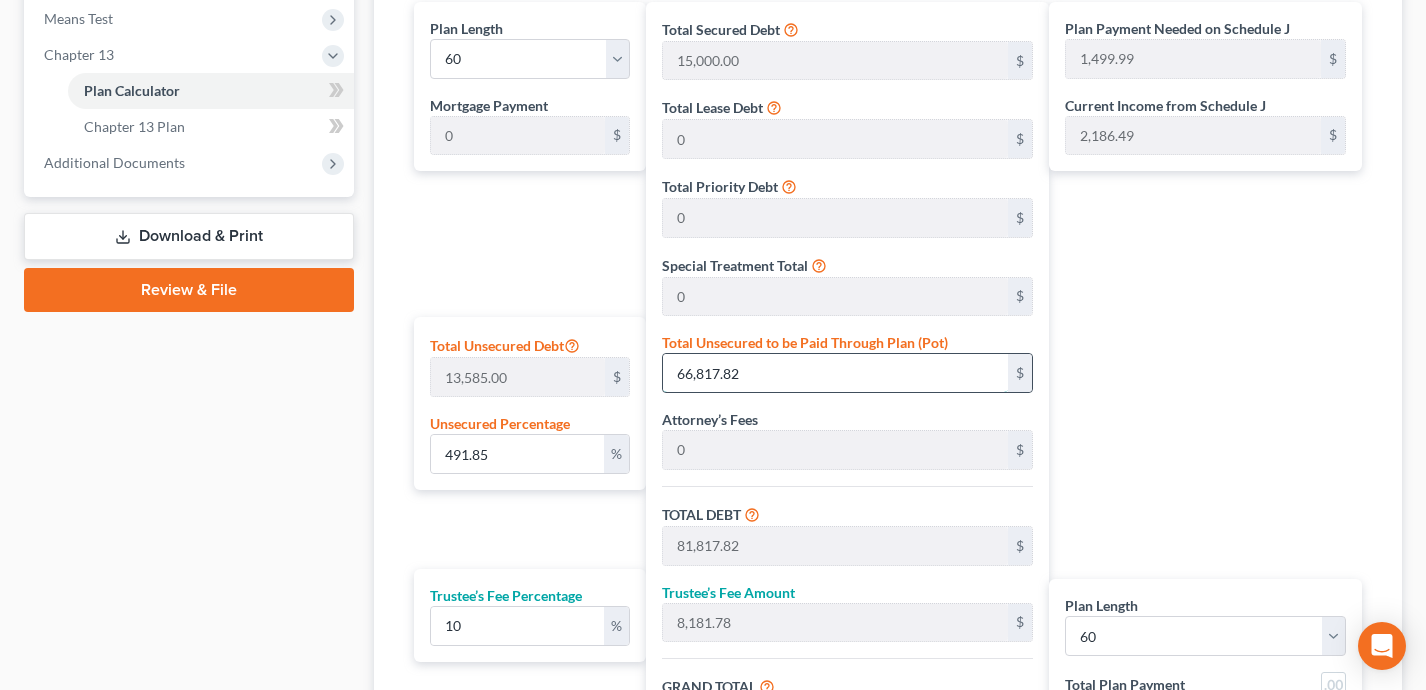 type on "1" 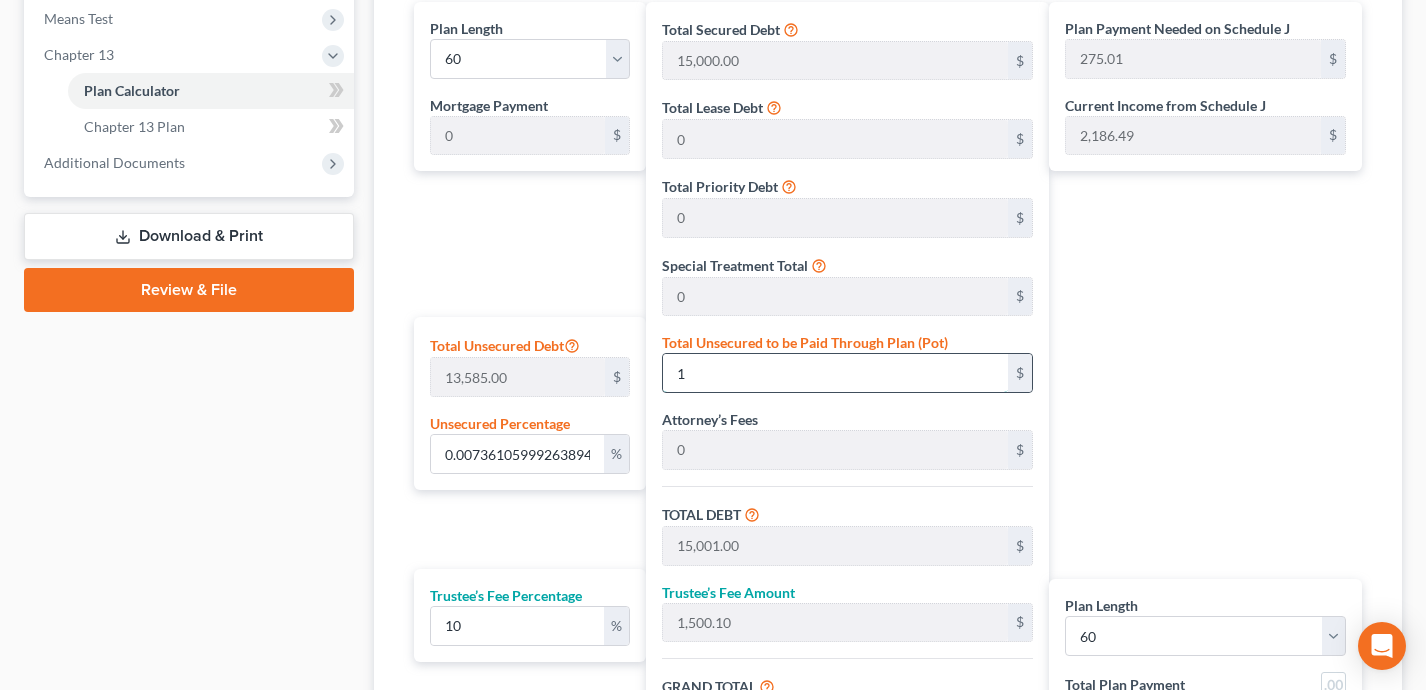 type on "13" 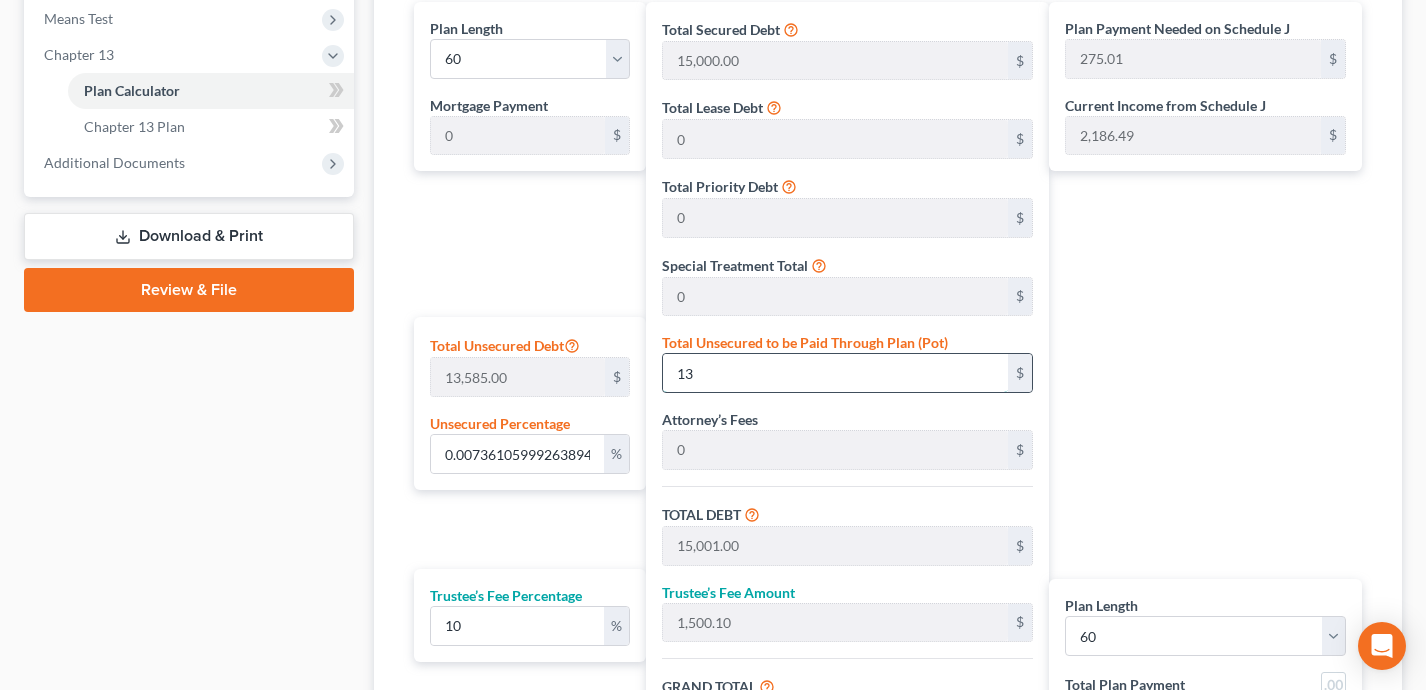 type on "0.09569377990430622" 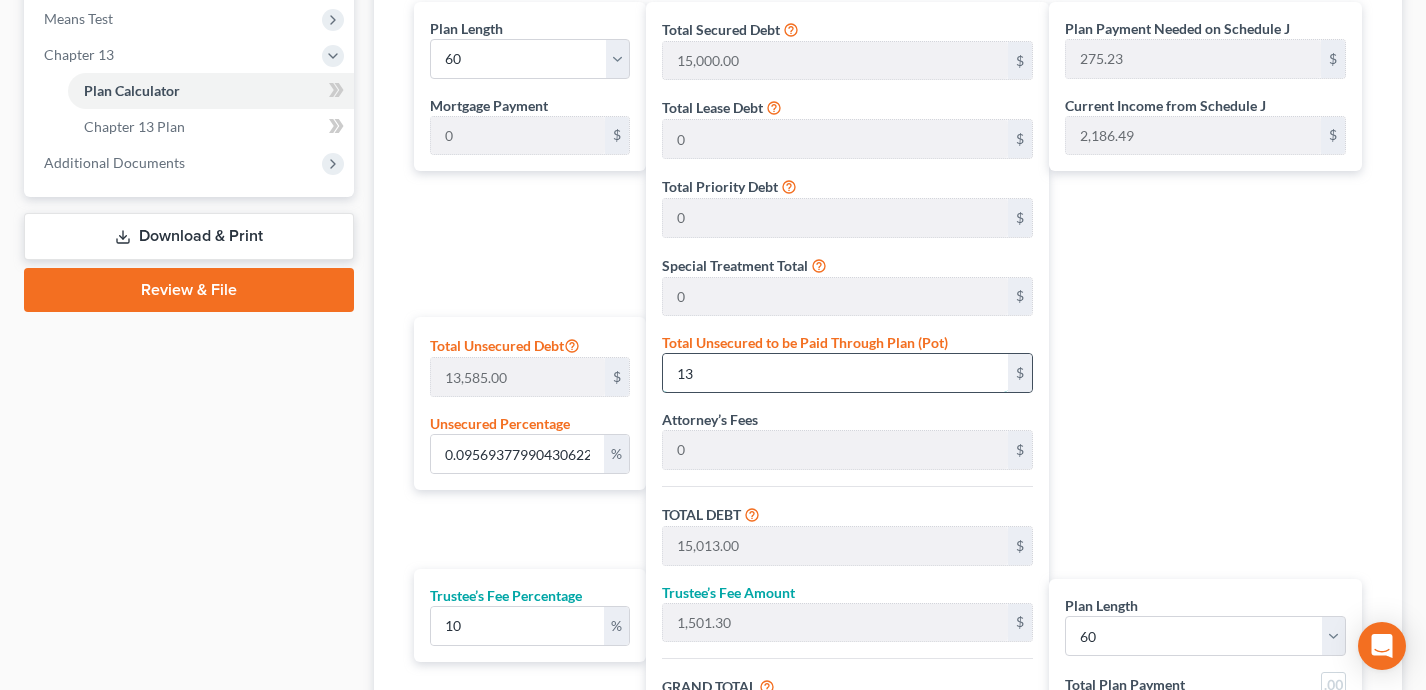 type on "0.9937430990062569" 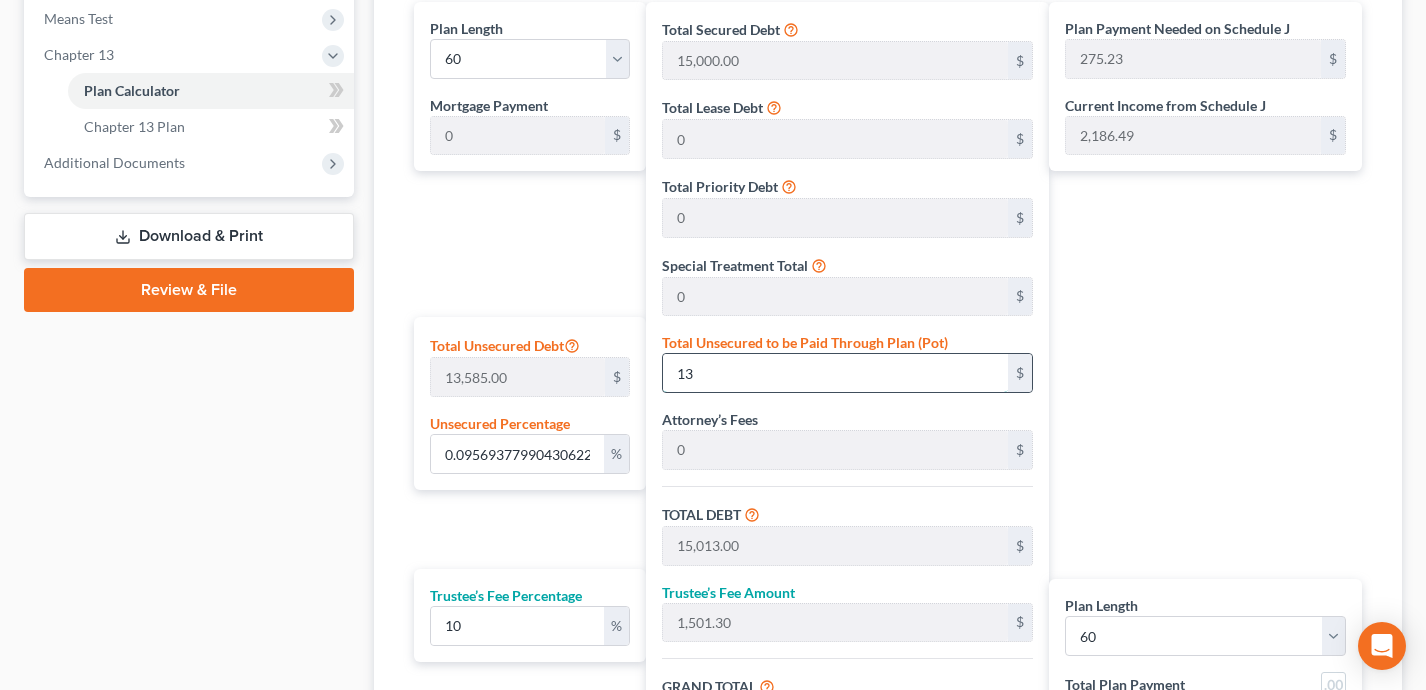 type on "135" 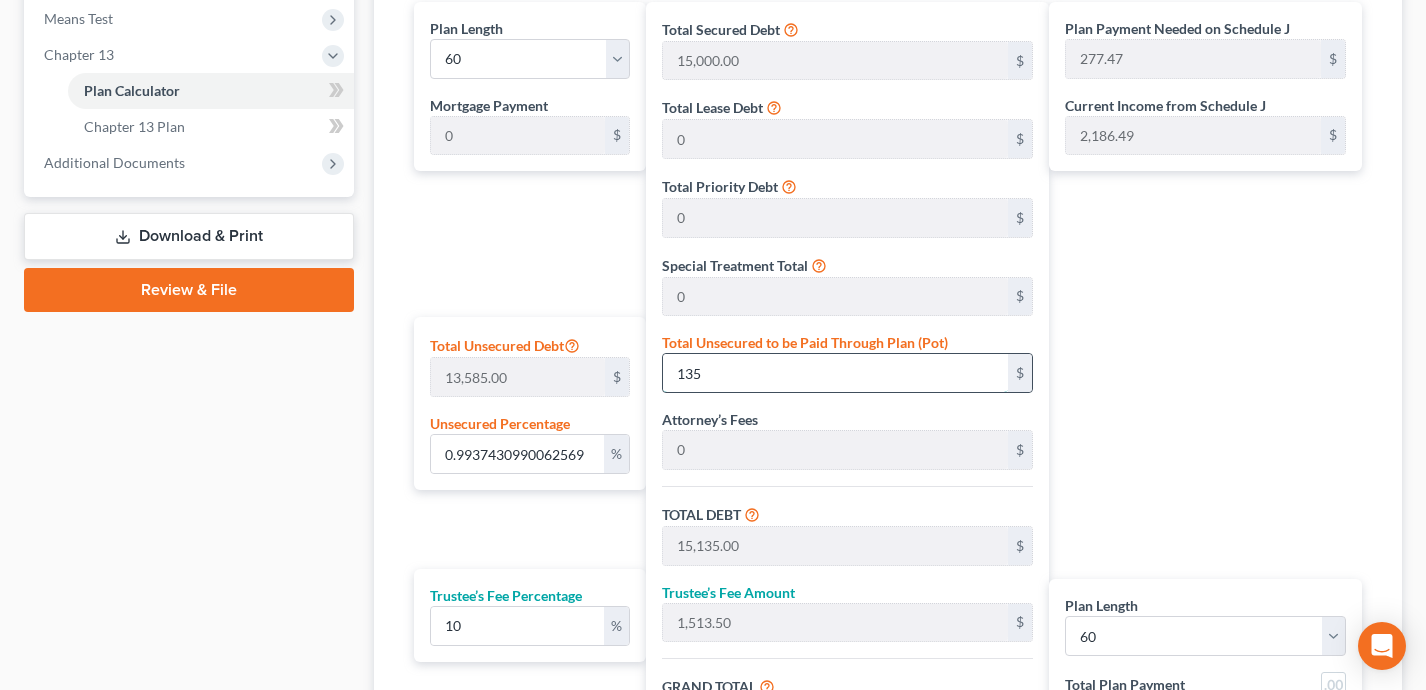 type on "9.996319470003682" 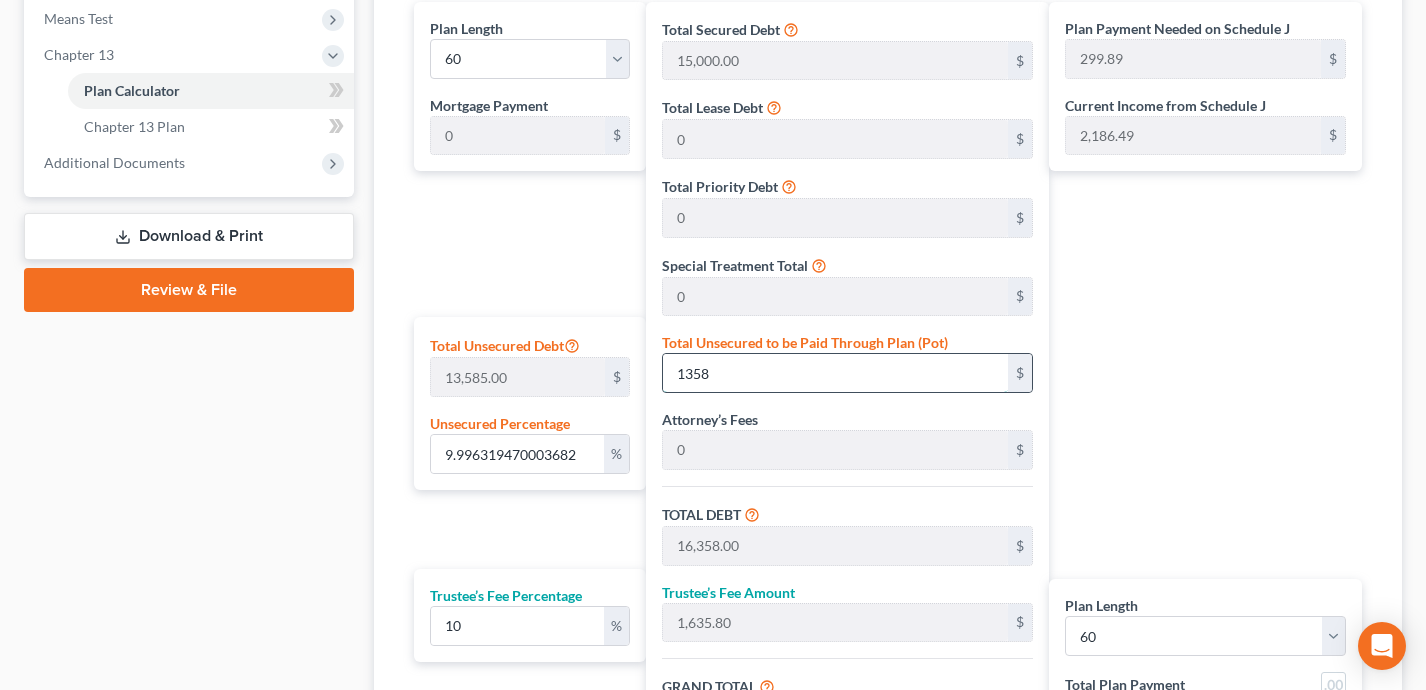 type on "1,358" 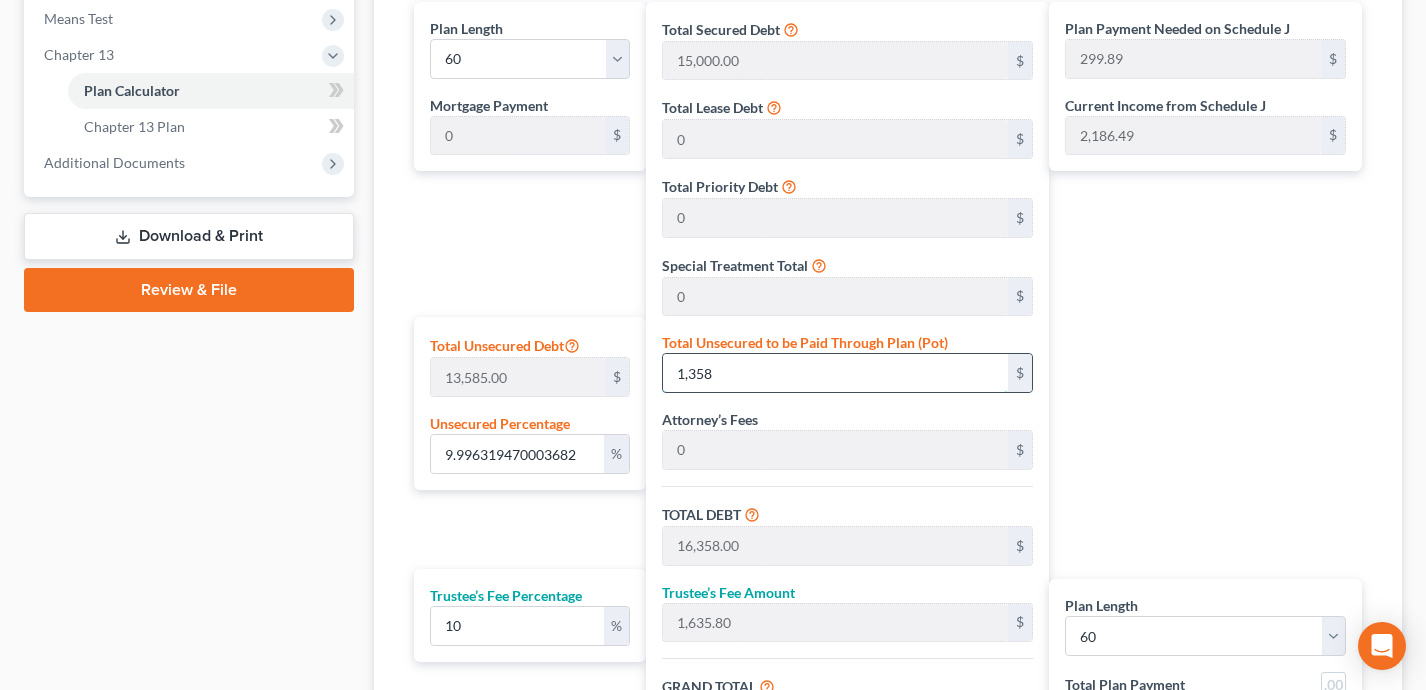 type on "100" 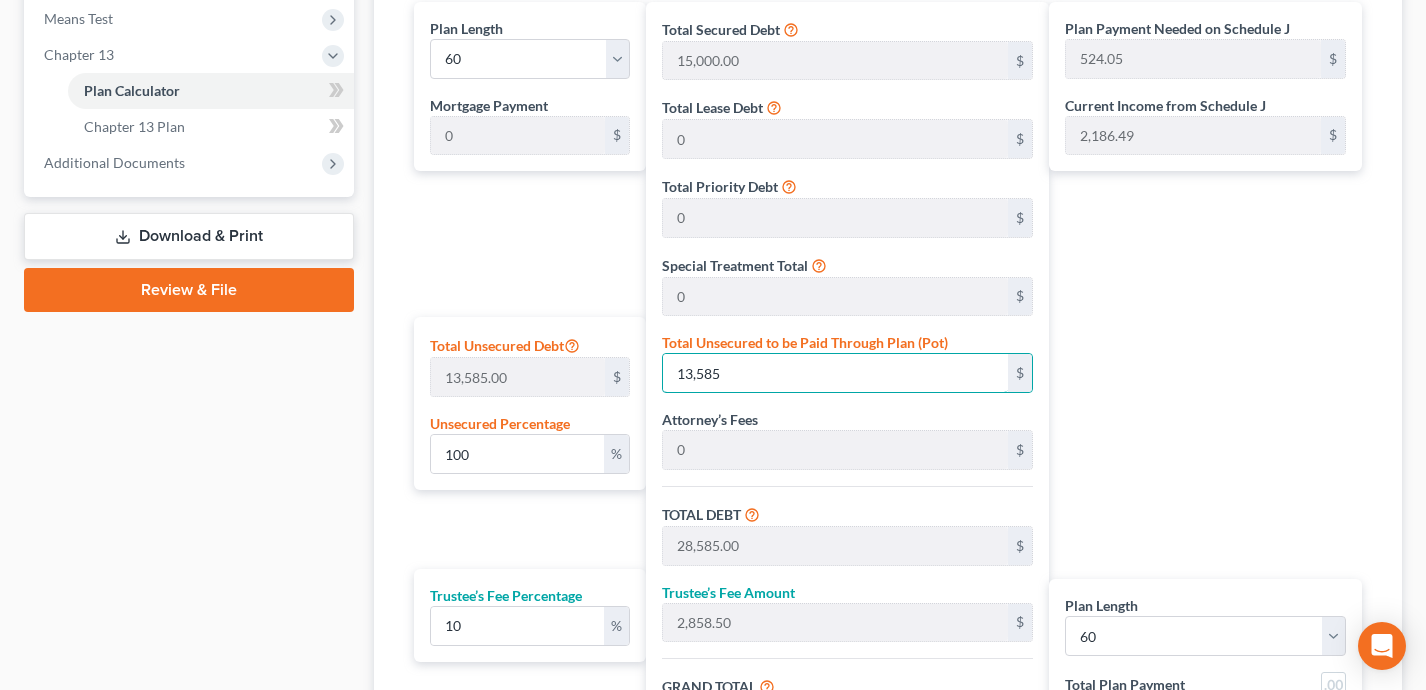 type on "13,585" 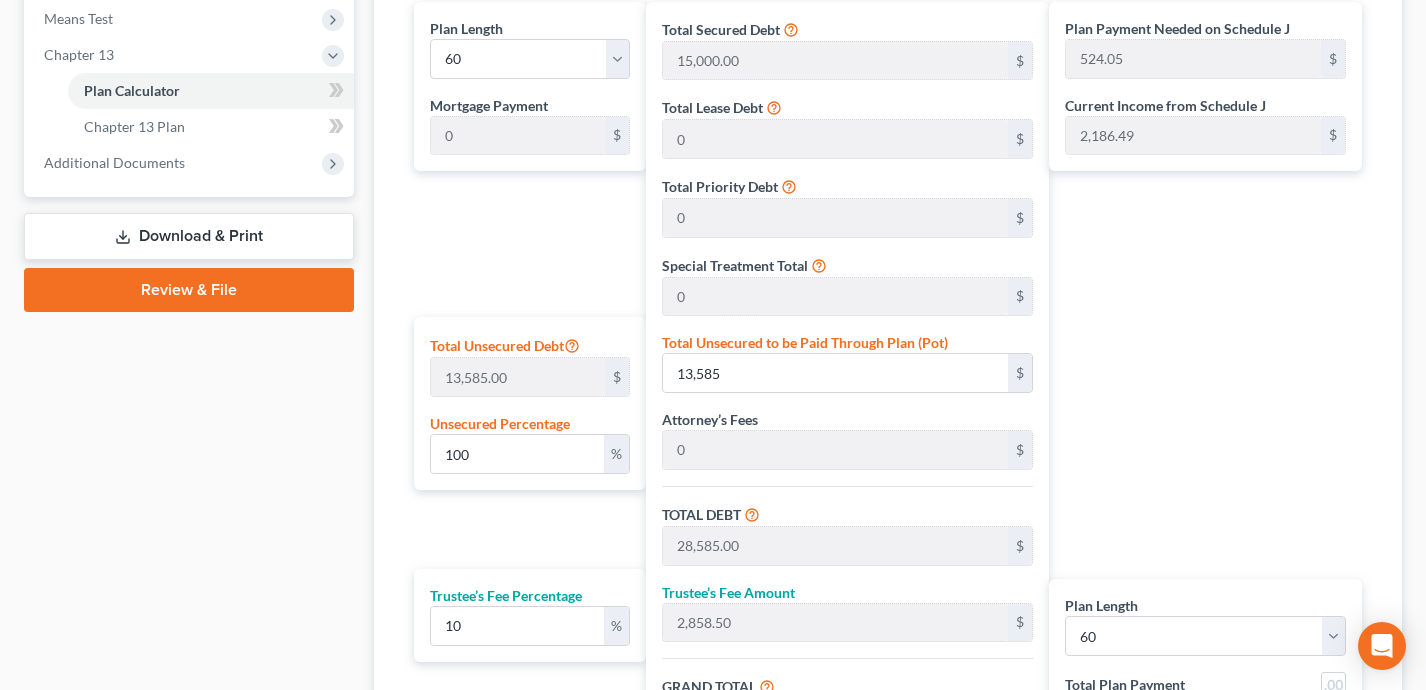 click on "Case Dashboard
Payments
Invoices
Payments
Payments
Credit Report
Client Profile" at bounding box center [189, 155] 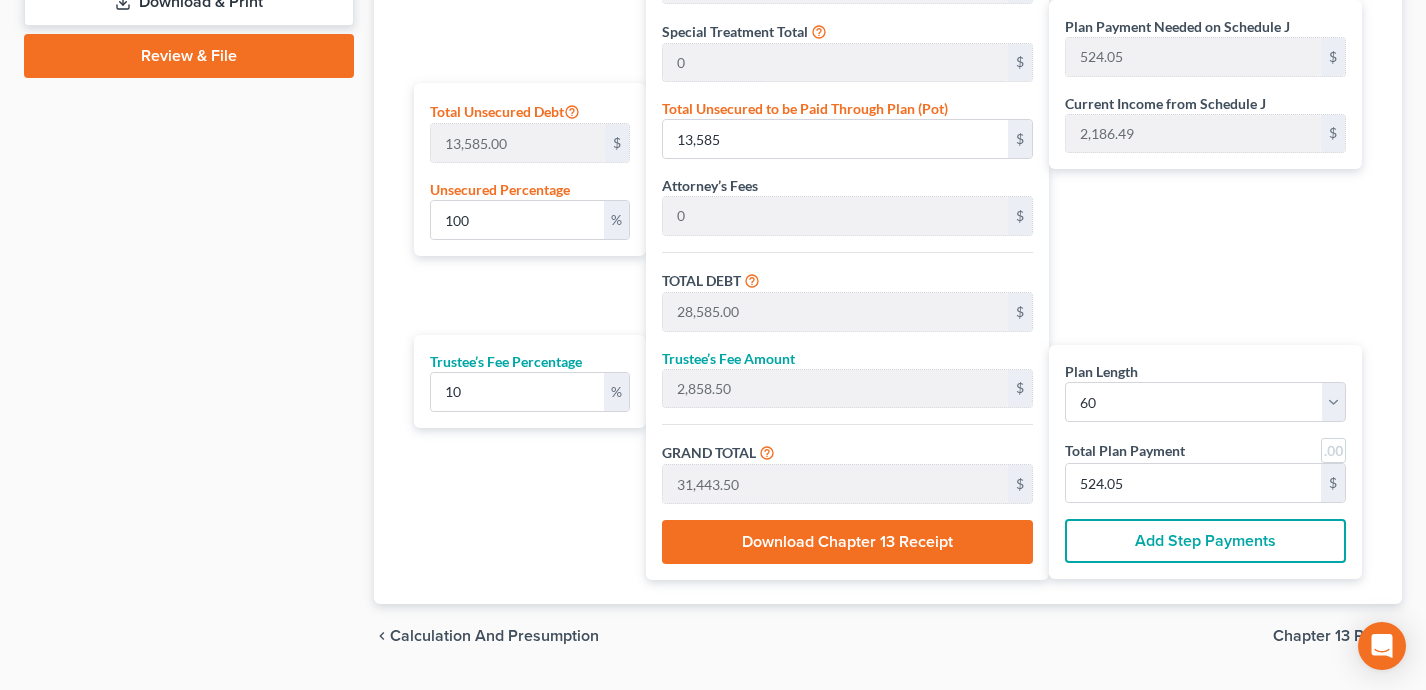 scroll, scrollTop: 1022, scrollLeft: 0, axis: vertical 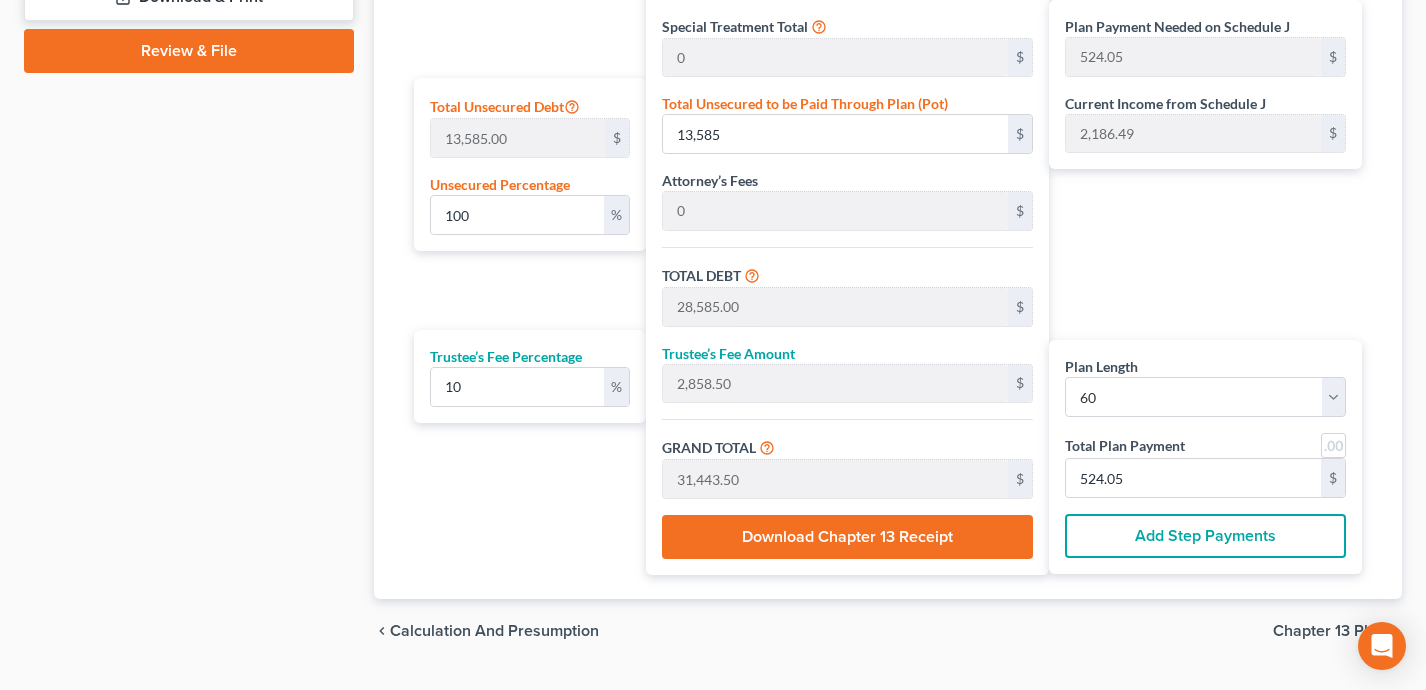 click on "Total Secured Debt   15,000.00 $ Total Lease Debt   0 $ Total Priority Debt   0 $ Special Treatment Total   0 $ Total Unsecured to be Paid Through Plan (Pot) 13,585 $ Attorney’s Fees 0 $ TOTAL DEBT   28,585.00 $ Trustee’s Fee Amount 2,858.50 $ GRAND TOTAL   31,443.50 $ Download Chapter 13 Receipt" at bounding box center [848, 169] 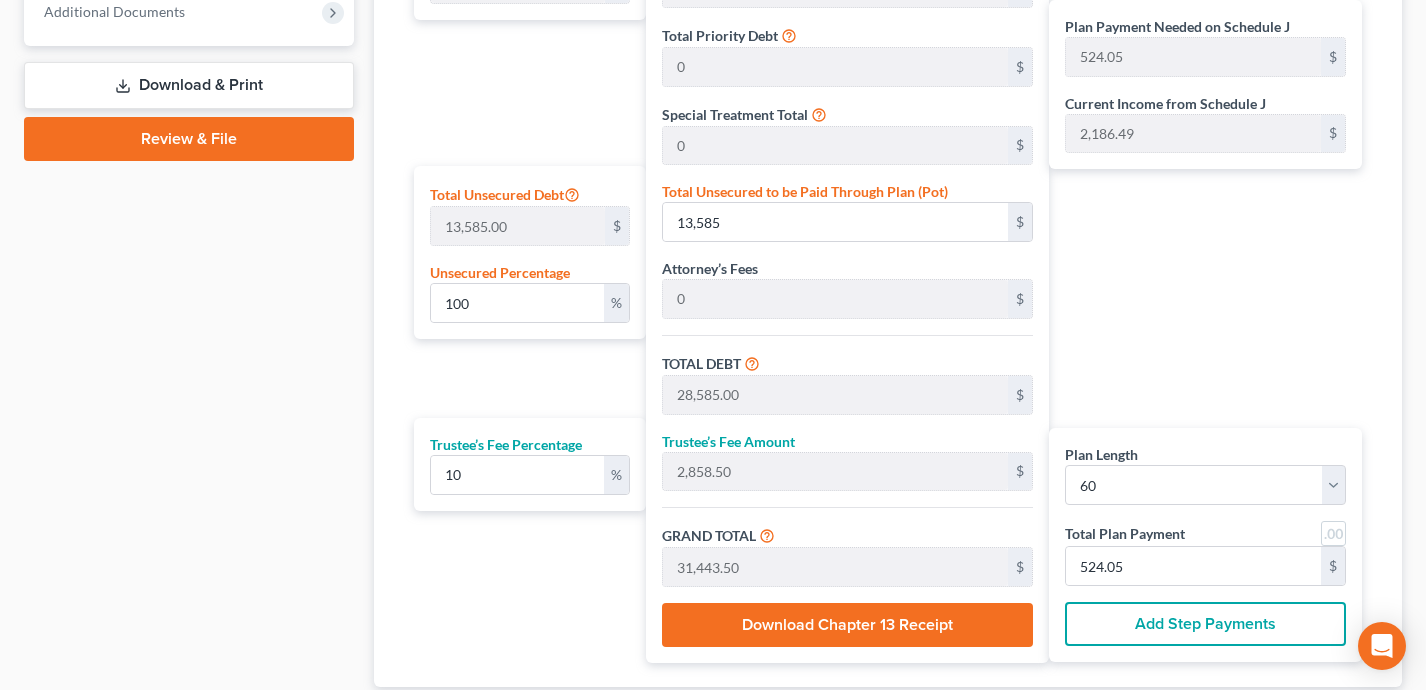 scroll, scrollTop: 930, scrollLeft: 0, axis: vertical 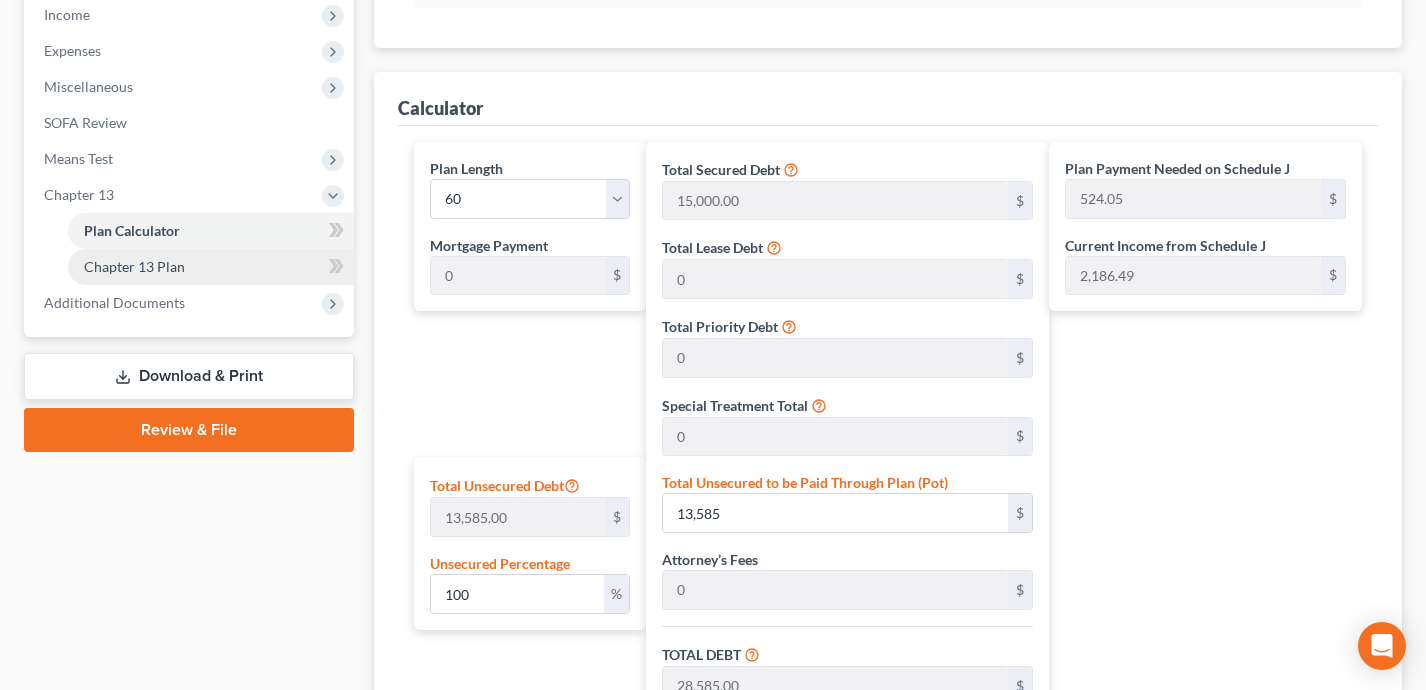 click on "Chapter 13 Plan" at bounding box center [211, 267] 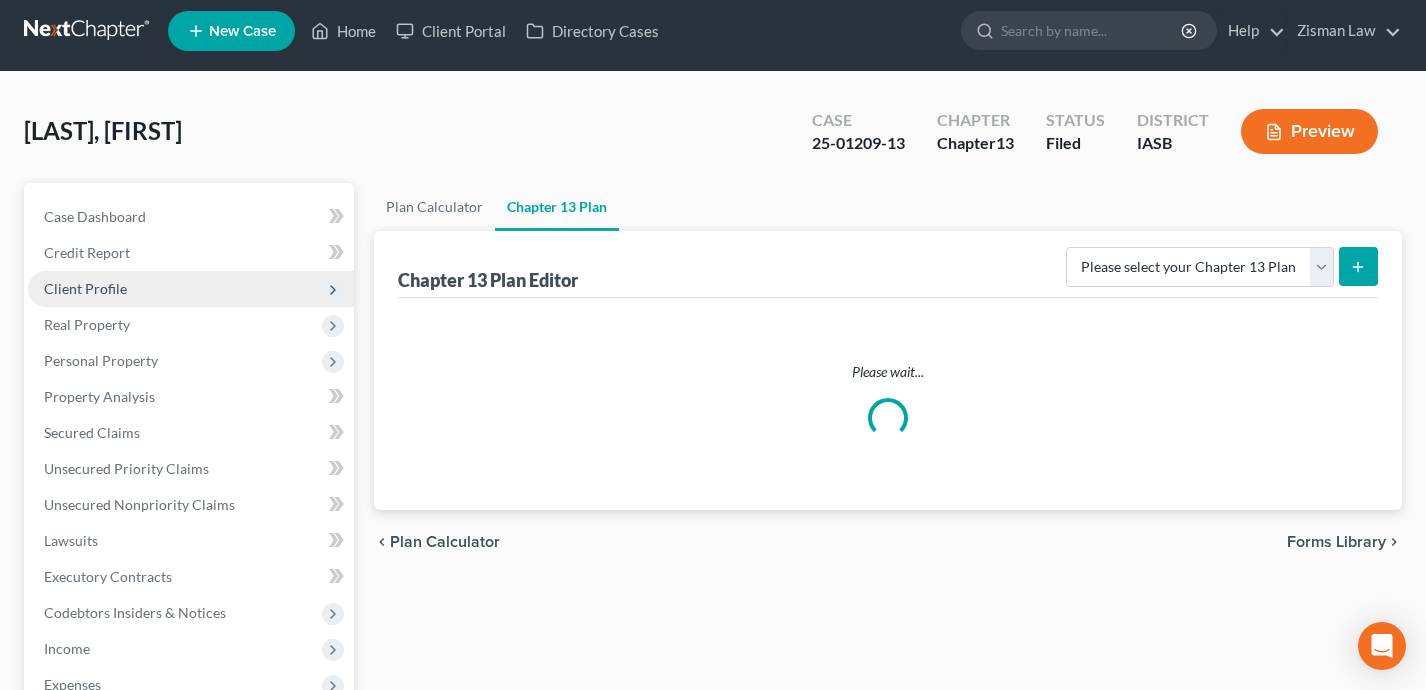 scroll, scrollTop: 0, scrollLeft: 0, axis: both 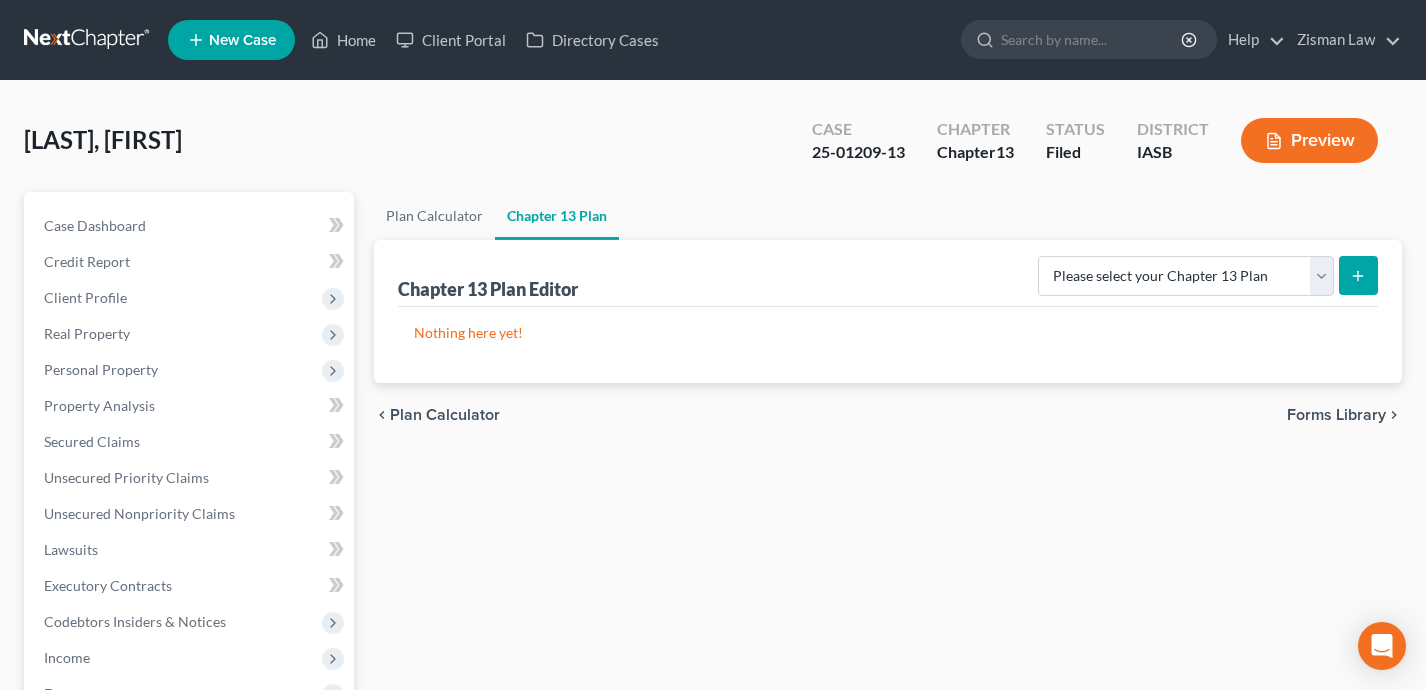 click 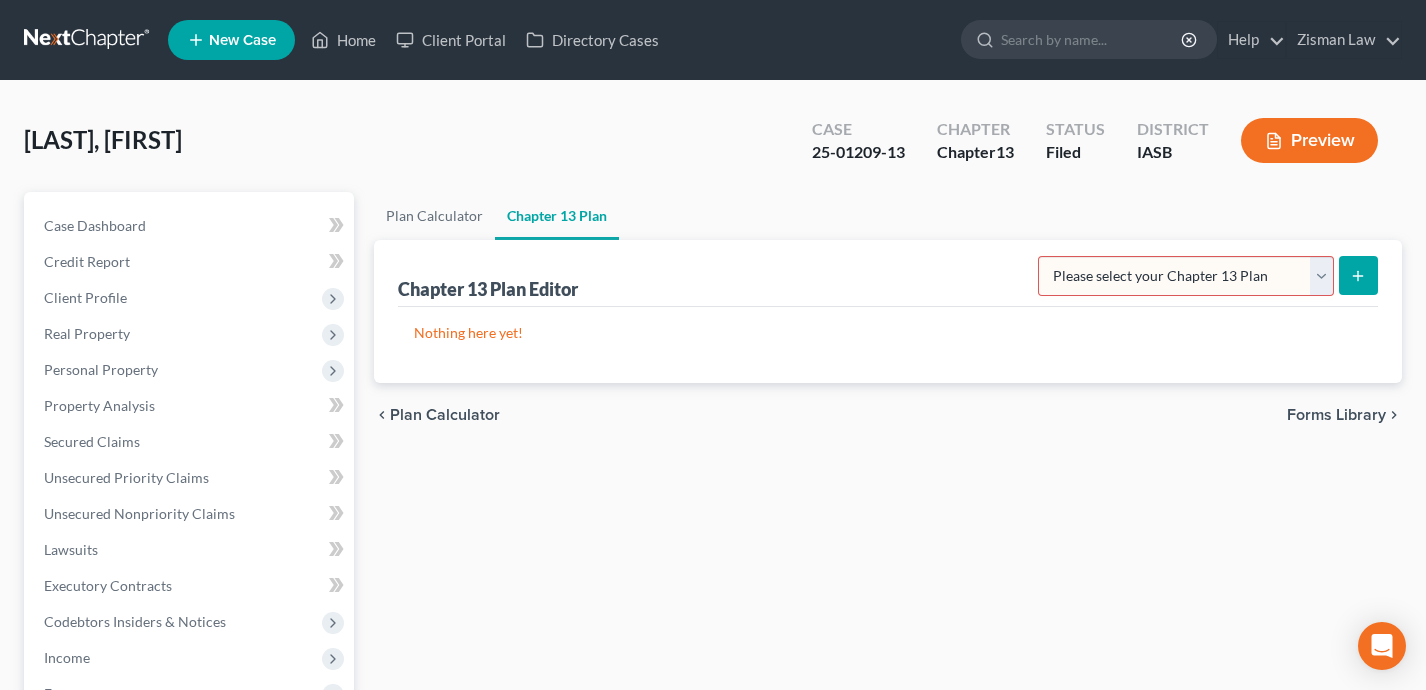click on "Please select your Chapter 13 Plan National Form Plan - Official Form 113" at bounding box center (1186, 276) 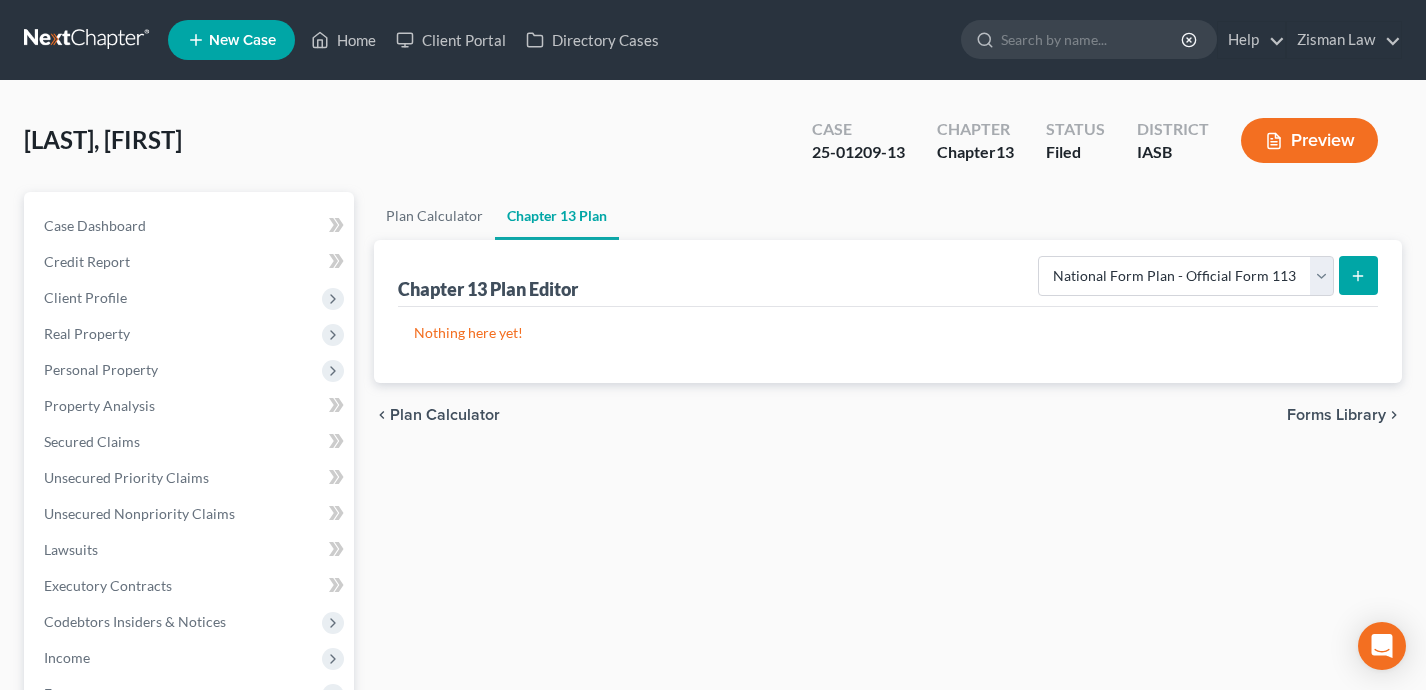 click 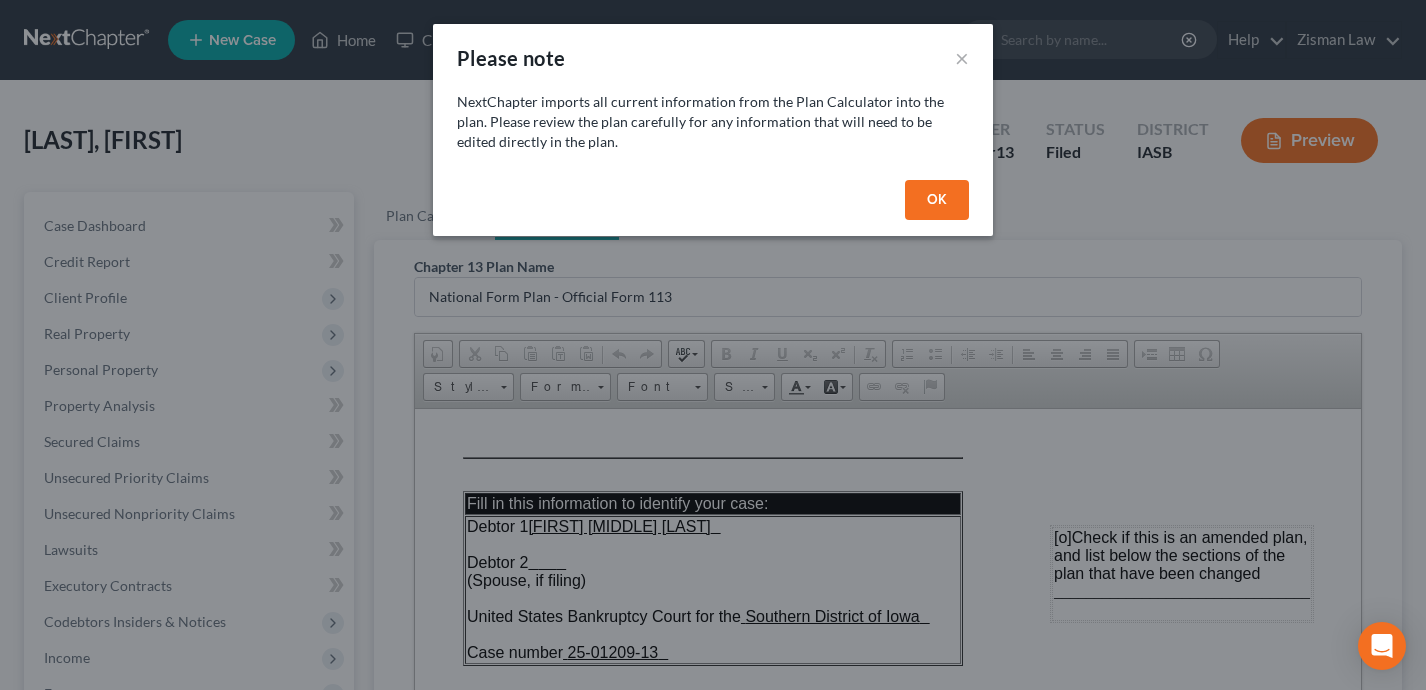 scroll, scrollTop: 0, scrollLeft: 0, axis: both 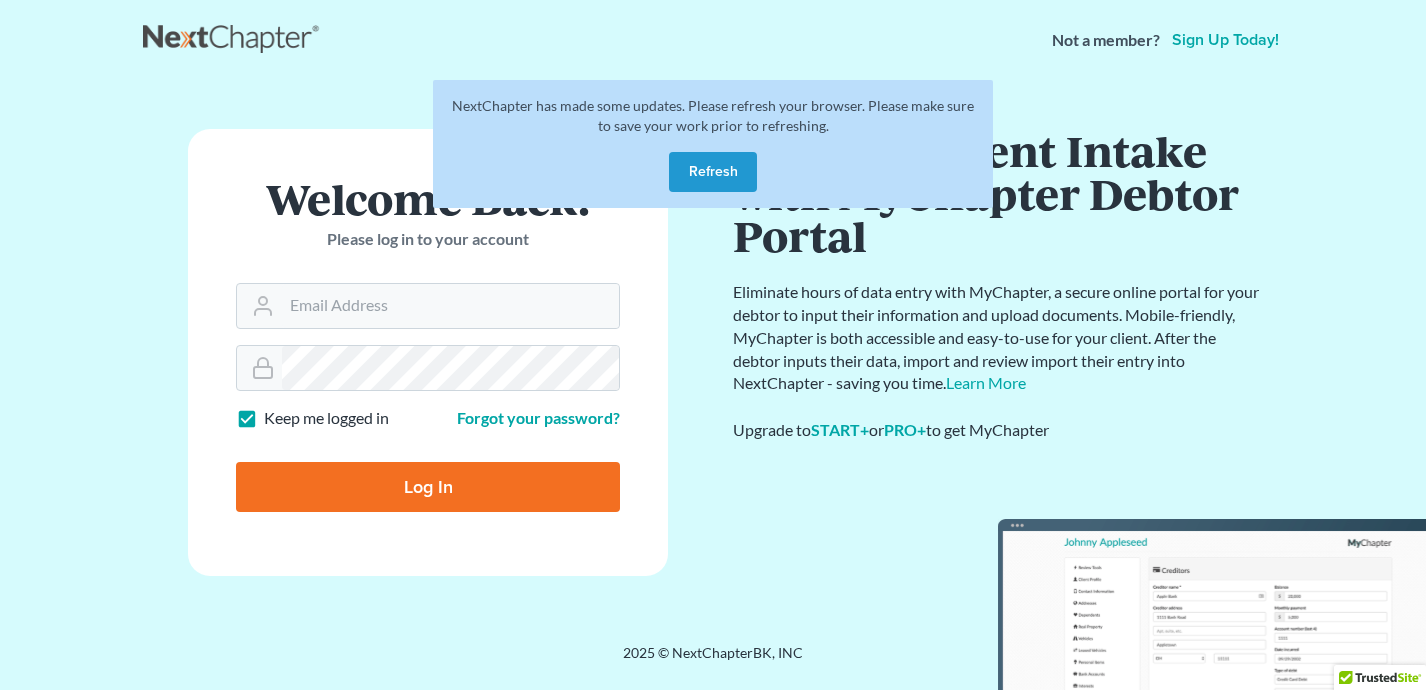 click on "Refresh" at bounding box center [713, 172] 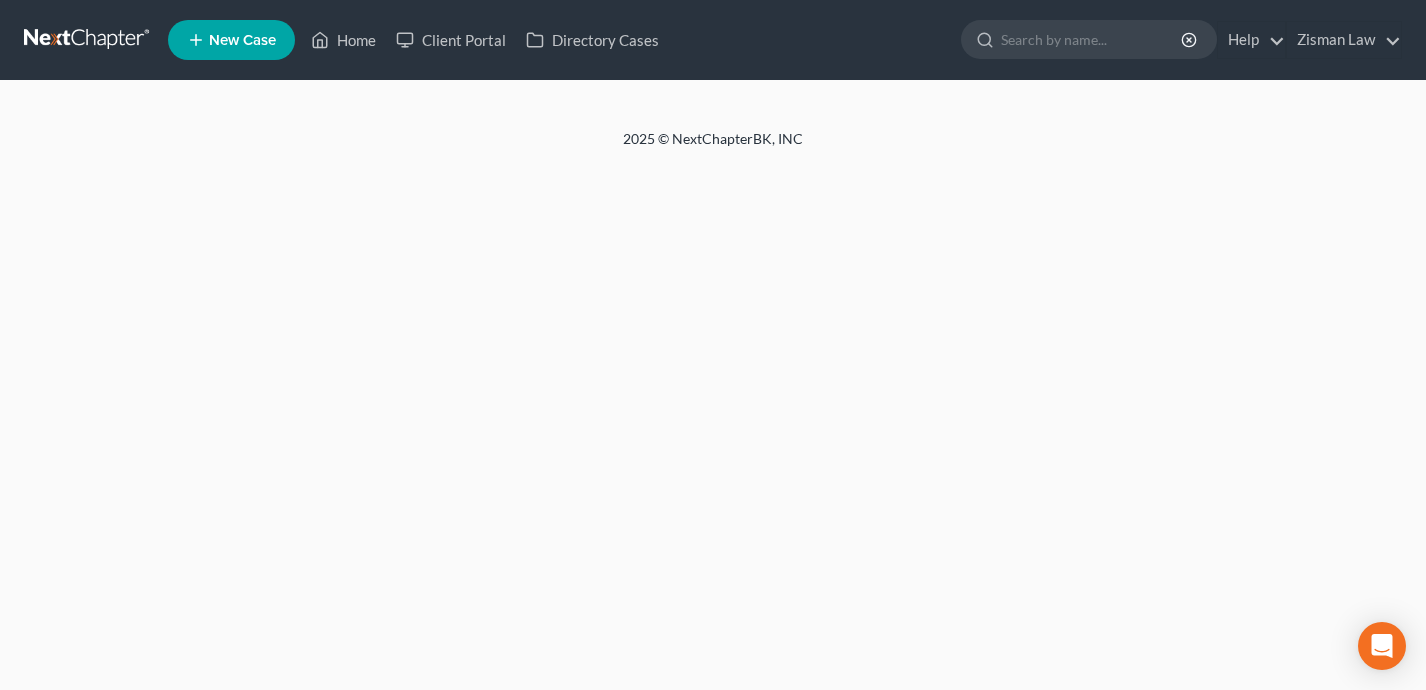 scroll, scrollTop: 0, scrollLeft: 0, axis: both 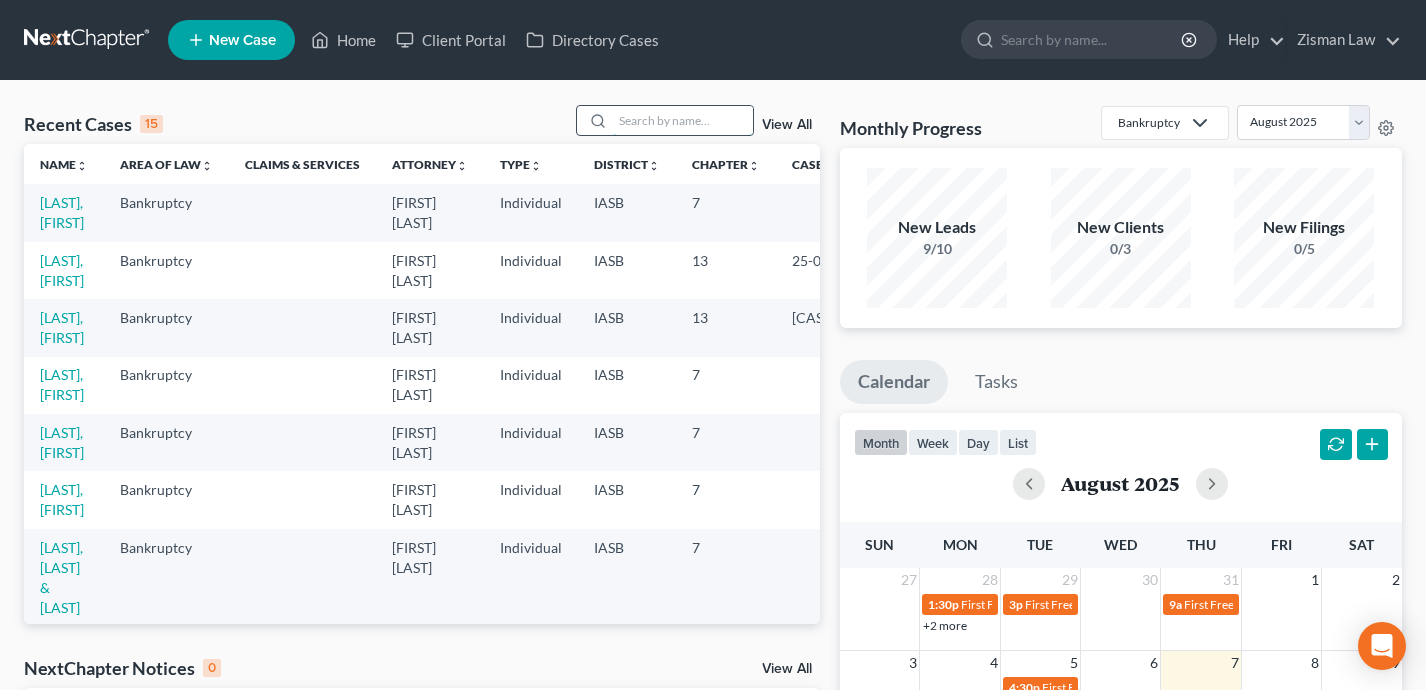click at bounding box center [683, 120] 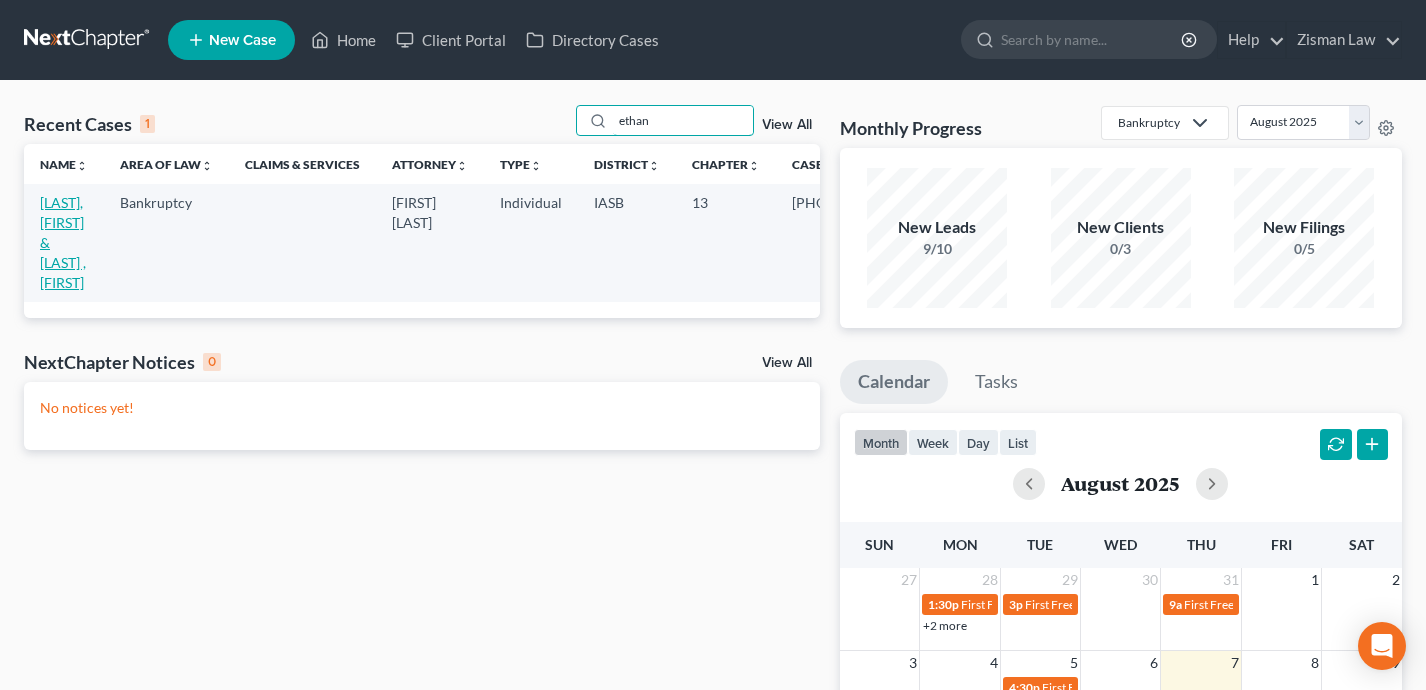 type on "ethan" 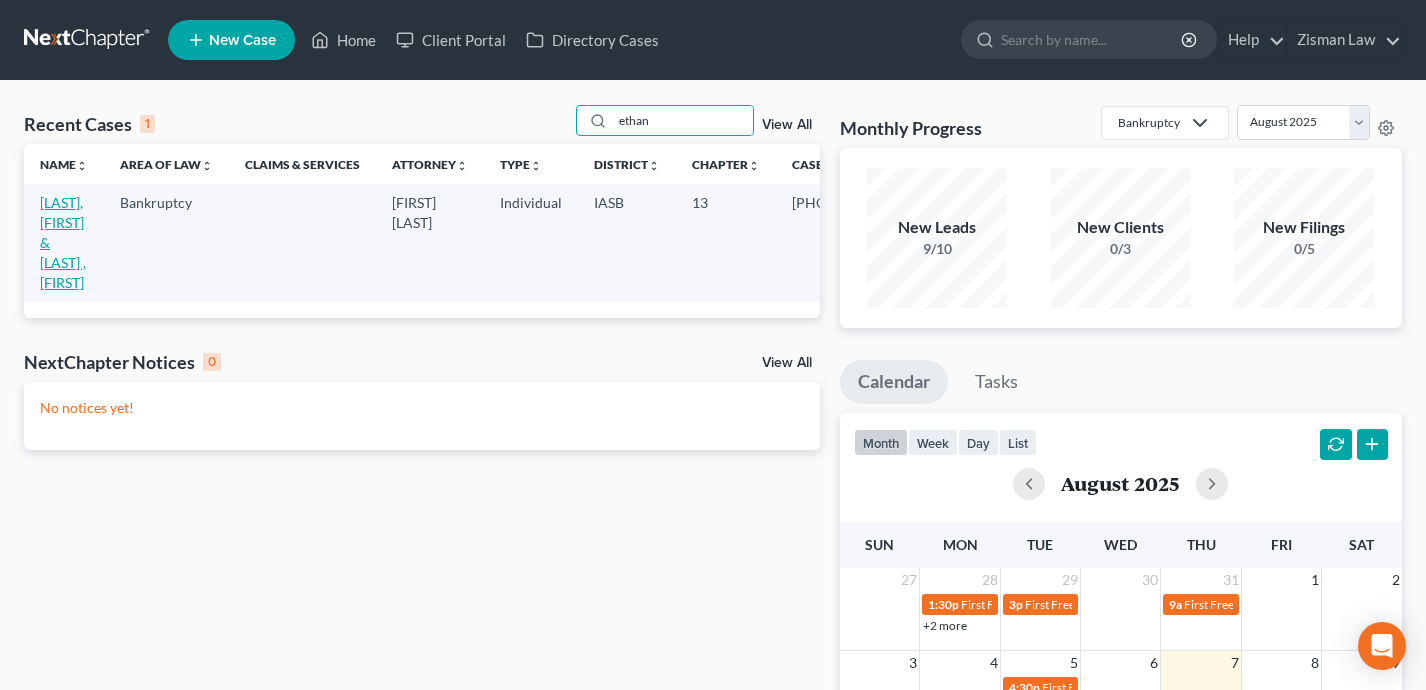 click on "[LAST], [FIRST] & [LAST] , [FIRST]" at bounding box center (63, 242) 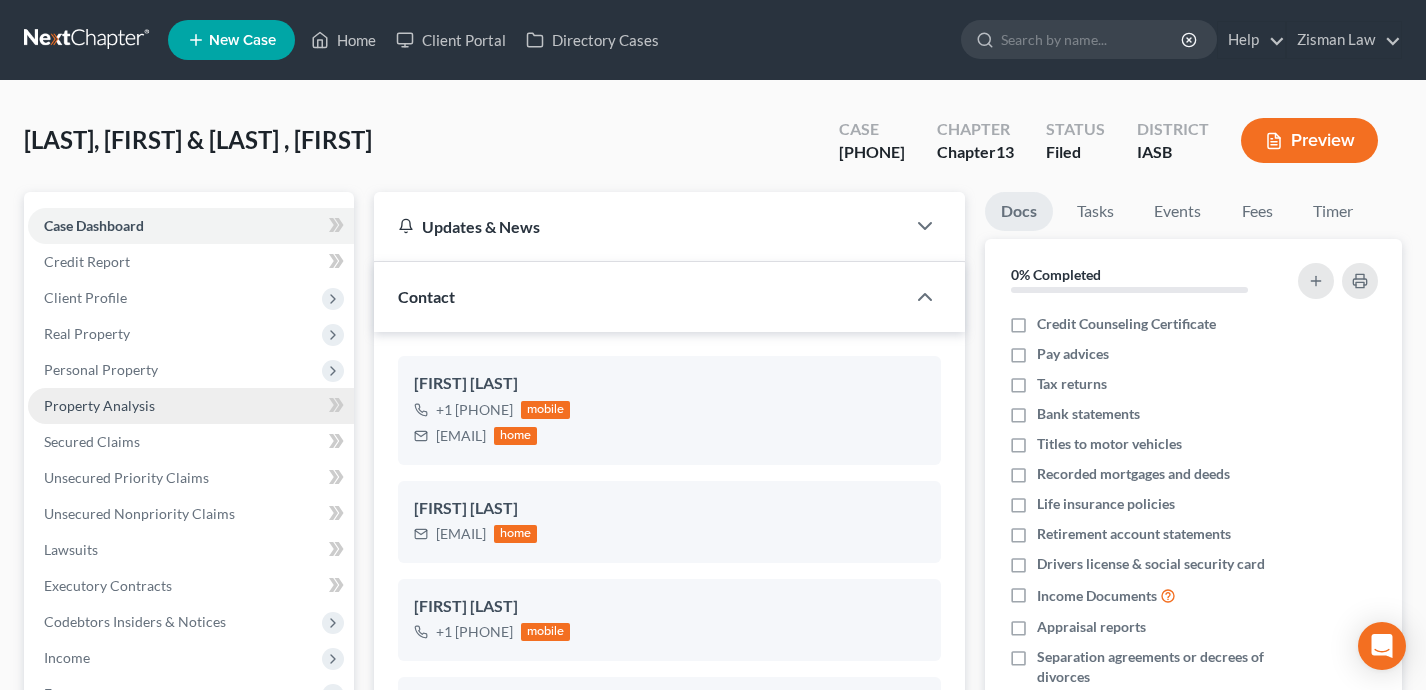 scroll, scrollTop: 898, scrollLeft: 0, axis: vertical 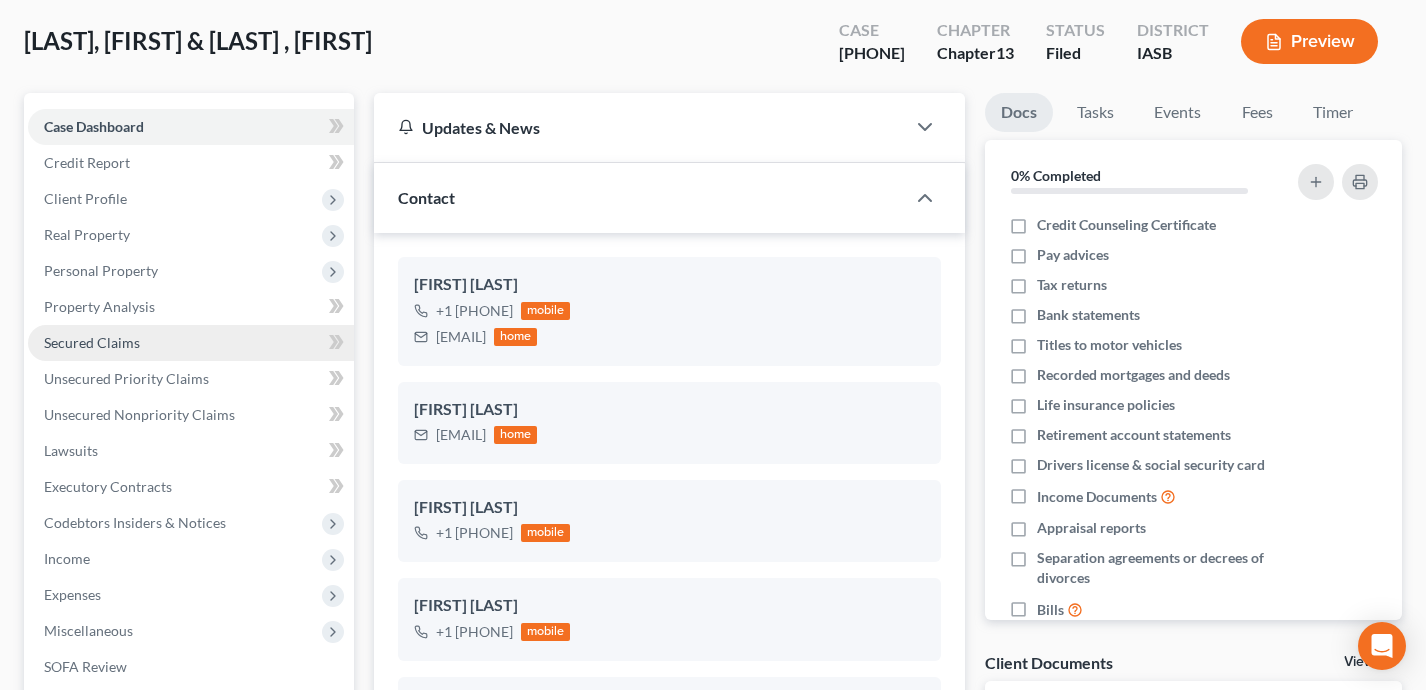 click on "Secured Claims" at bounding box center [191, 343] 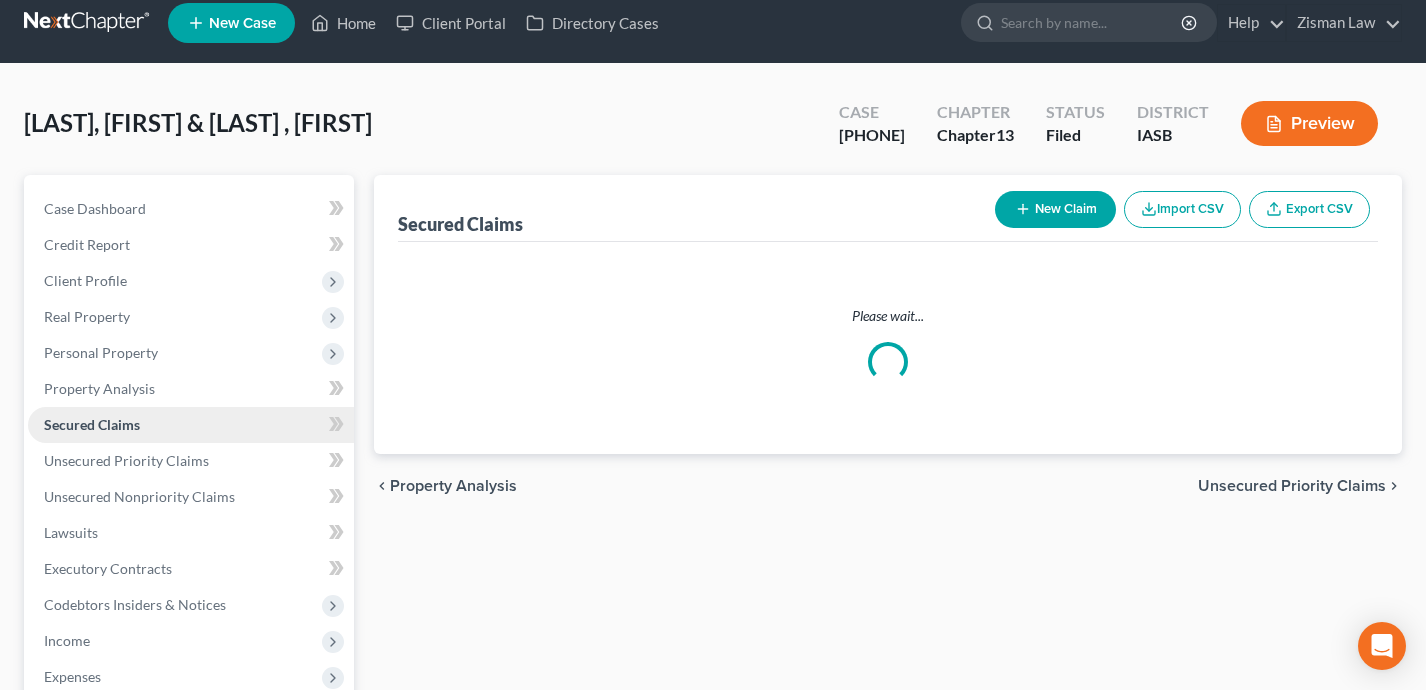 scroll, scrollTop: 0, scrollLeft: 0, axis: both 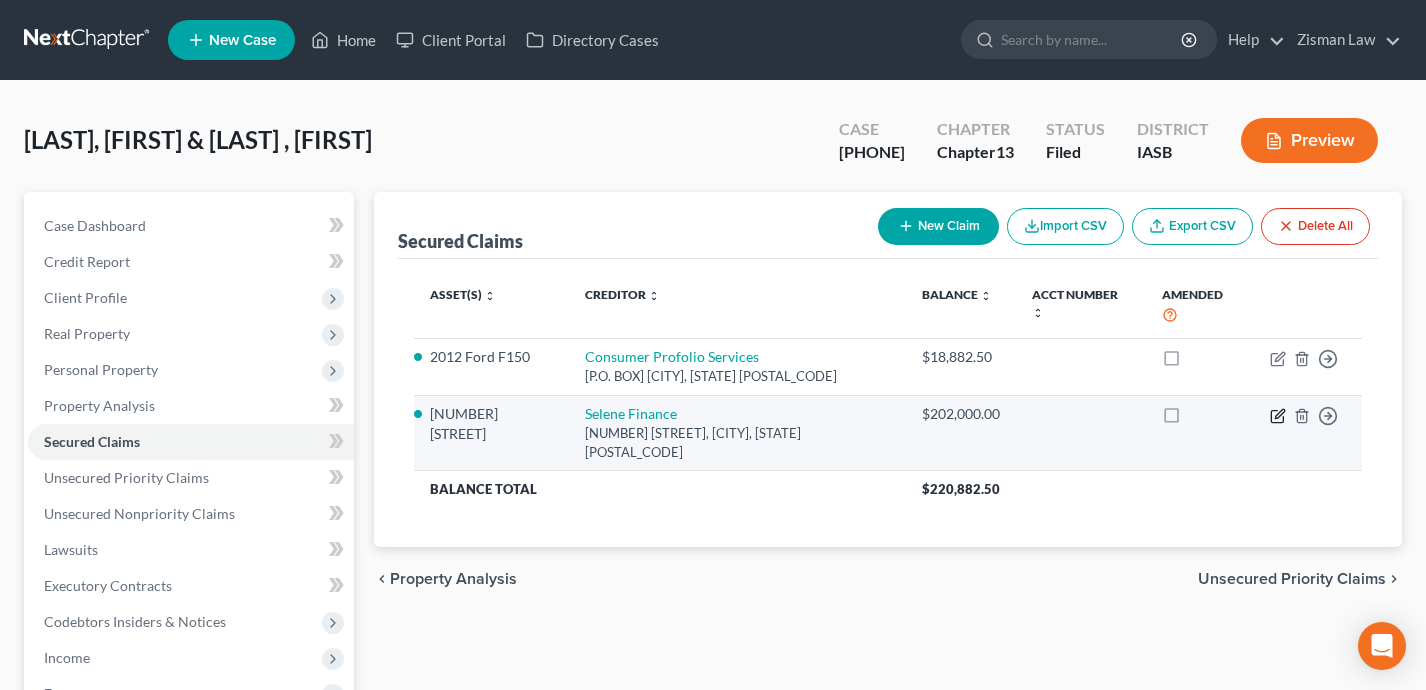 click 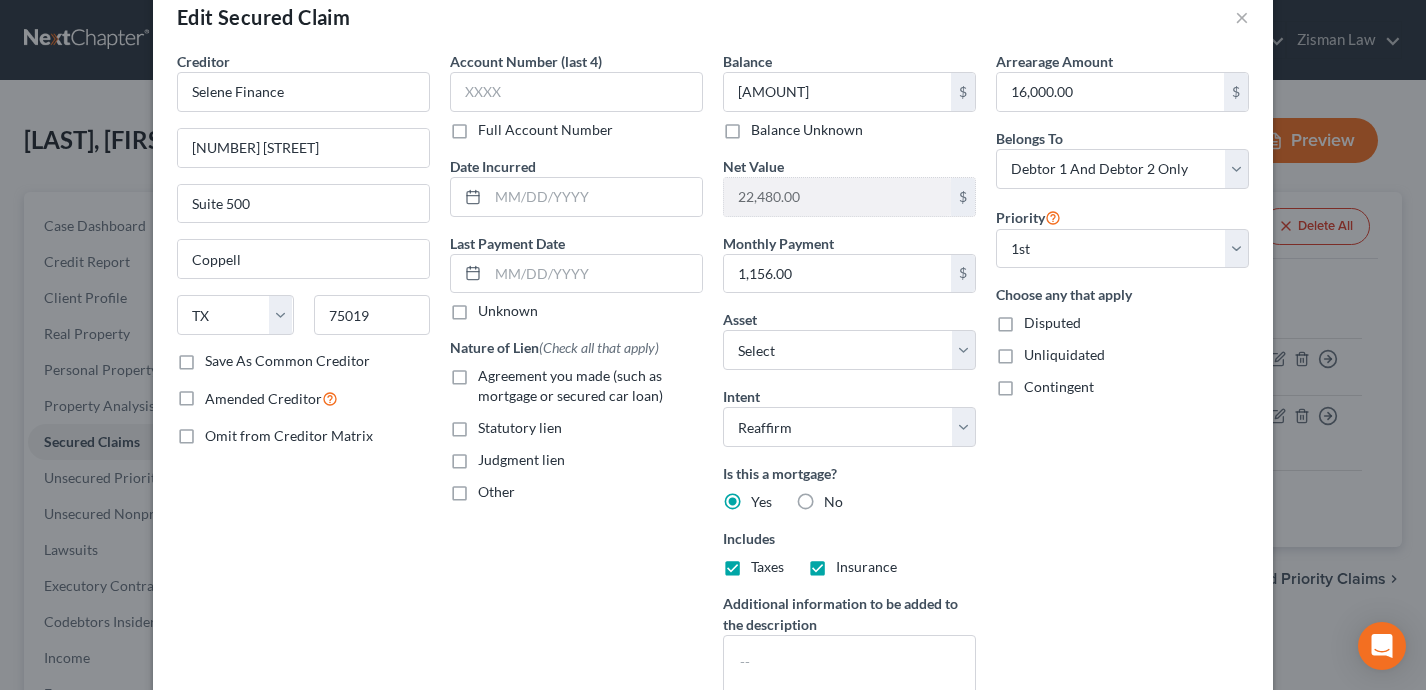 scroll, scrollTop: 0, scrollLeft: 0, axis: both 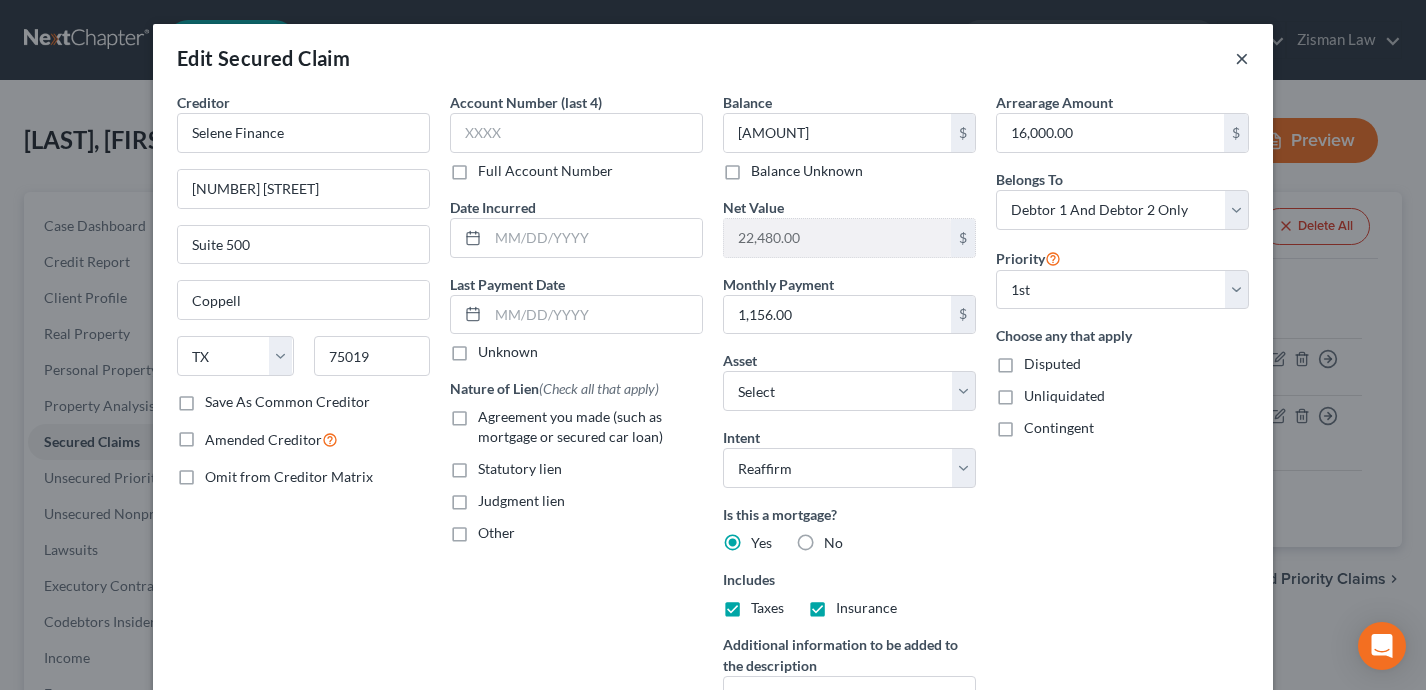 click on "×" at bounding box center [1242, 58] 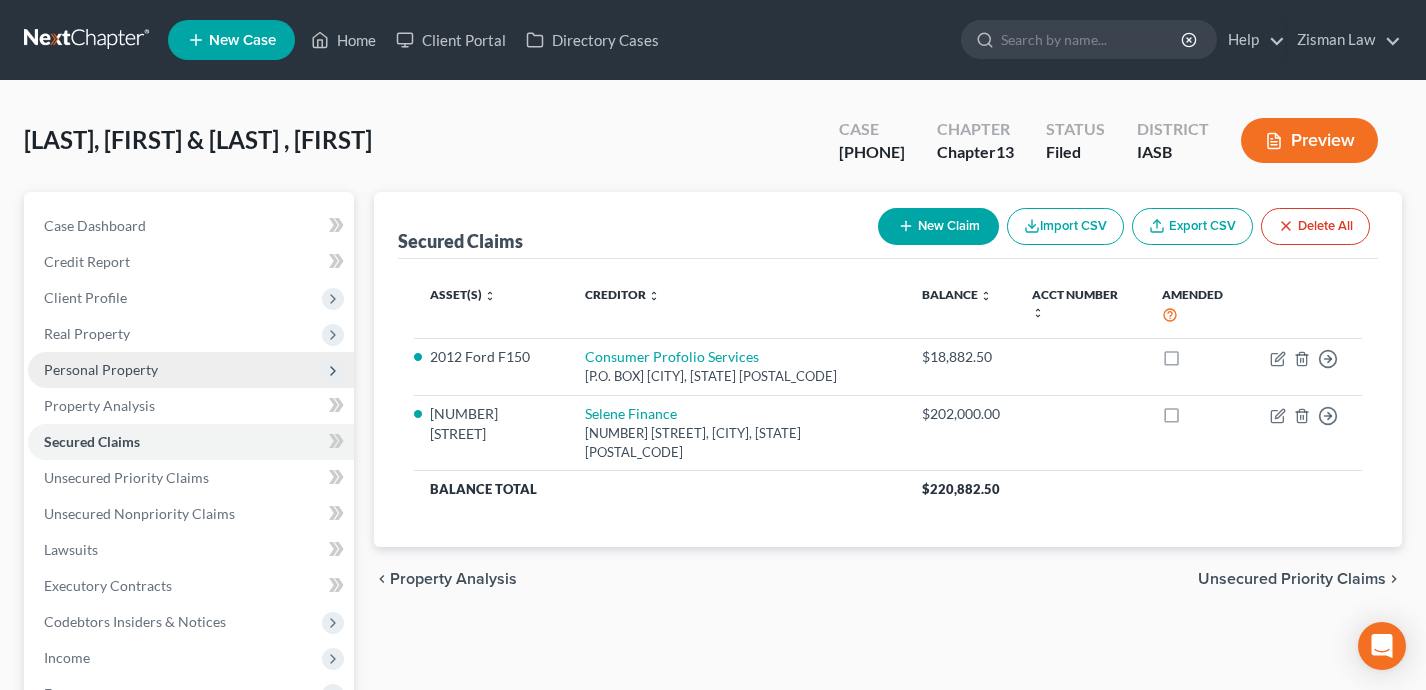 click on "Personal Property" at bounding box center [191, 370] 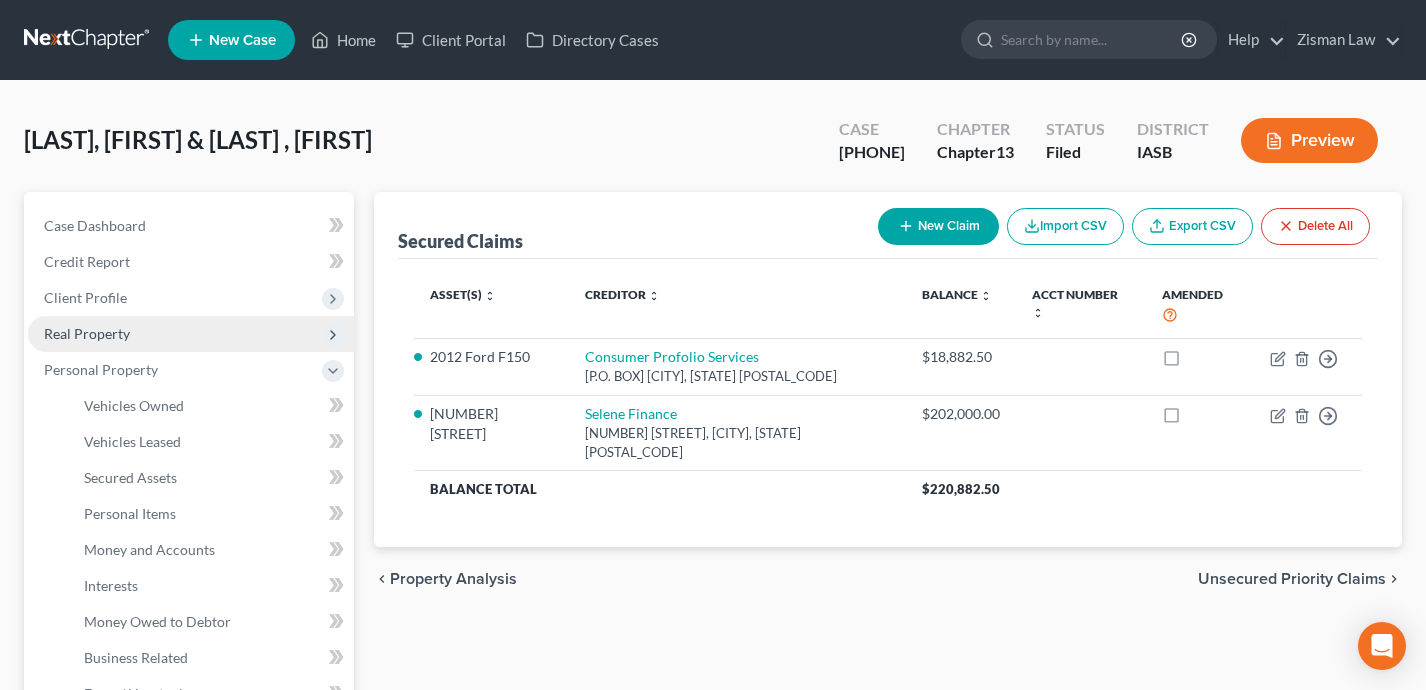 click on "Real Property" at bounding box center (191, 334) 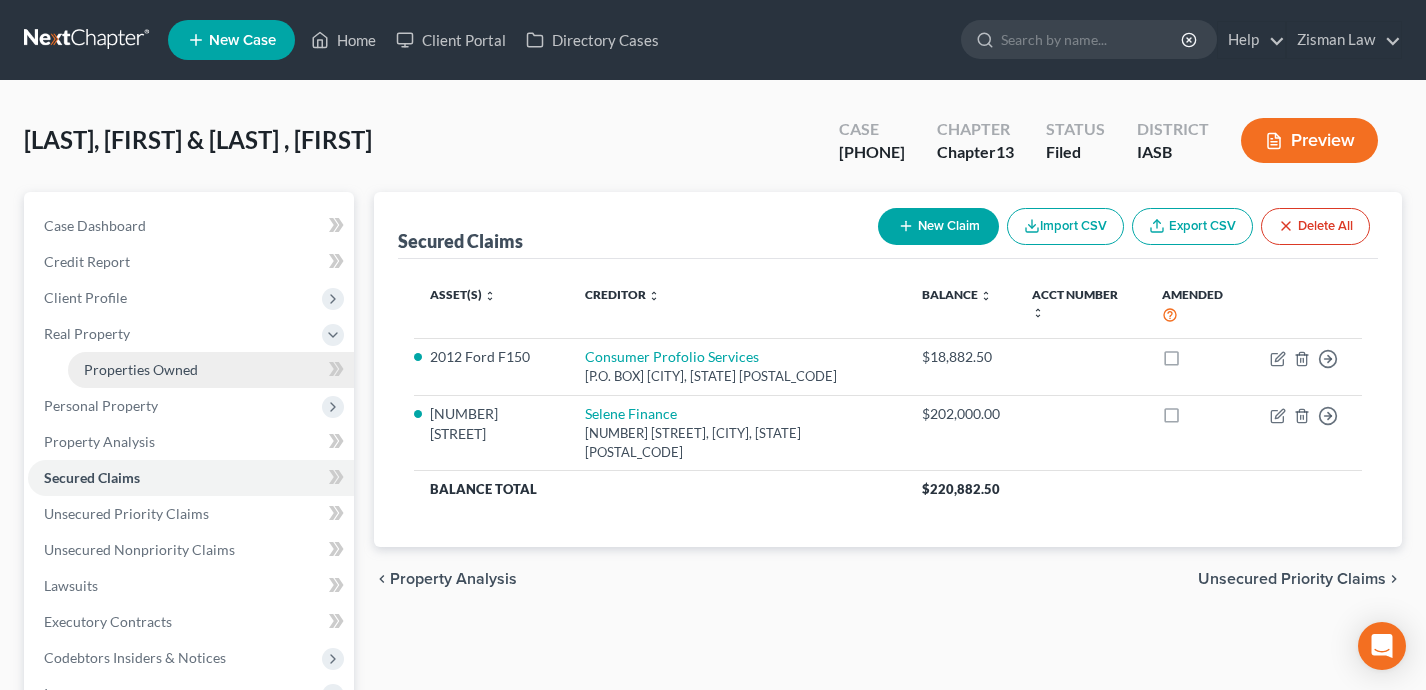 click on "Properties Owned" at bounding box center [141, 369] 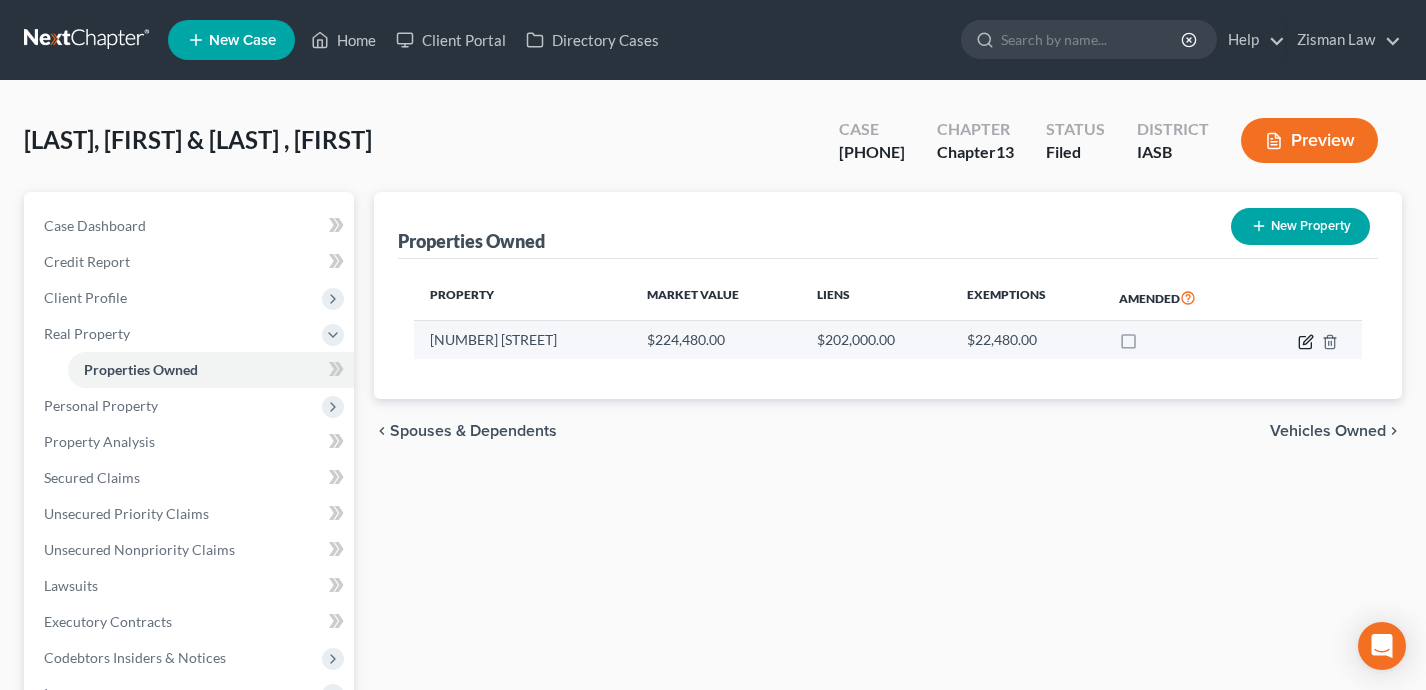 click 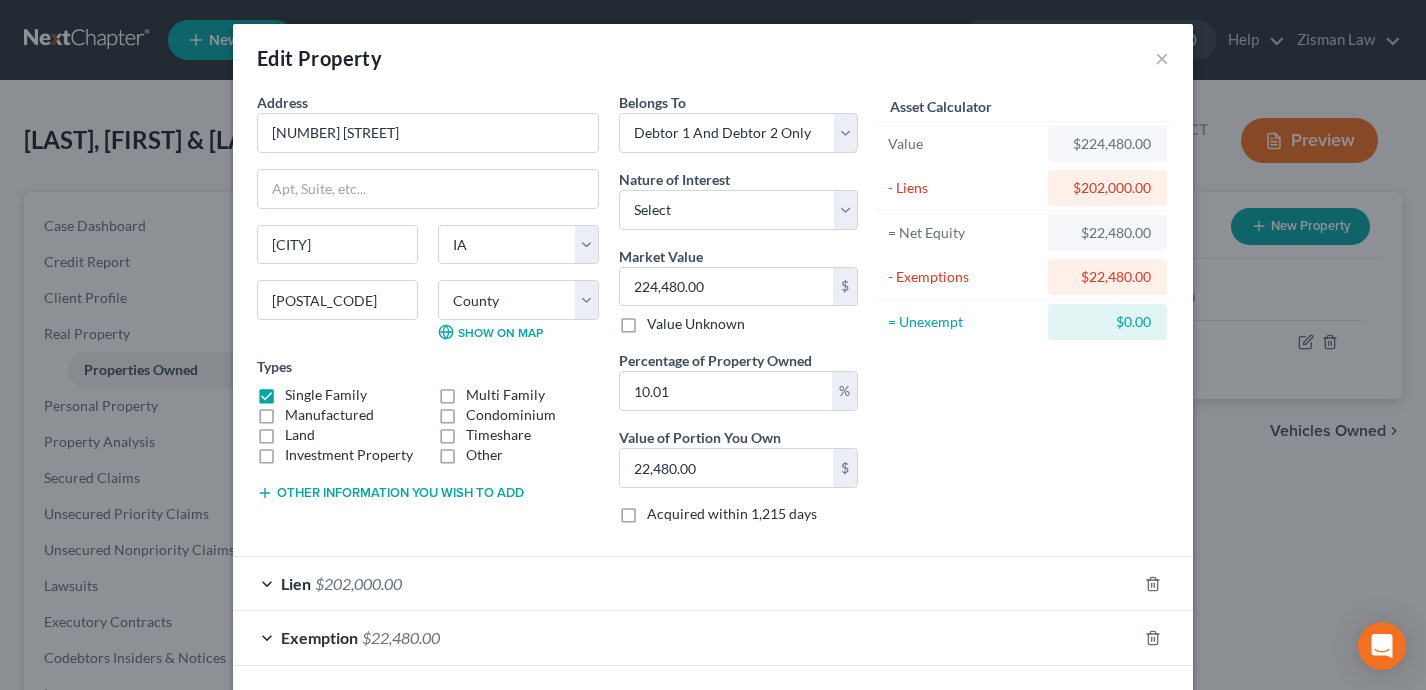 click on "Lien $202,000.00" at bounding box center [685, 583] 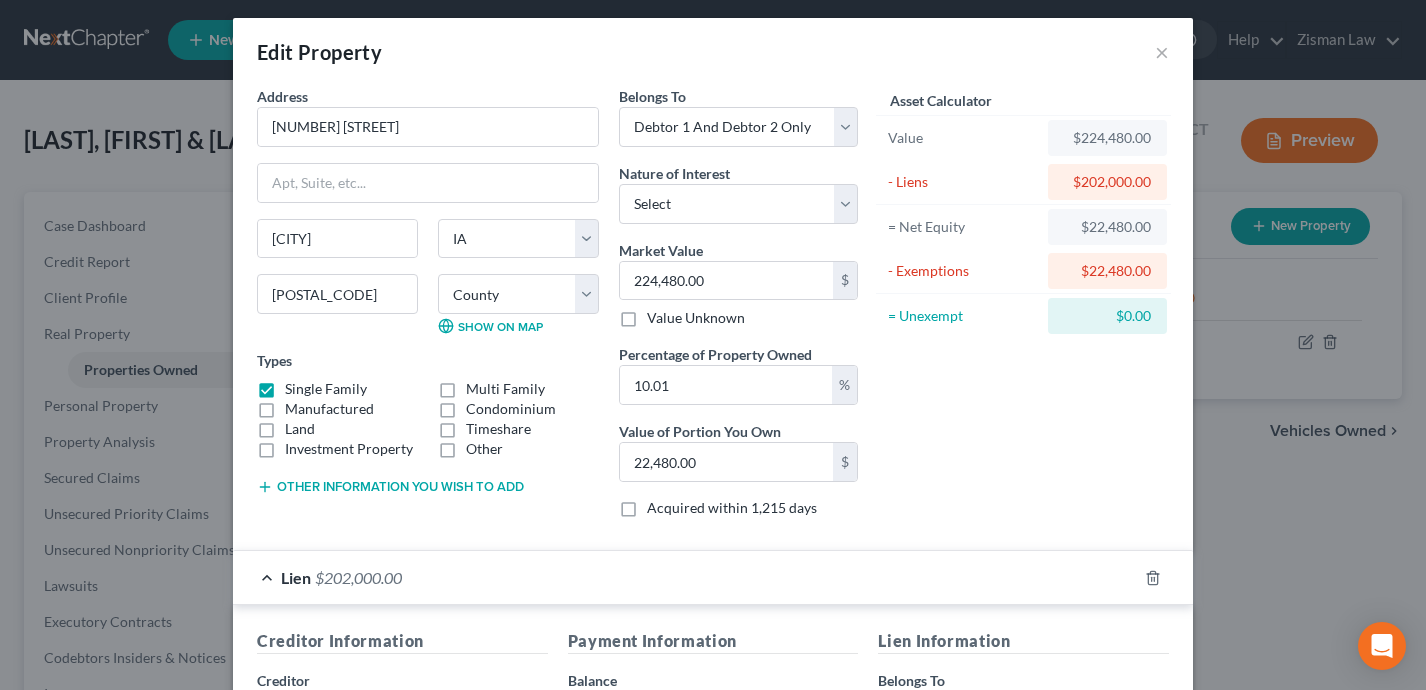 scroll, scrollTop: 0, scrollLeft: 0, axis: both 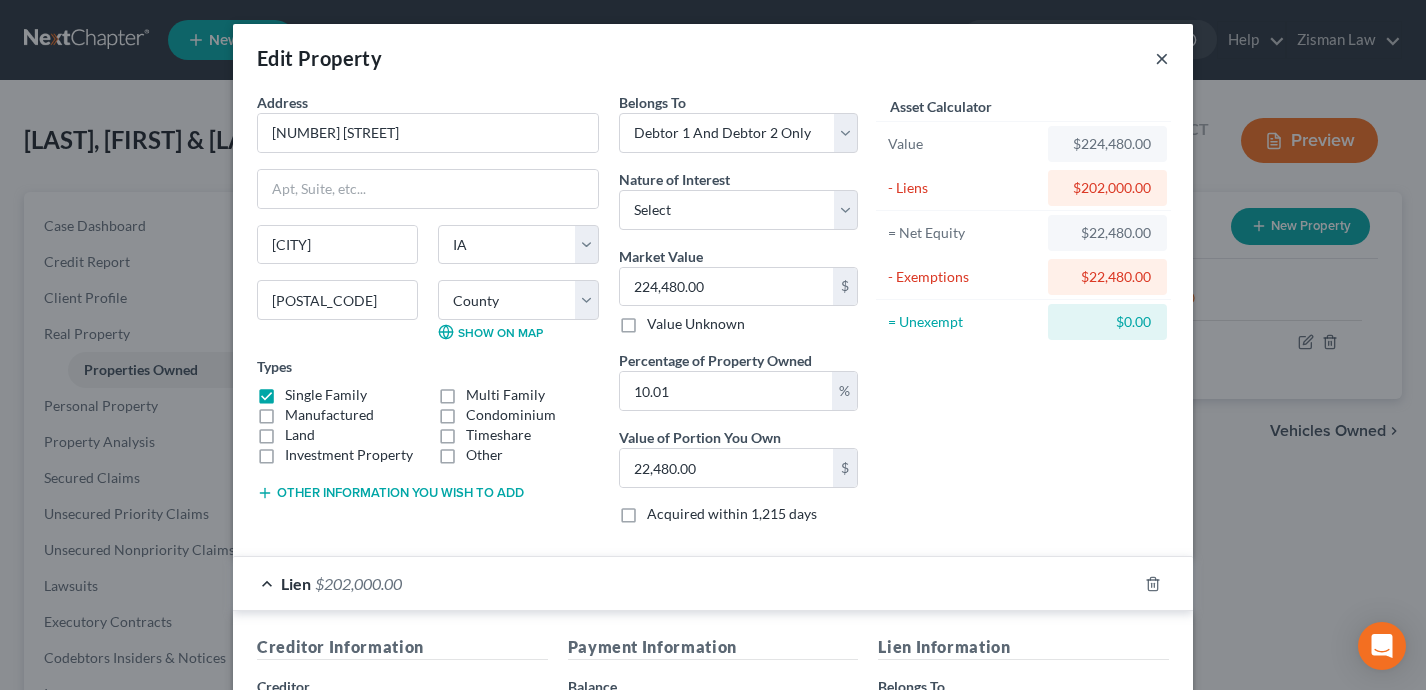 click on "×" at bounding box center [1162, 58] 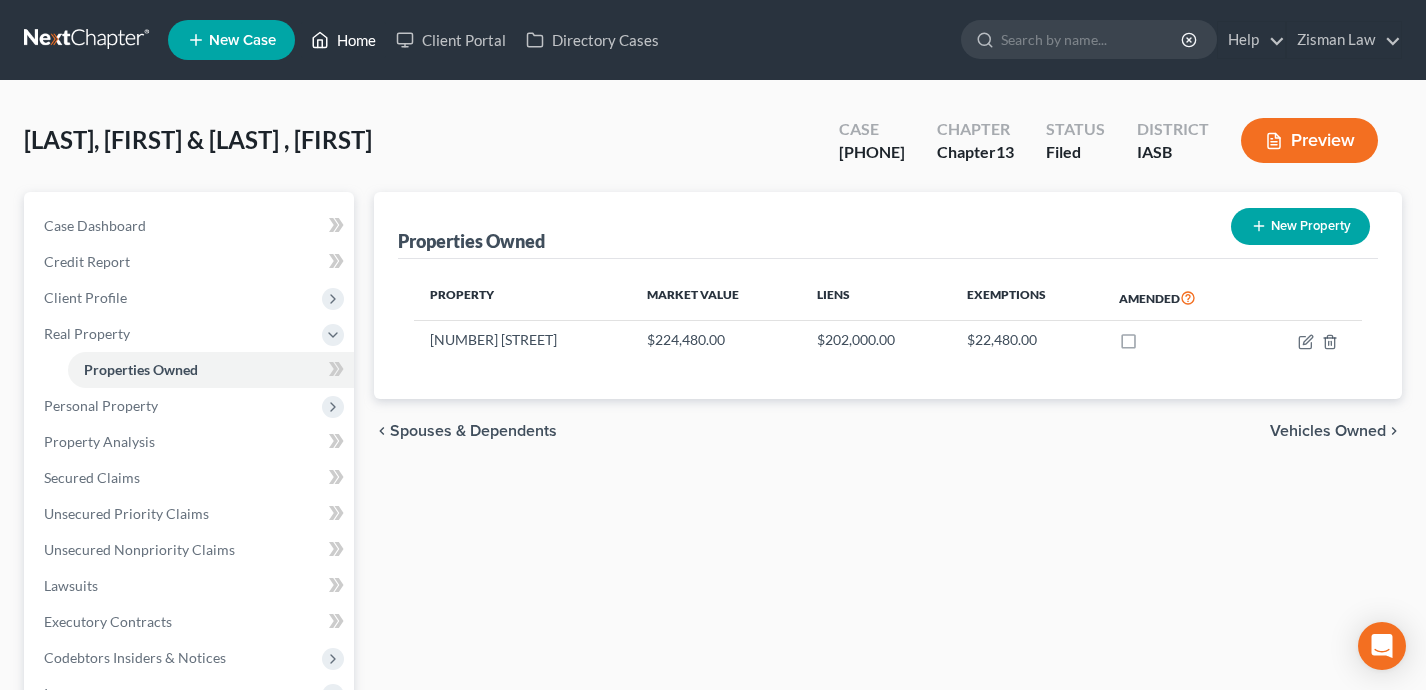 click on "Home" at bounding box center [343, 40] 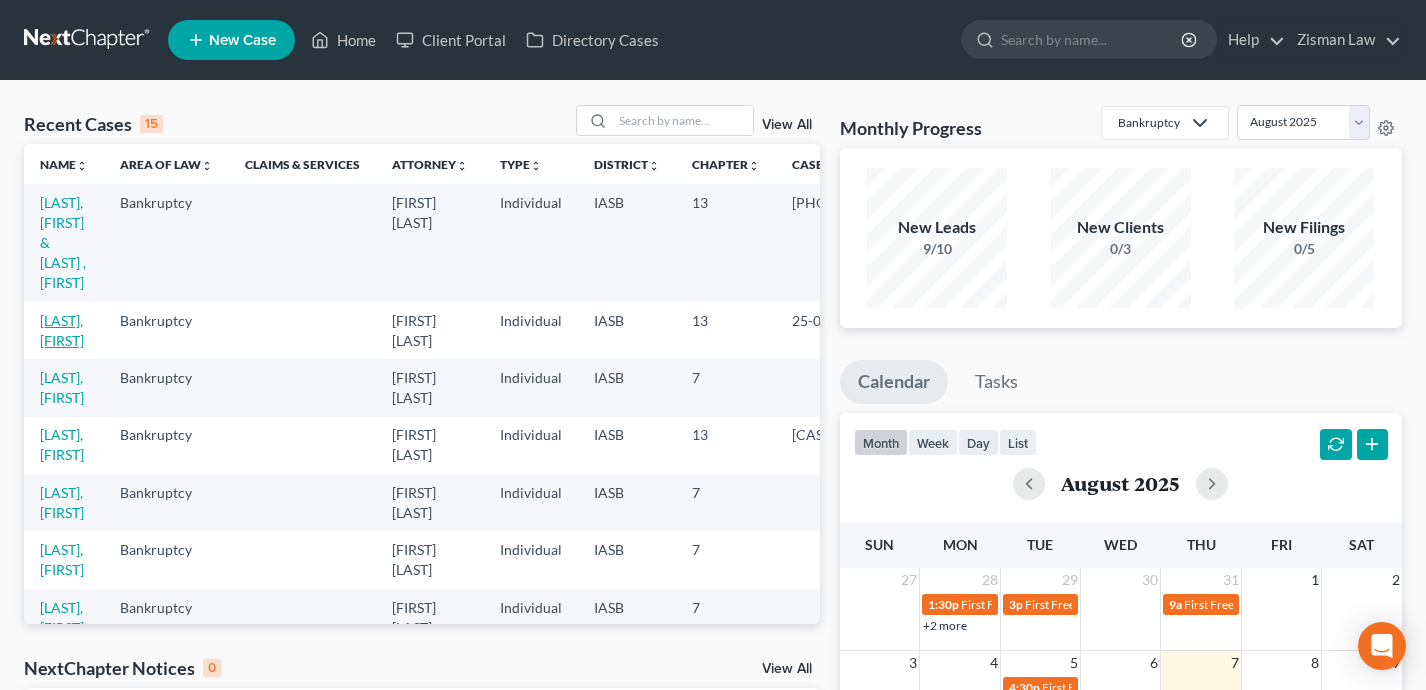 click on "[LAST], [FIRST]" at bounding box center (62, 330) 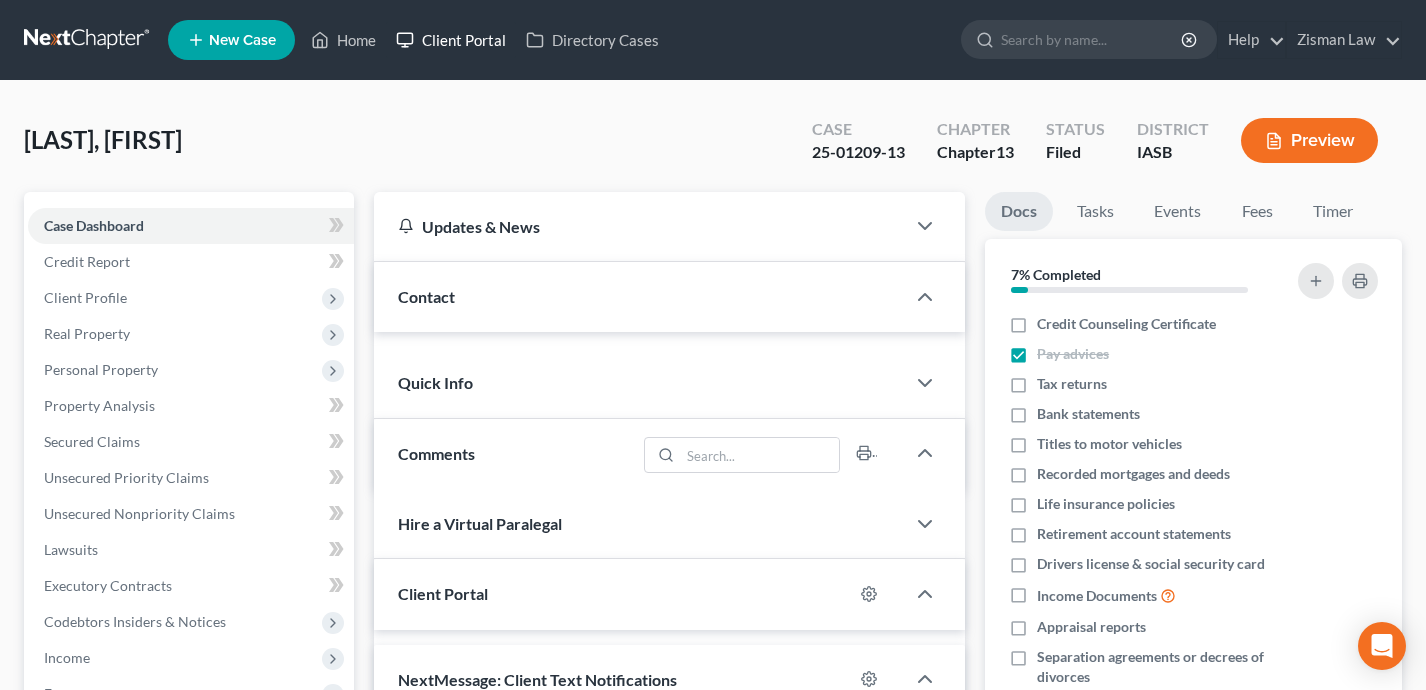 scroll, scrollTop: 450, scrollLeft: 0, axis: vertical 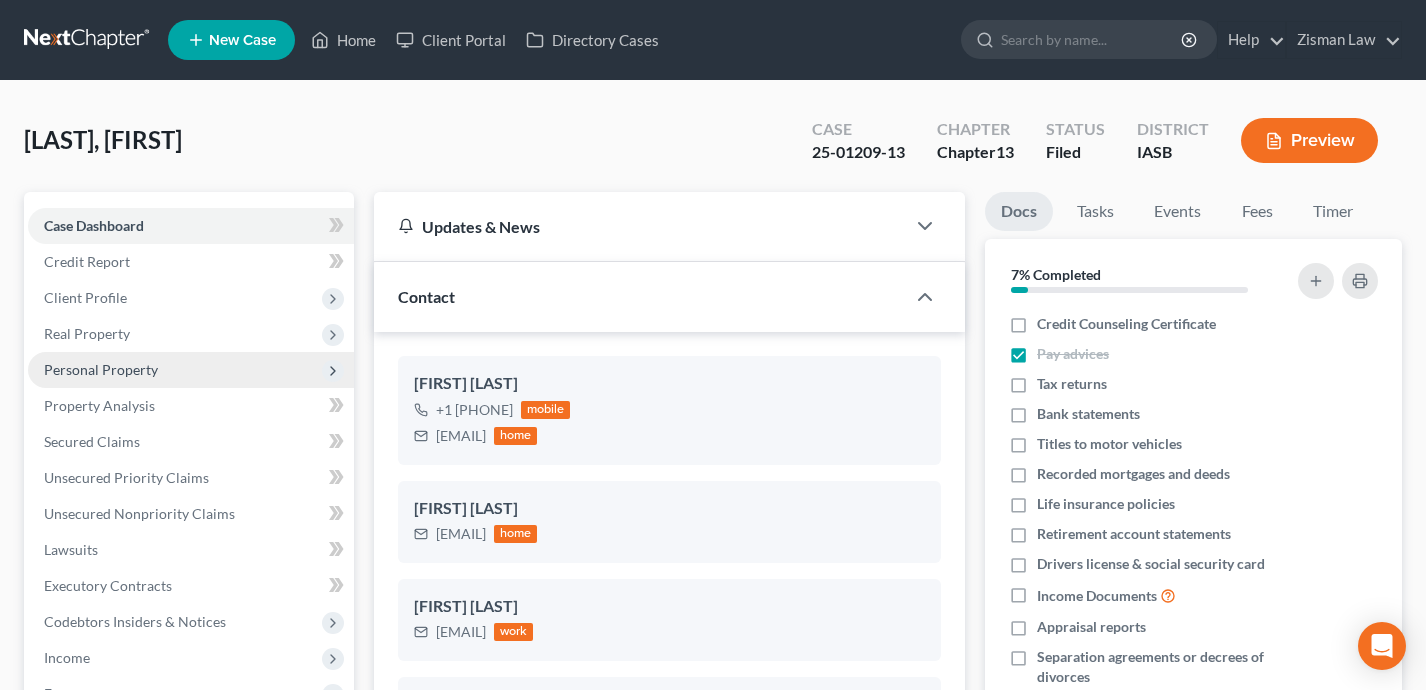 click on "Personal Property" at bounding box center [191, 370] 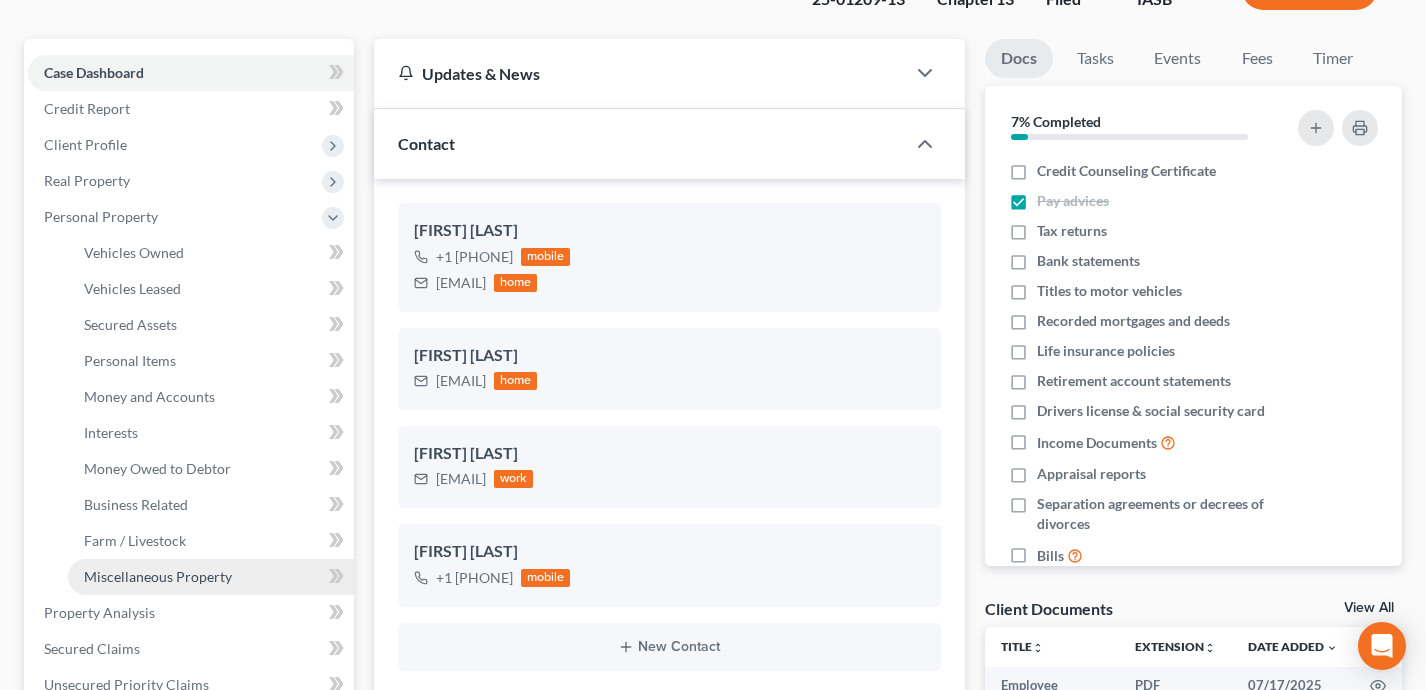click on "Miscellaneous Property" at bounding box center (158, 576) 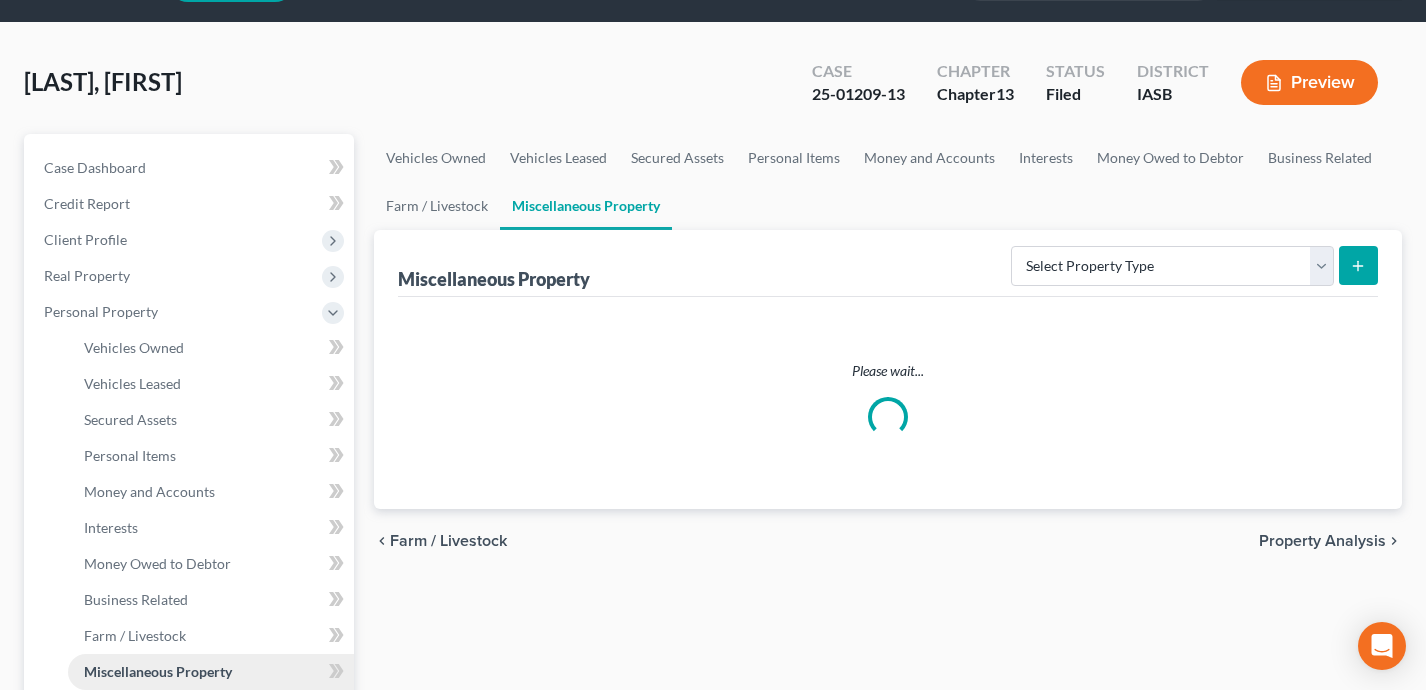 scroll, scrollTop: 0, scrollLeft: 0, axis: both 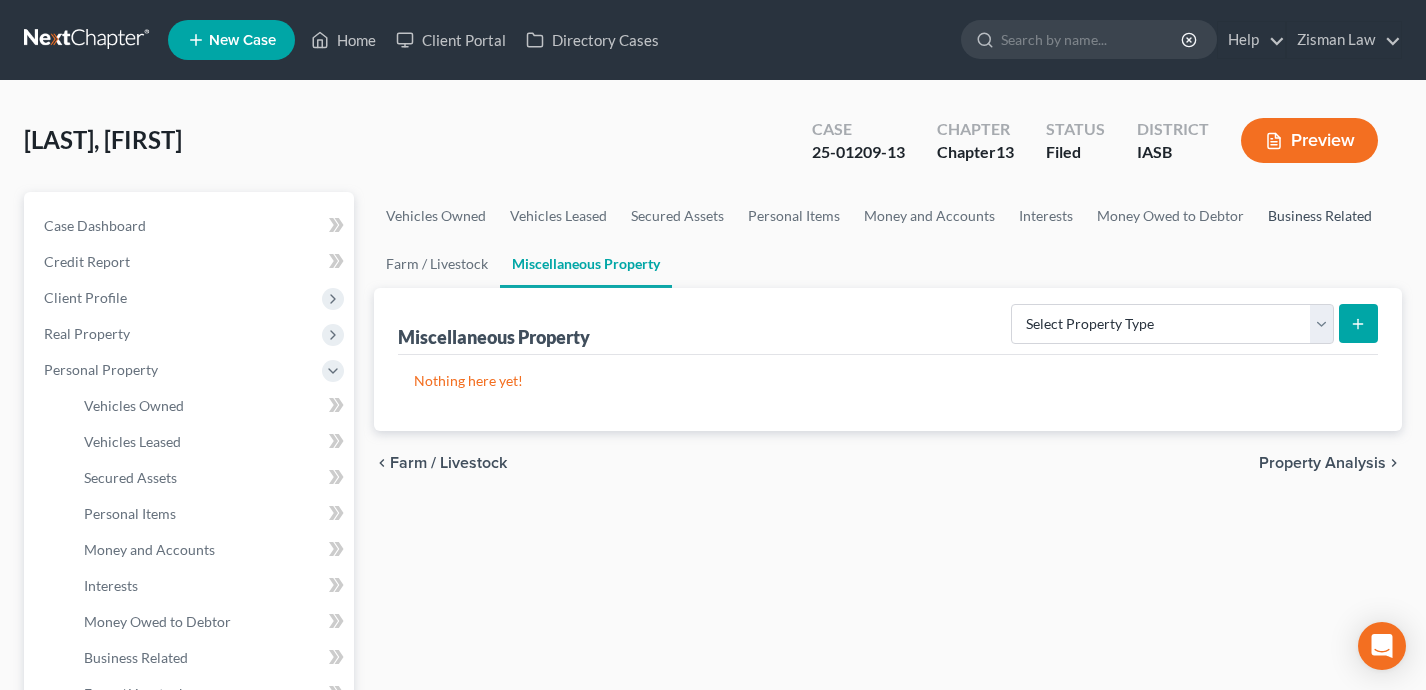 click on "Business Related" at bounding box center [1320, 216] 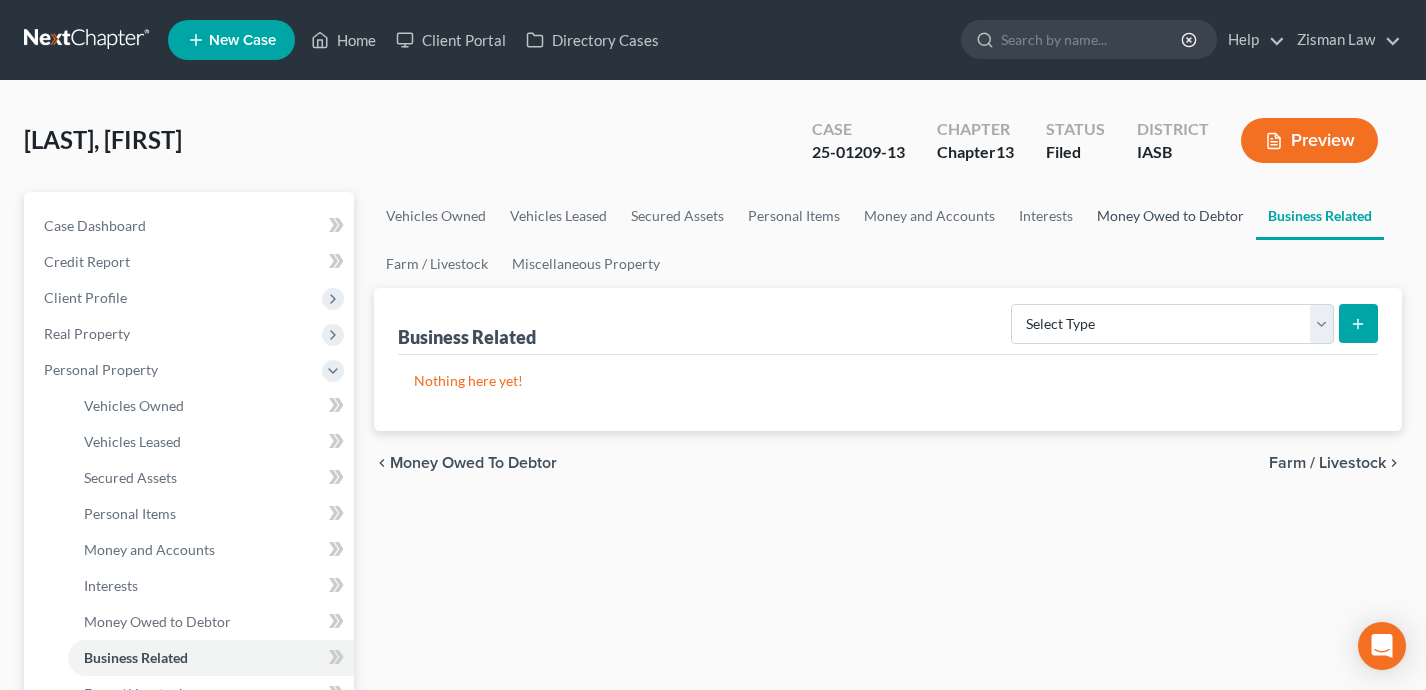 click on "Money Owed to Debtor" at bounding box center (1170, 216) 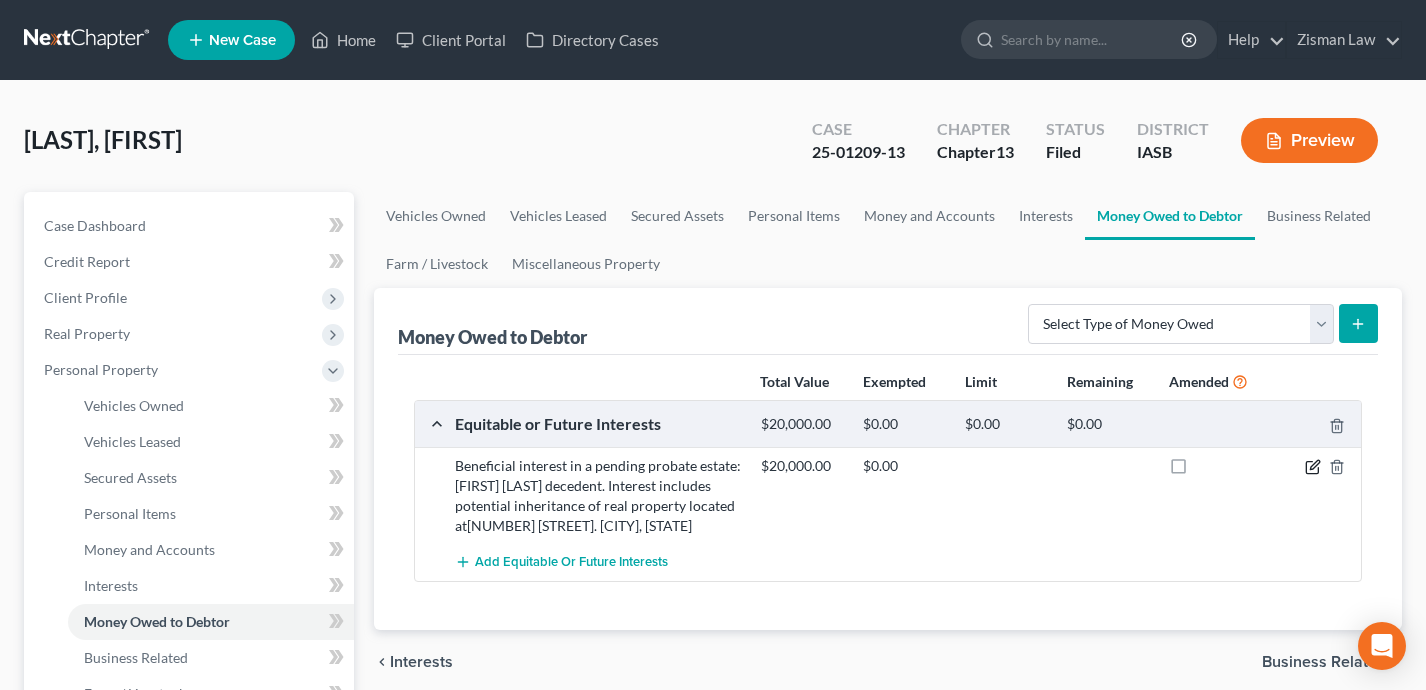 click 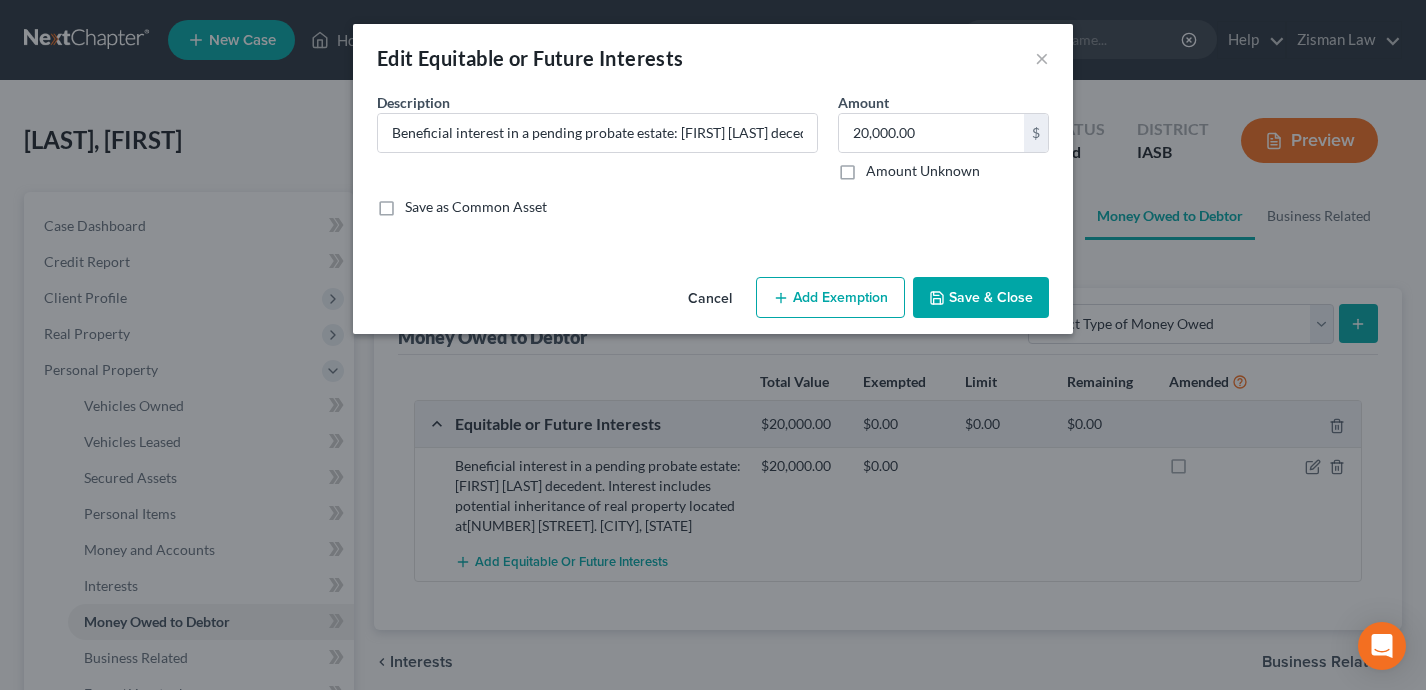 click on "Beneficial interest in a pending probate estate: [FIRST] [LAST] decedent. Interest includes potential inheritance of real property located at[NUMBER] [STREET]. [CITY], [STATE] Amount
20,000.00 $
Amount Unknown
Balance Undetermined
20,000.00 $
Amount Unknown
Save as Common Asset Cancel Add Exemption Save & Close" at bounding box center (713, 345) 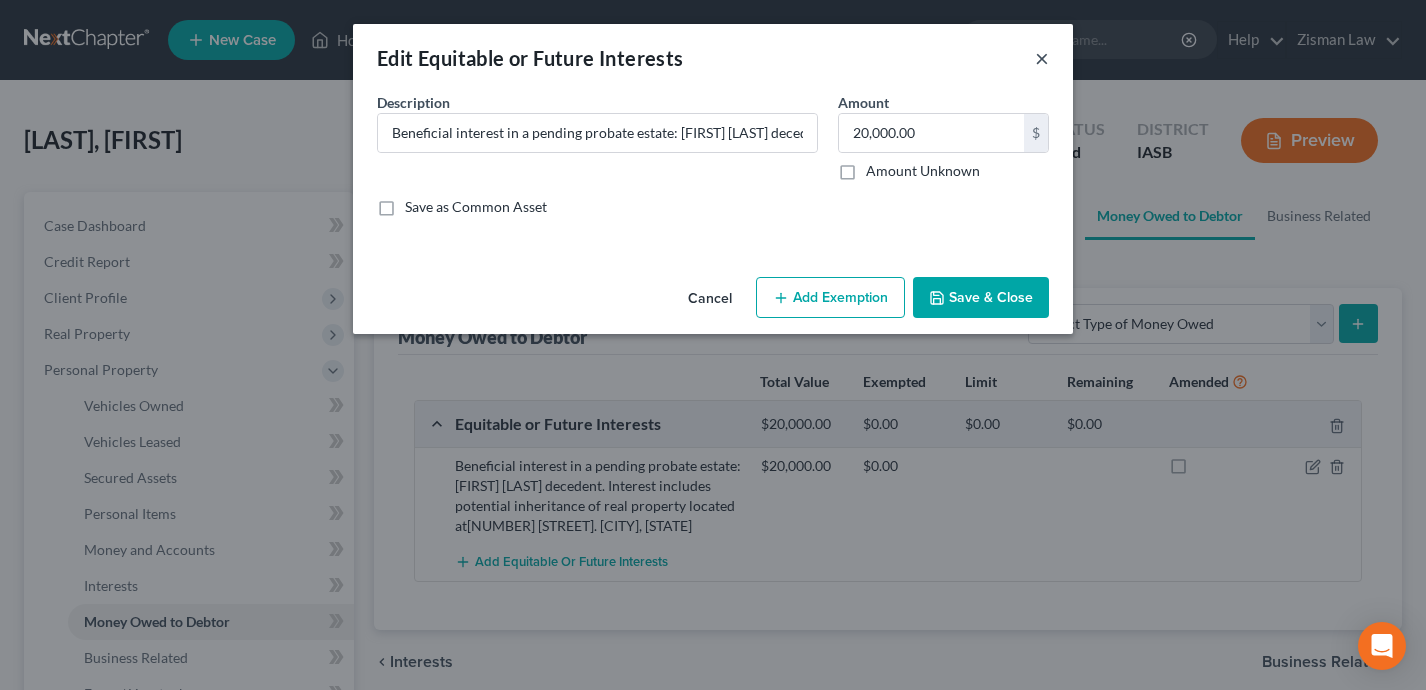 click on "×" at bounding box center (1042, 58) 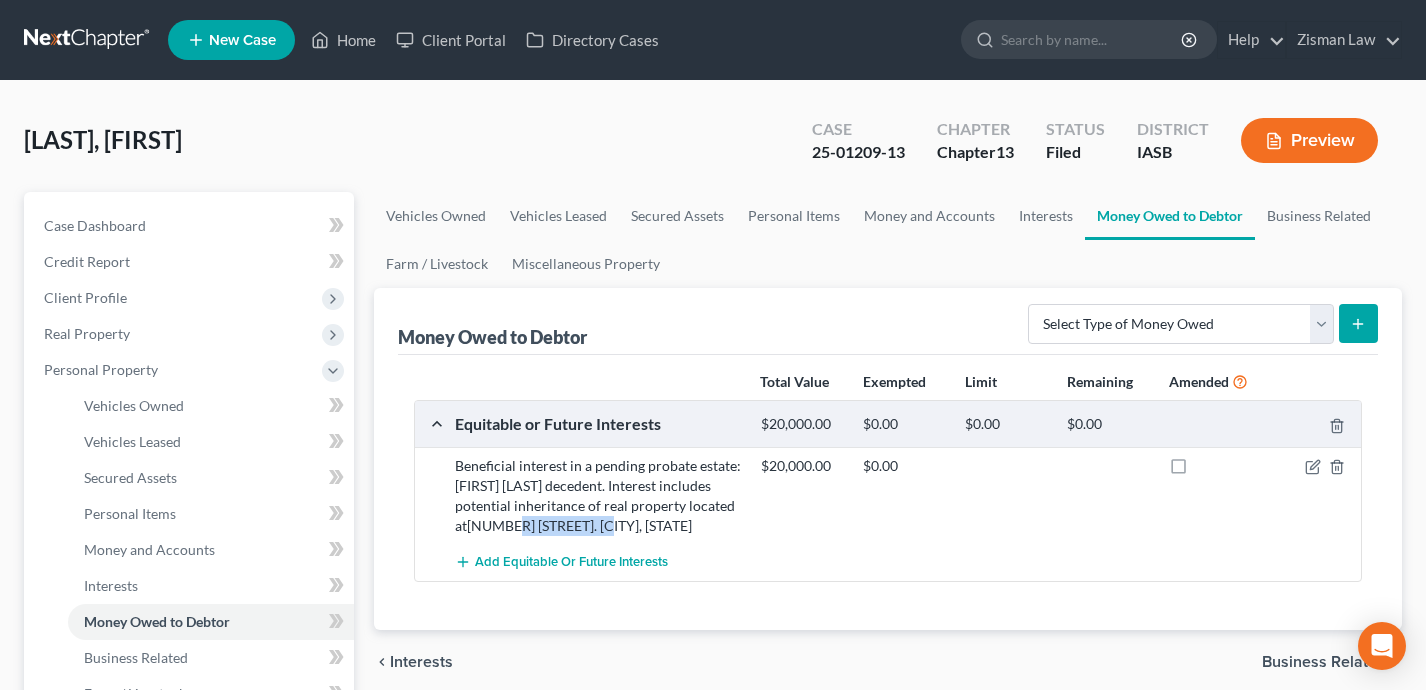 drag, startPoint x: 612, startPoint y: 524, endPoint x: 515, endPoint y: 522, distance: 97.020615 